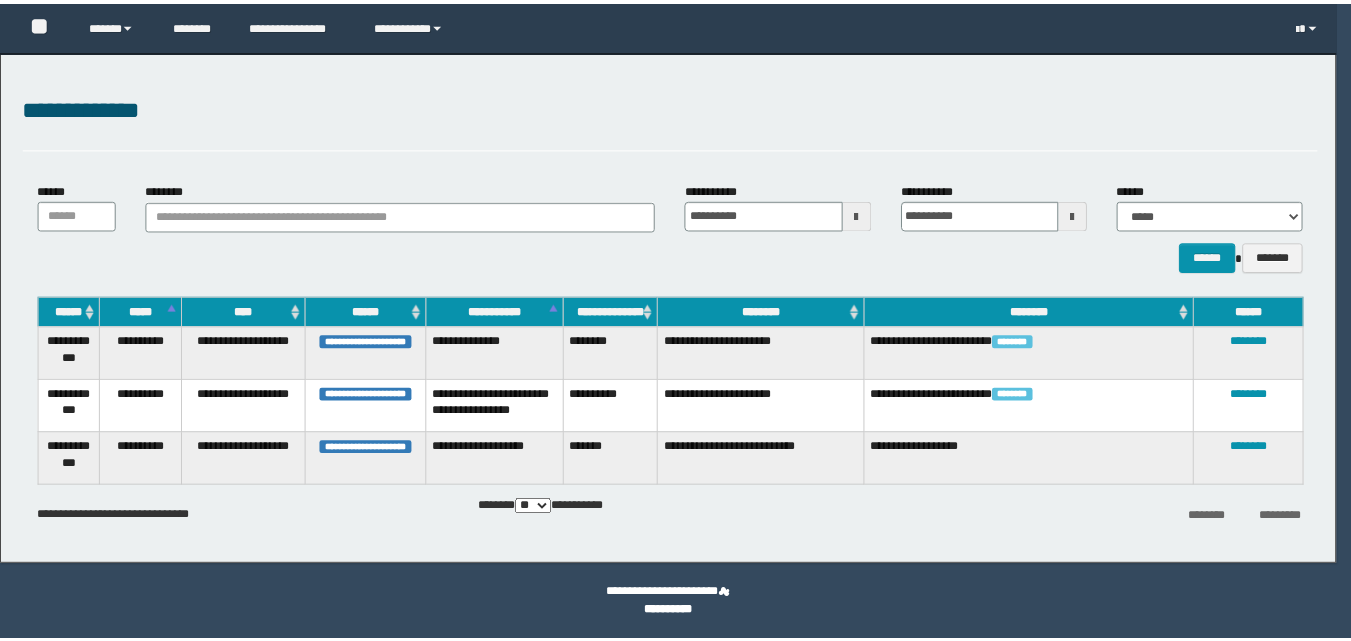scroll, scrollTop: 0, scrollLeft: 0, axis: both 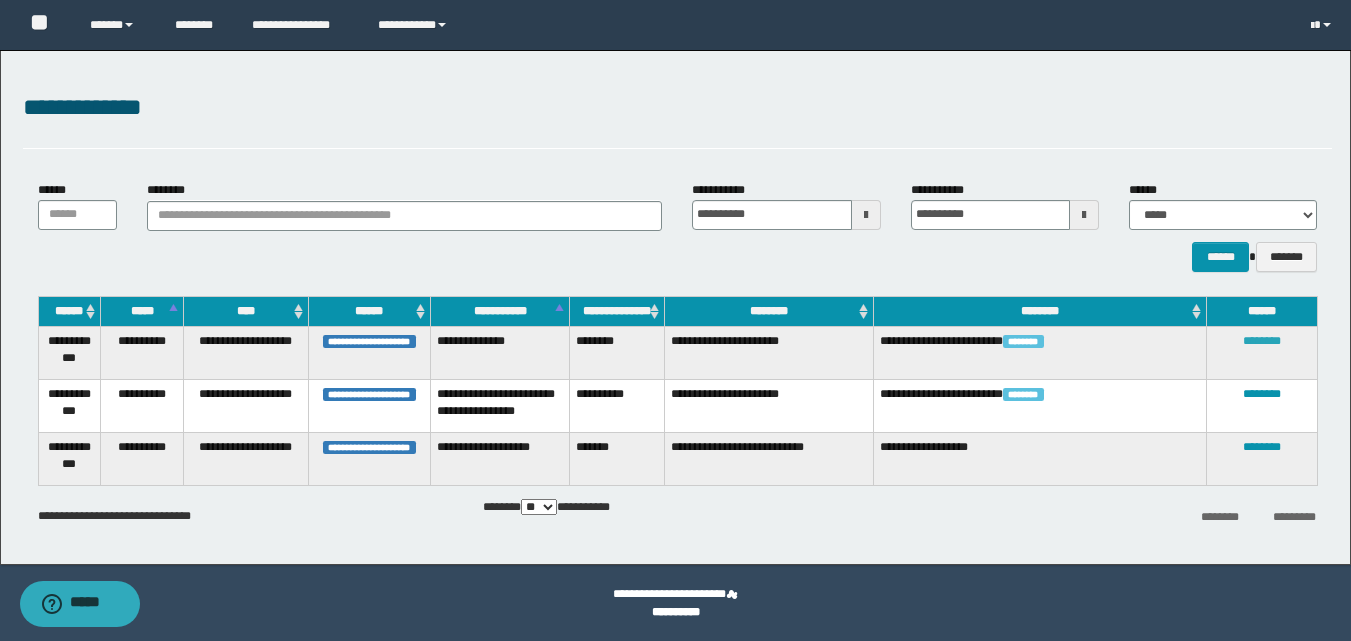 click on "********" at bounding box center (1262, 341) 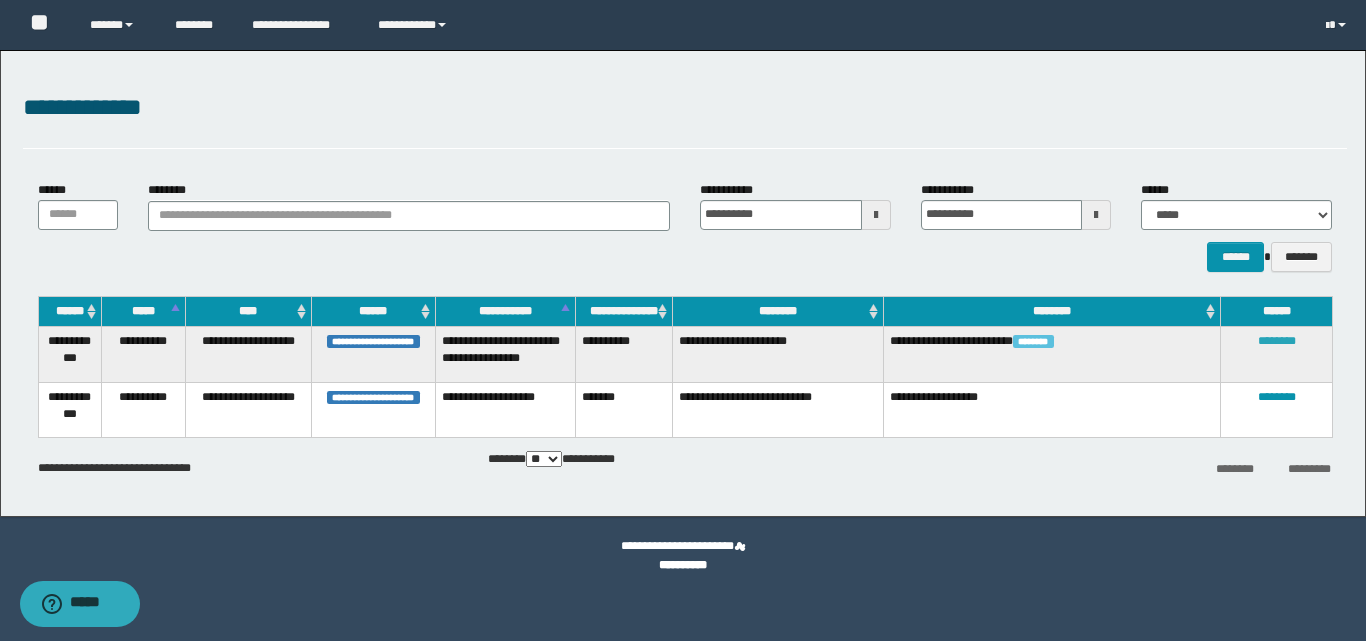 click on "********" at bounding box center (1277, 341) 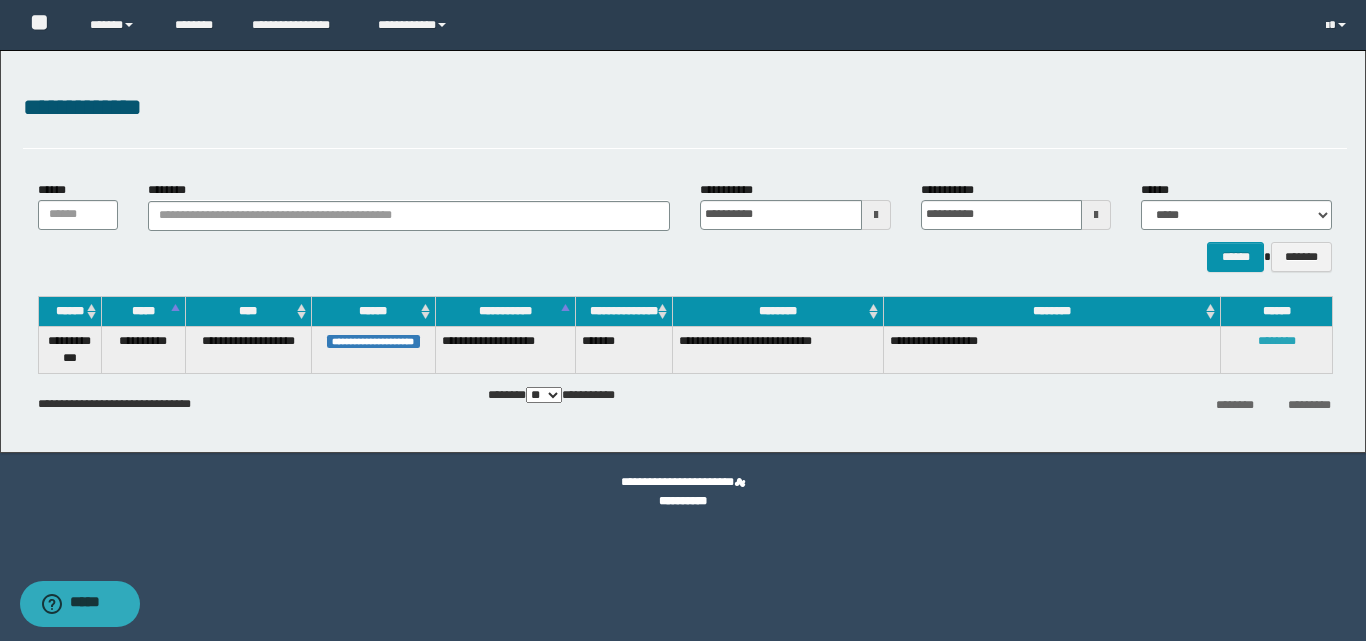 click on "********" at bounding box center (1277, 341) 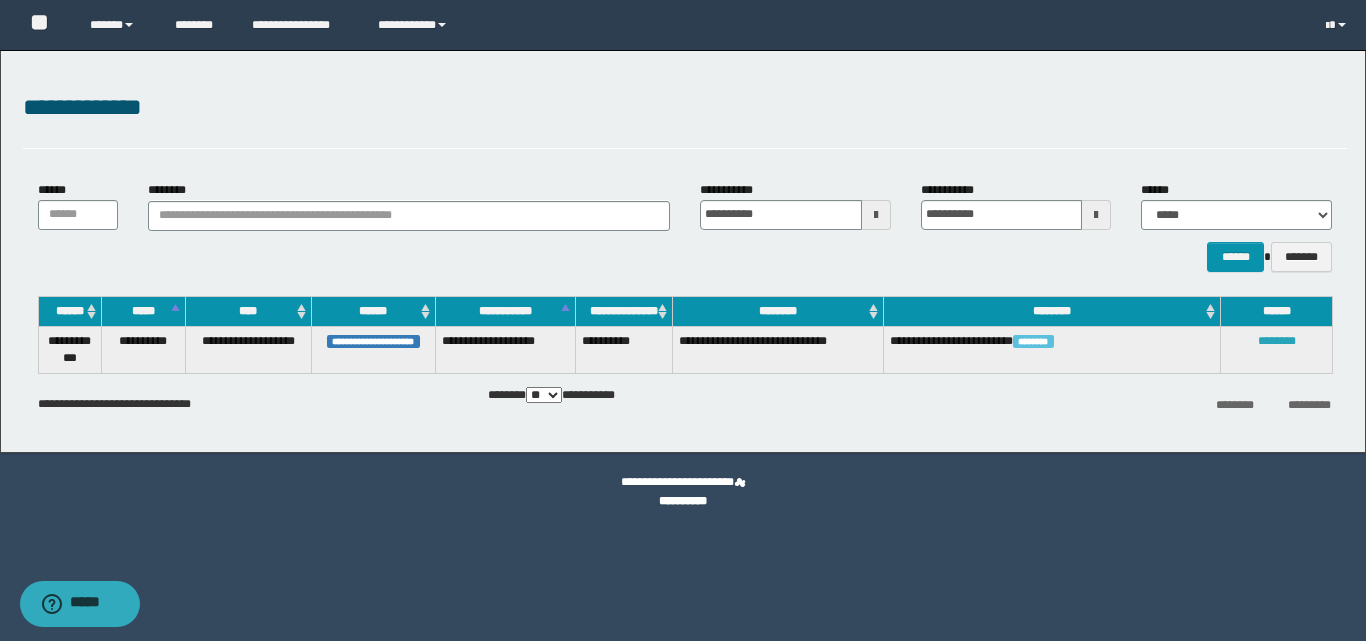 click on "********" at bounding box center [1277, 341] 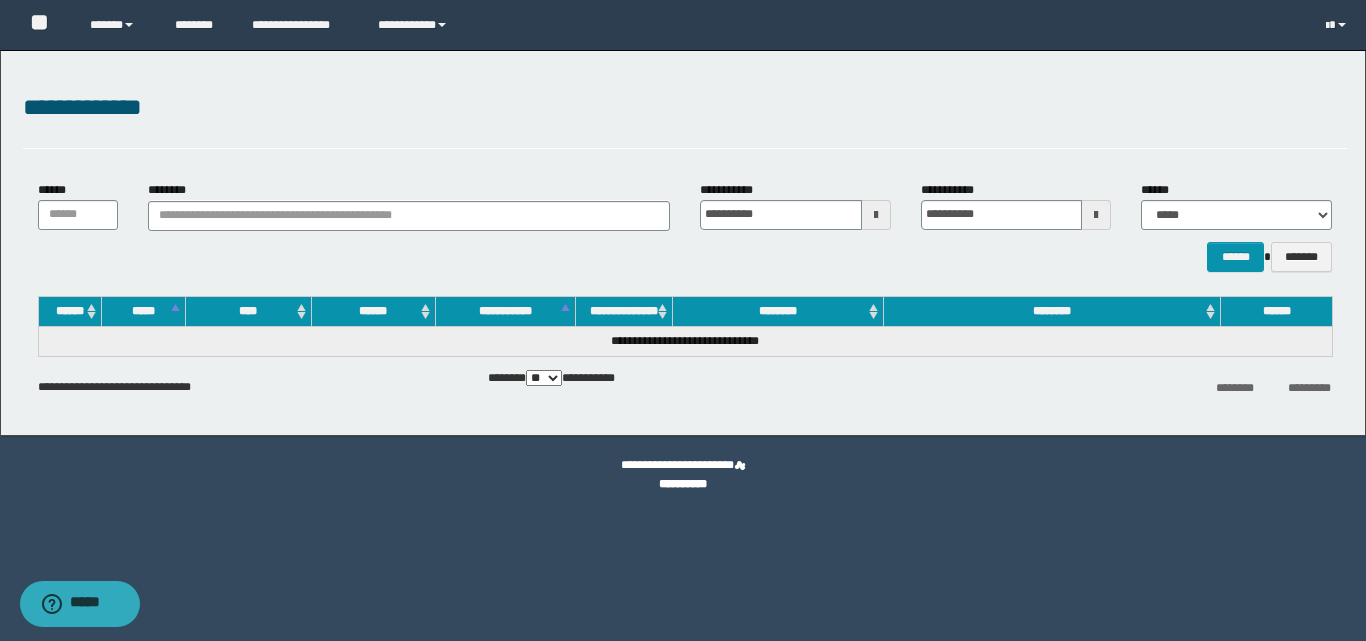 click on "**********" at bounding box center [683, 320] 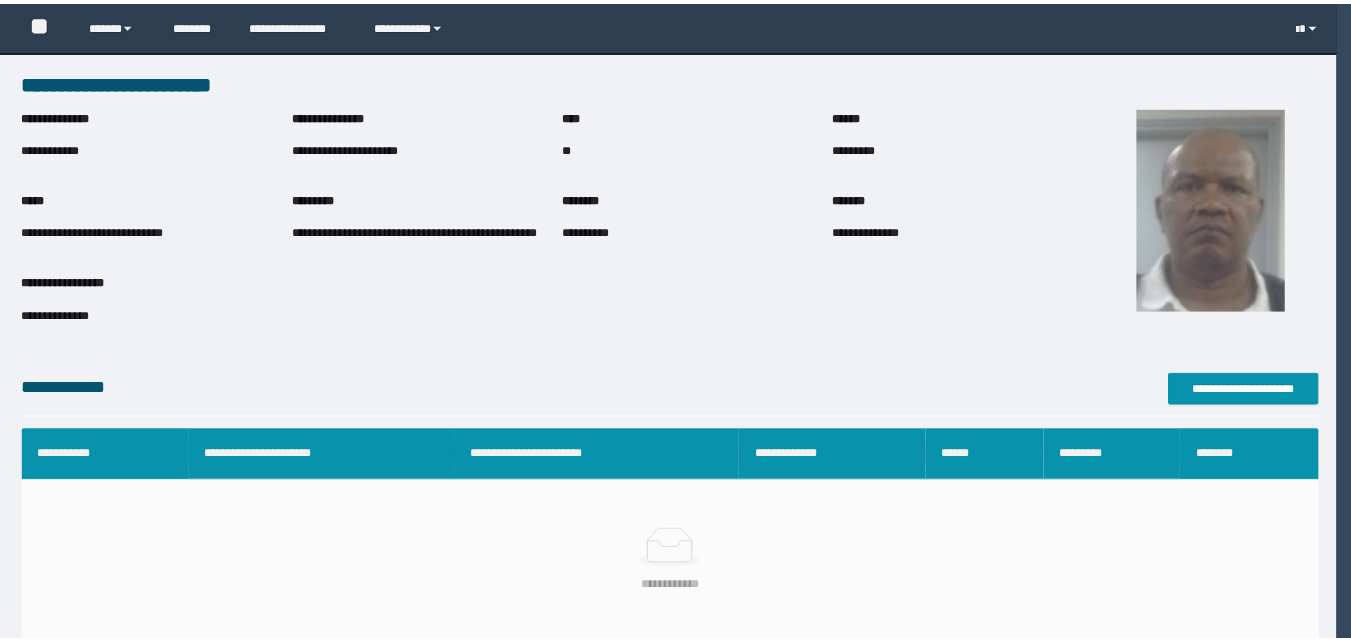 scroll, scrollTop: 0, scrollLeft: 0, axis: both 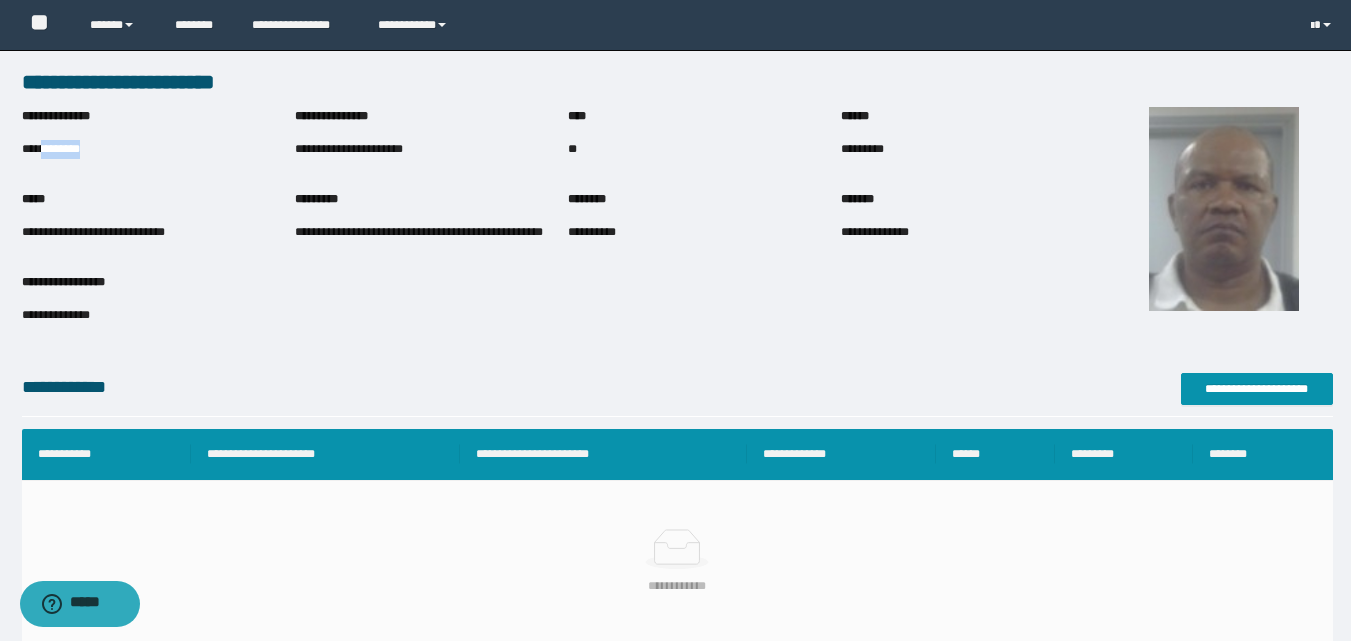 drag, startPoint x: 44, startPoint y: 143, endPoint x: 126, endPoint y: 147, distance: 82.0975 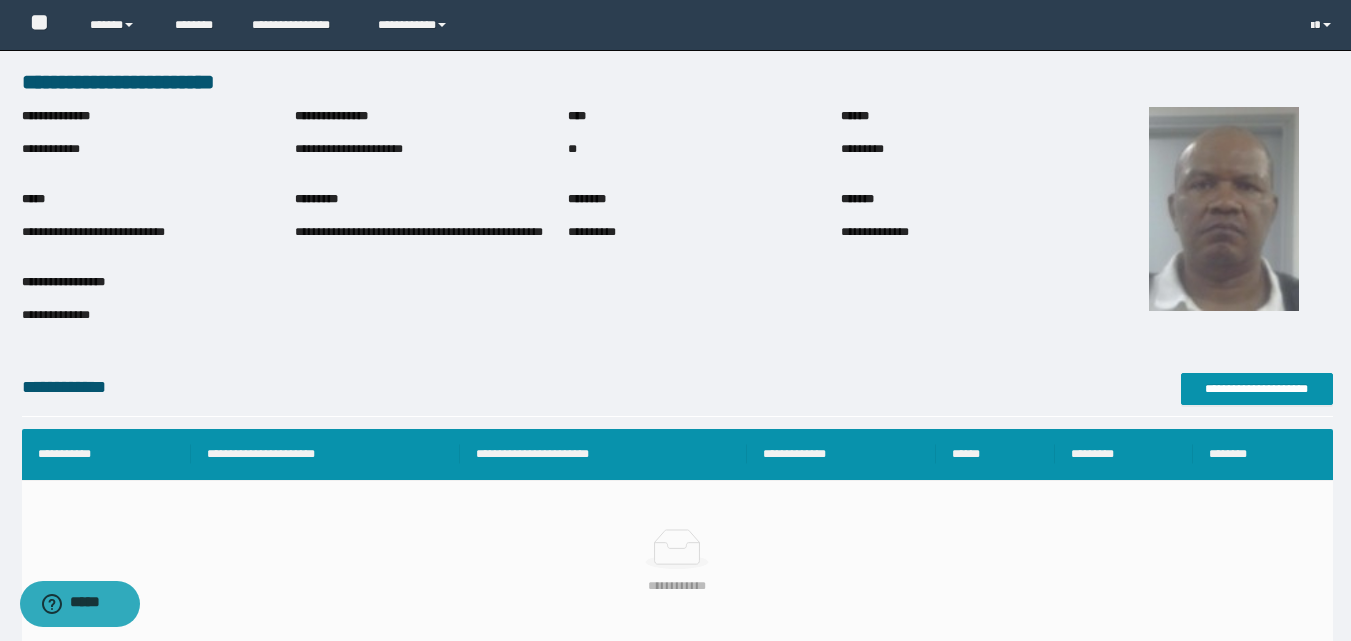 click on "**********" at bounding box center (349, 149) 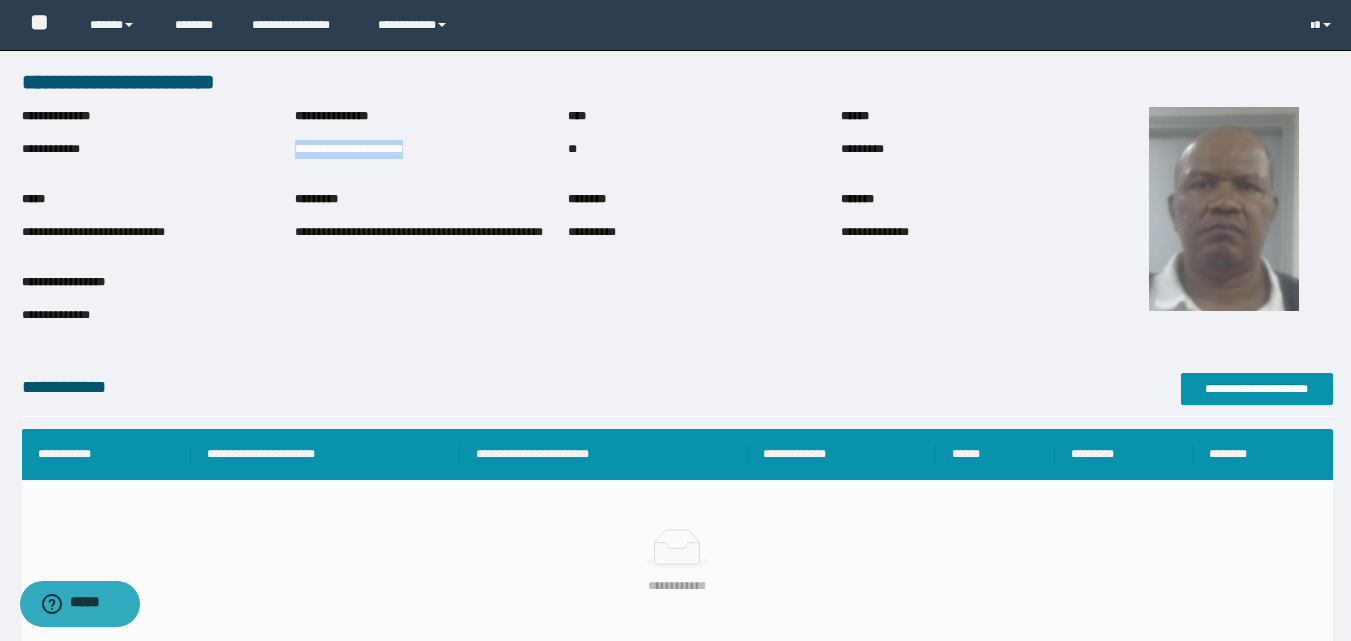 drag, startPoint x: 296, startPoint y: 147, endPoint x: 453, endPoint y: 162, distance: 157.71494 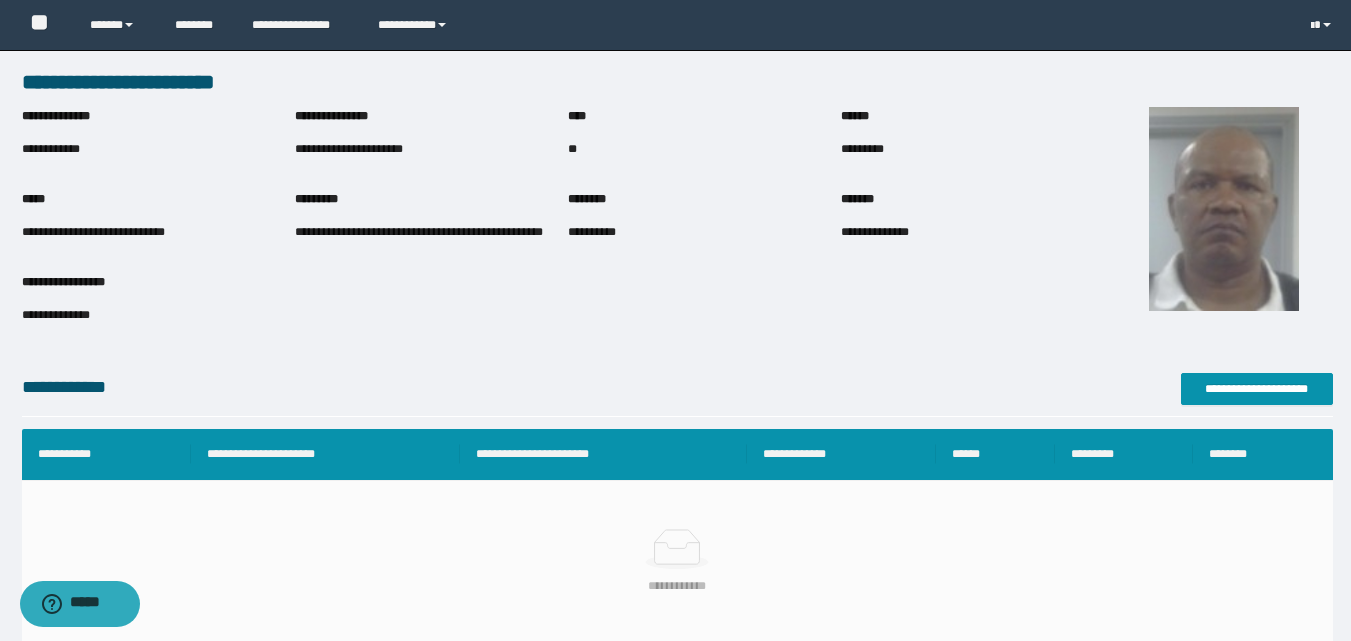 click on "**********" at bounding box center [158, 232] 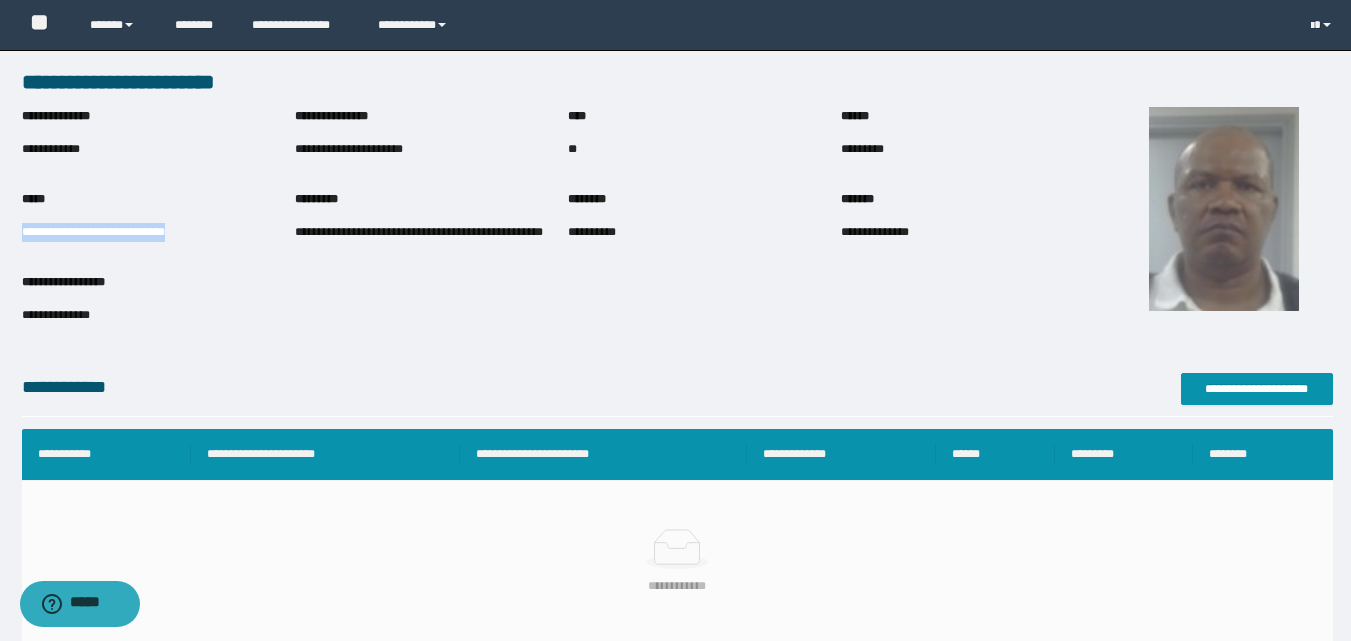 drag, startPoint x: 22, startPoint y: 232, endPoint x: 252, endPoint y: 249, distance: 230.62741 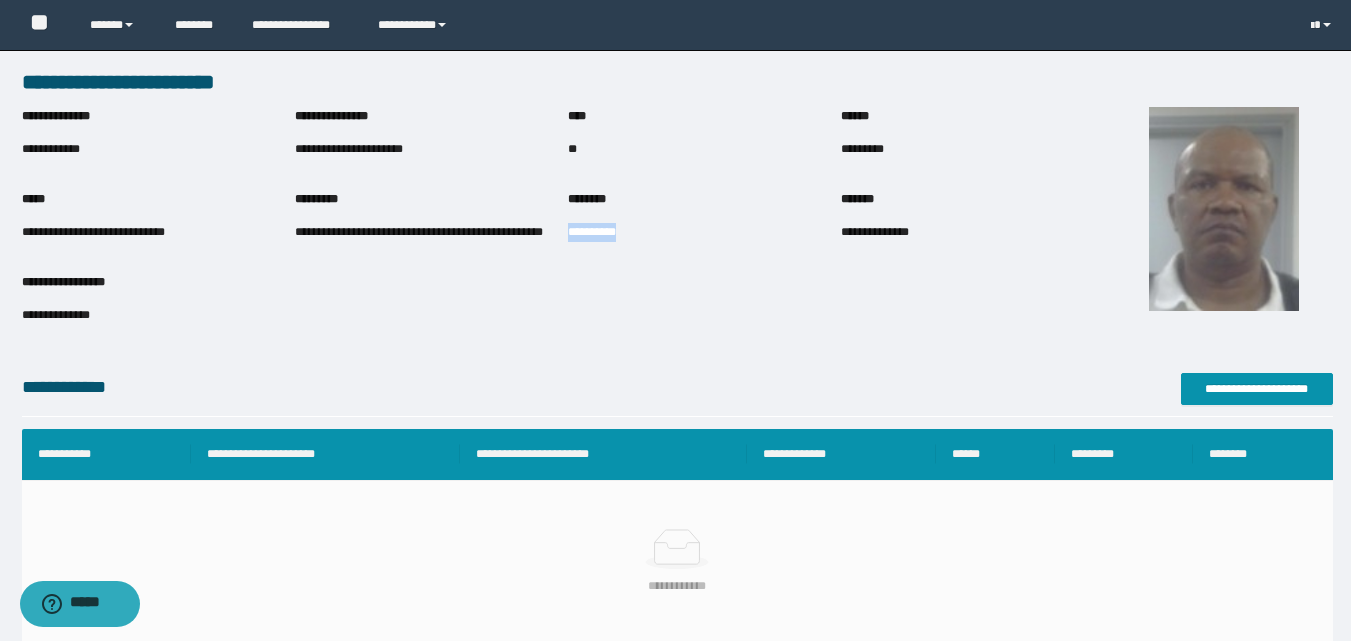 drag, startPoint x: 569, startPoint y: 234, endPoint x: 653, endPoint y: 242, distance: 84.38009 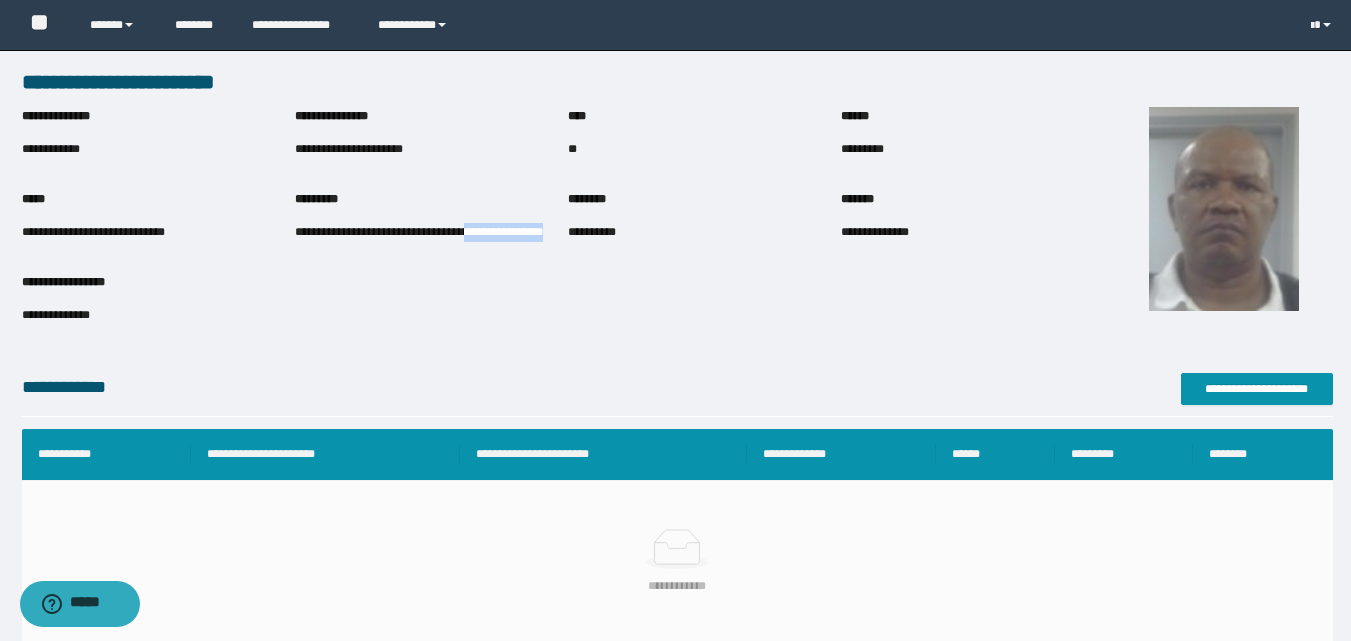 drag, startPoint x: 430, startPoint y: 234, endPoint x: 530, endPoint y: 238, distance: 100.07997 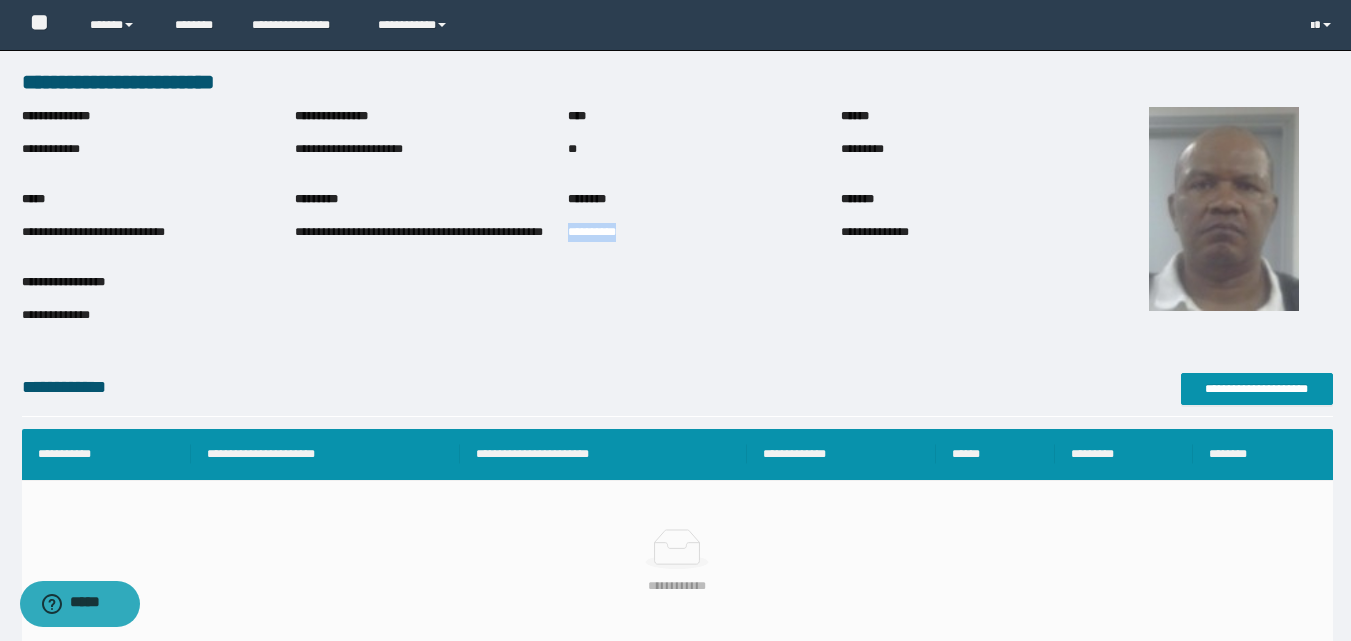 drag, startPoint x: 570, startPoint y: 234, endPoint x: 678, endPoint y: 242, distance: 108.29589 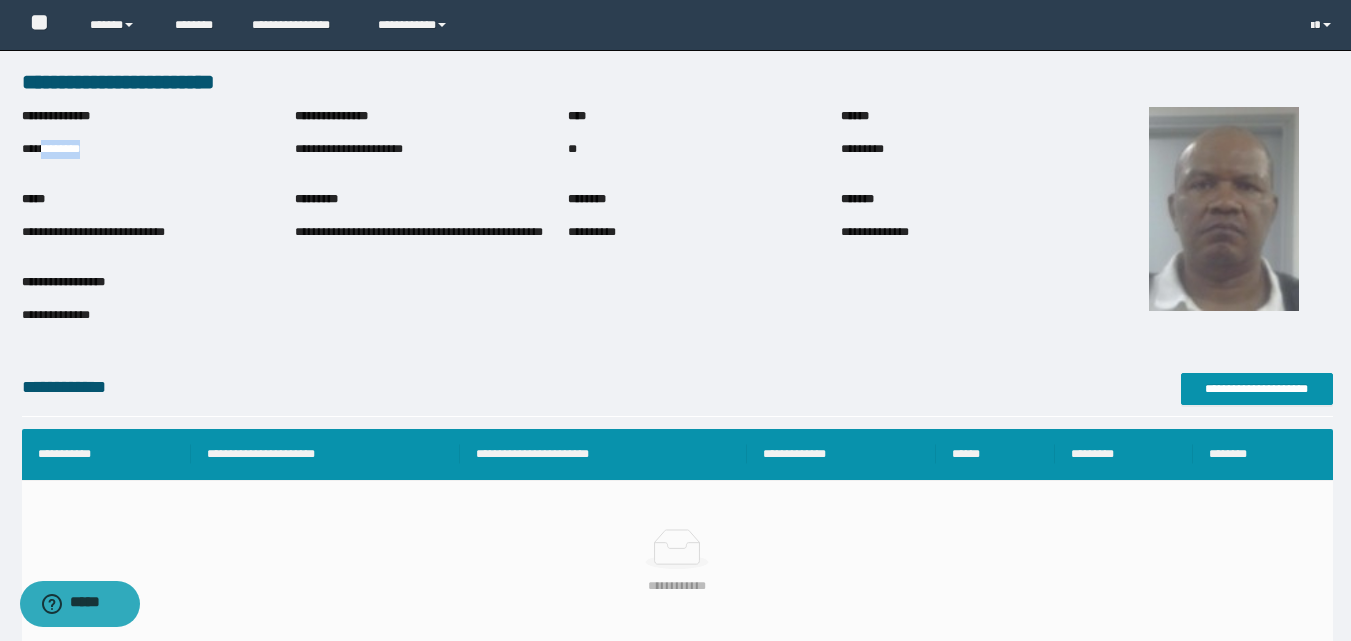 drag, startPoint x: 43, startPoint y: 148, endPoint x: 134, endPoint y: 147, distance: 91.00549 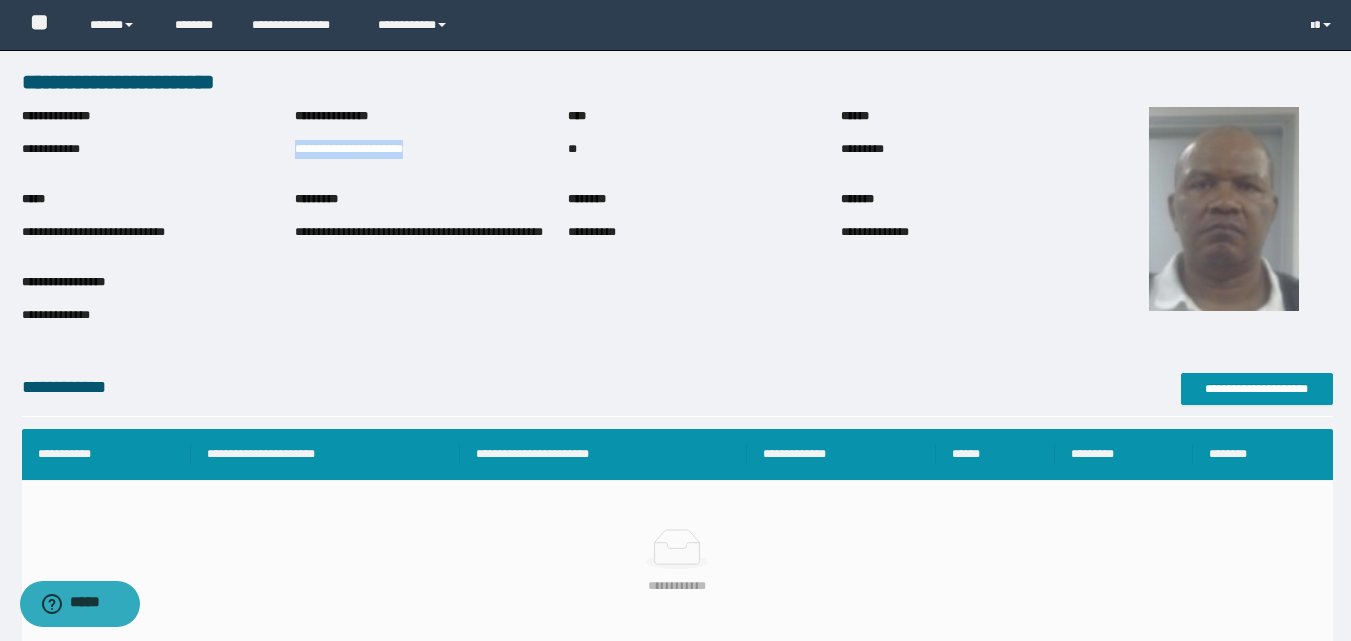 drag, startPoint x: 295, startPoint y: 146, endPoint x: 438, endPoint y: 157, distance: 143.42245 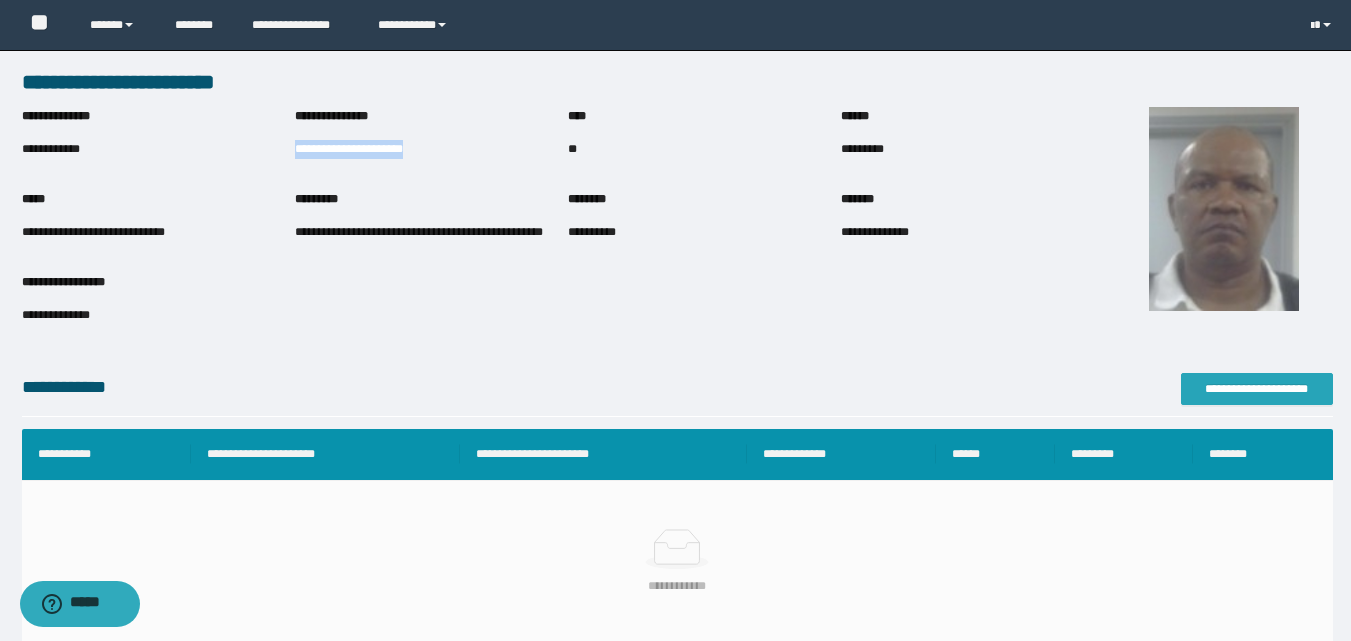 click on "**********" at bounding box center [1257, 389] 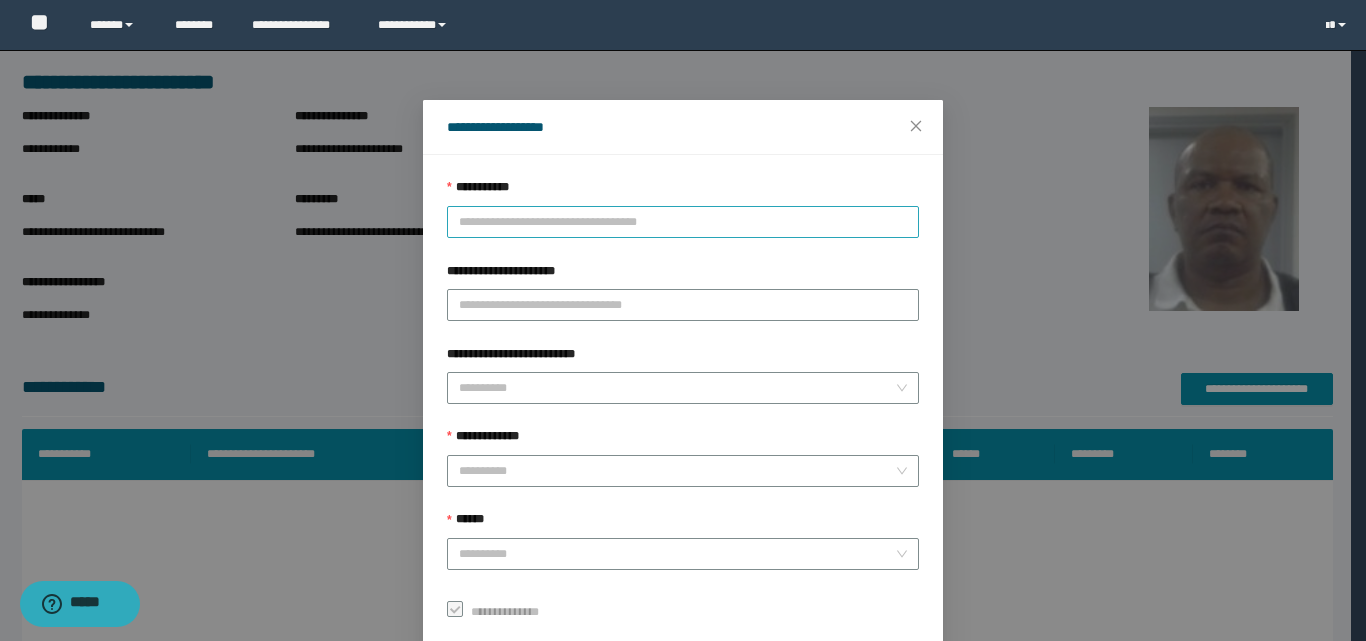 click on "**********" at bounding box center (683, 222) 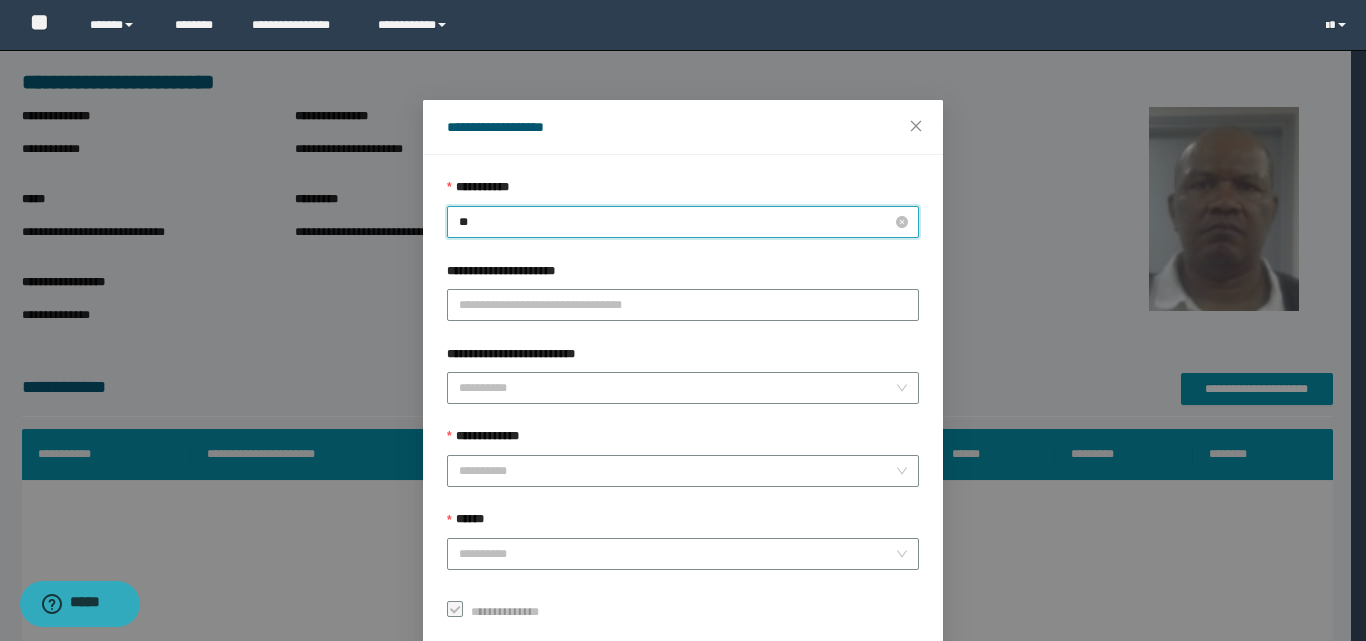type on "***" 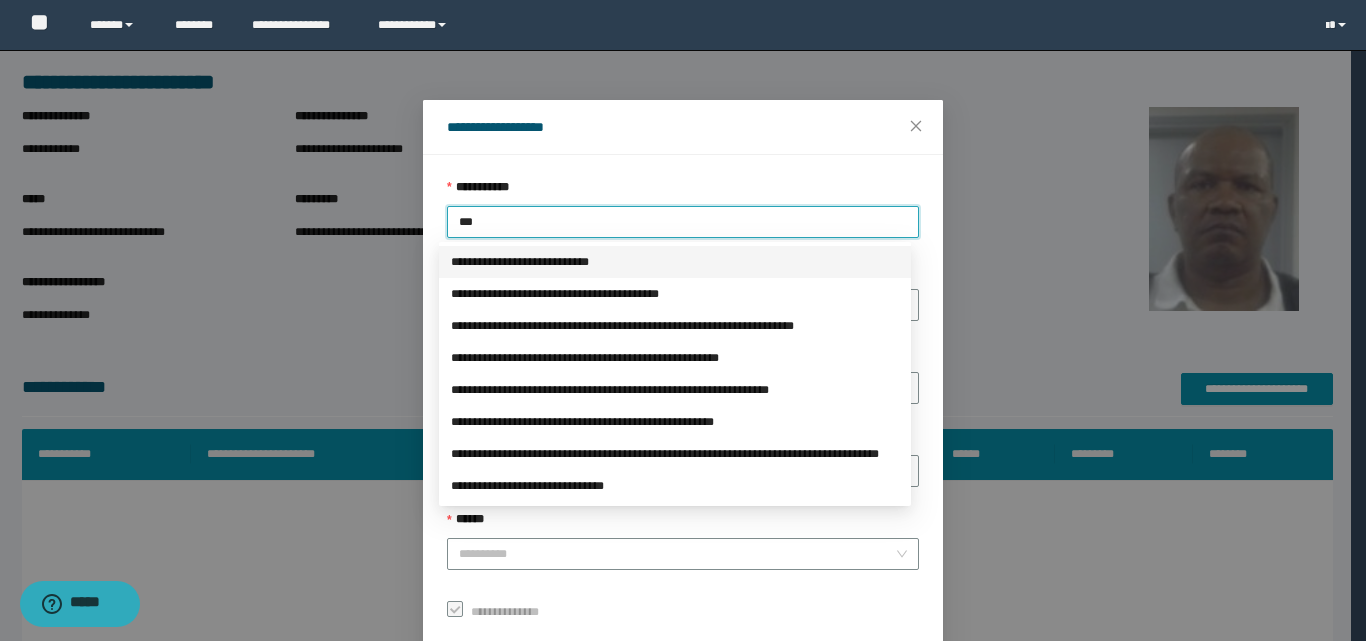 click on "**********" at bounding box center [675, 262] 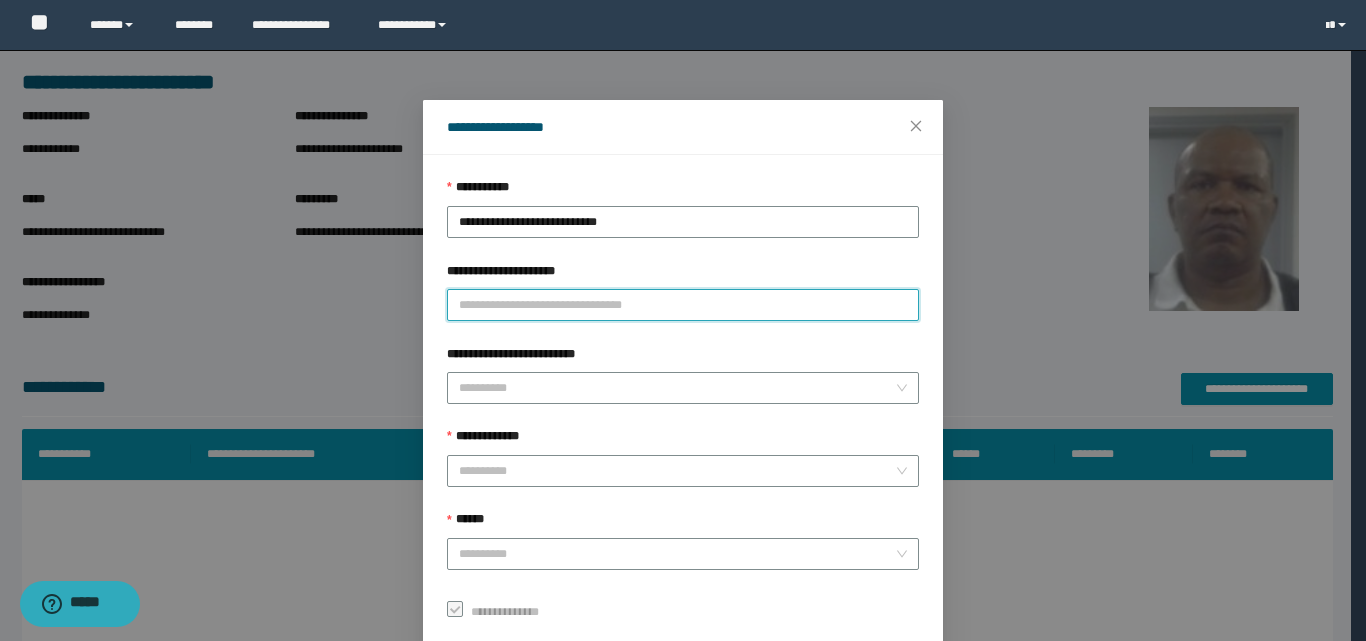click on "**********" at bounding box center [683, 305] 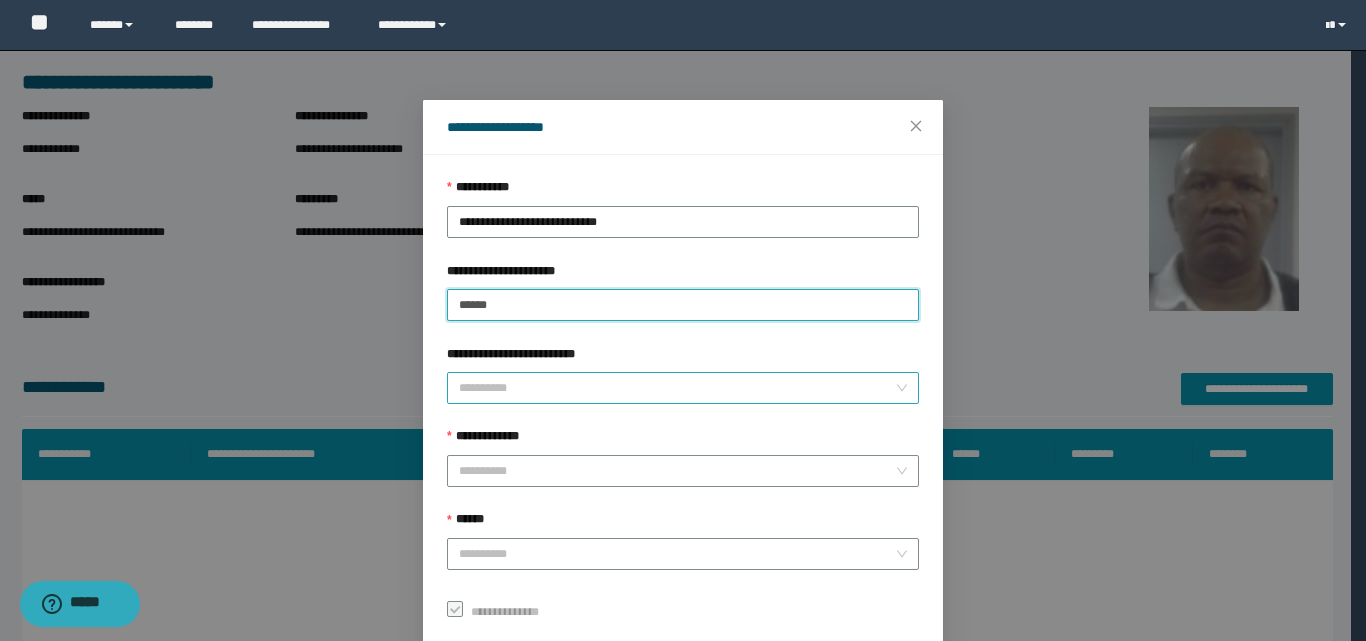 type on "******" 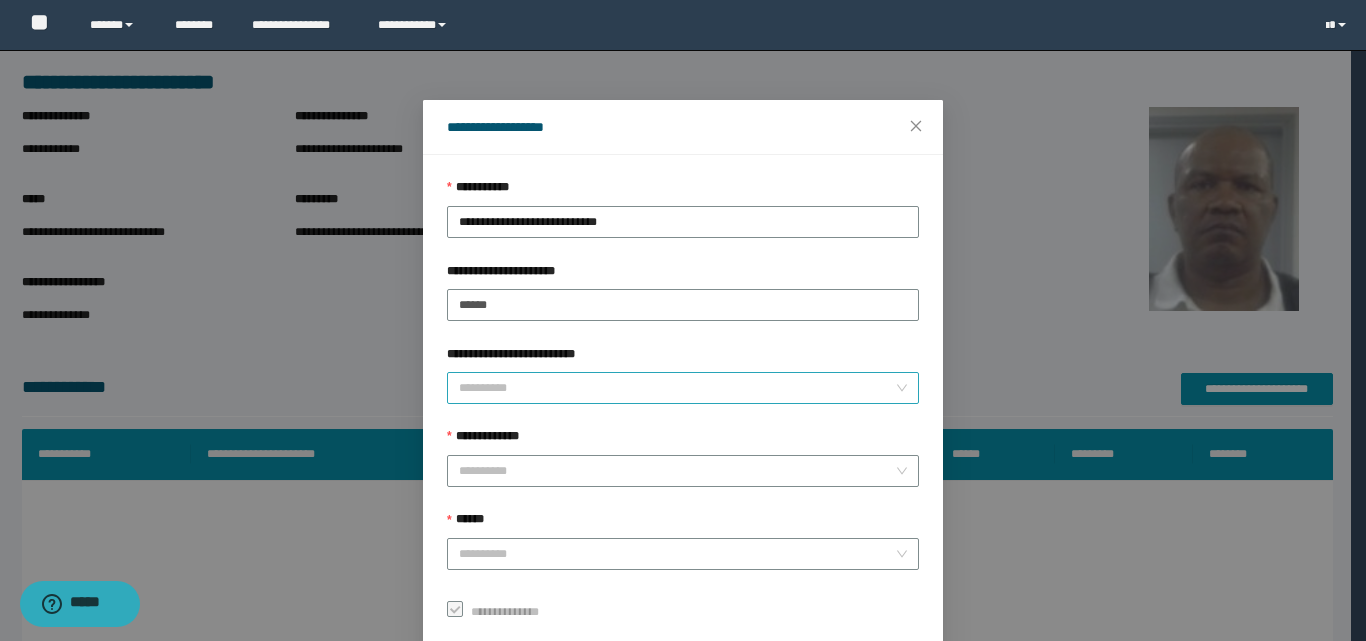 click on "**********" at bounding box center [677, 388] 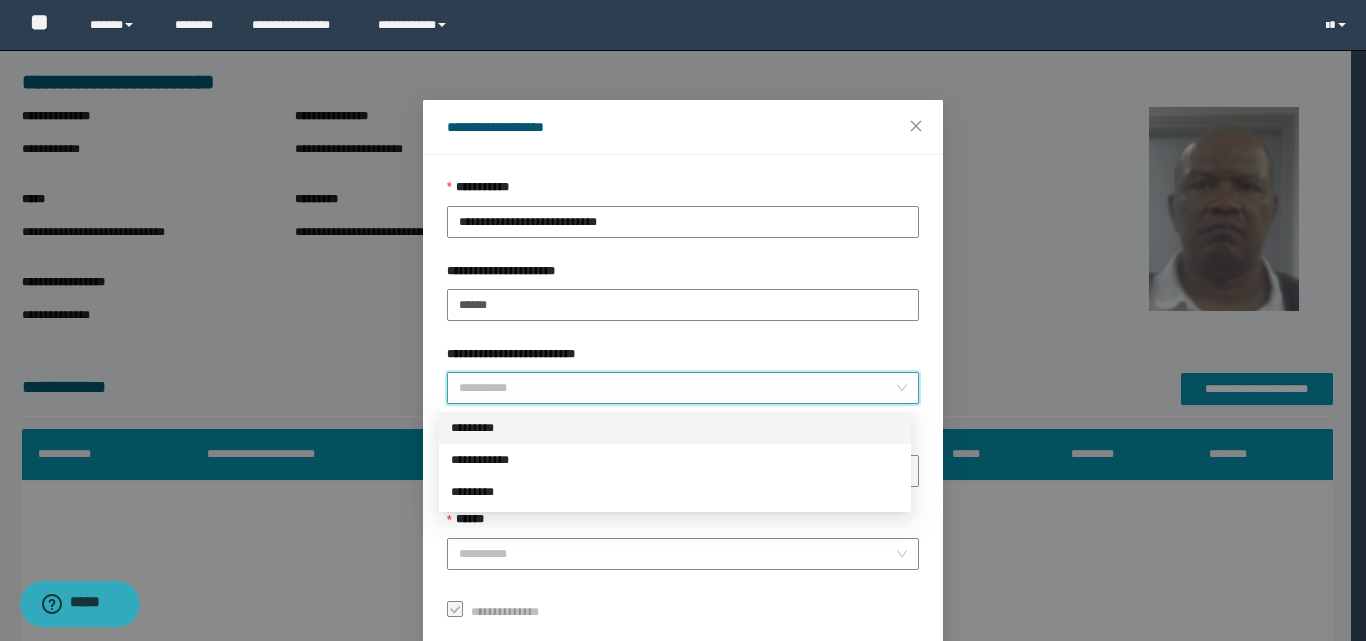 click on "*********" at bounding box center (675, 428) 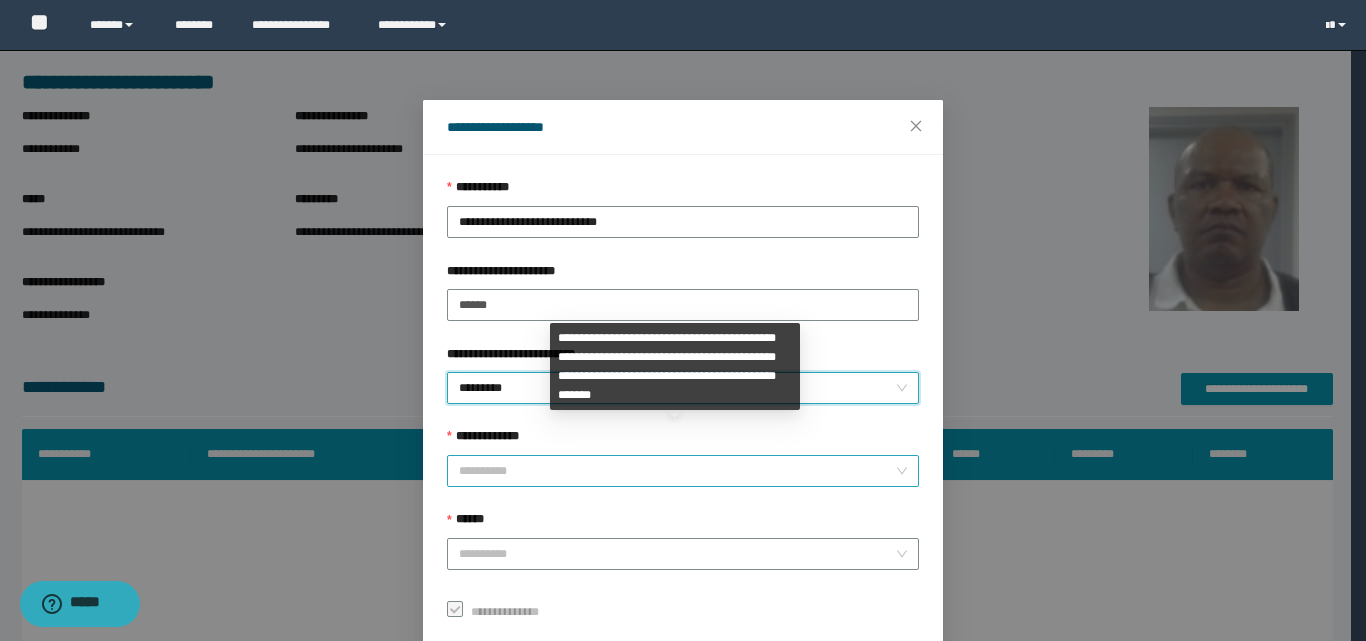 click on "**********" at bounding box center (677, 471) 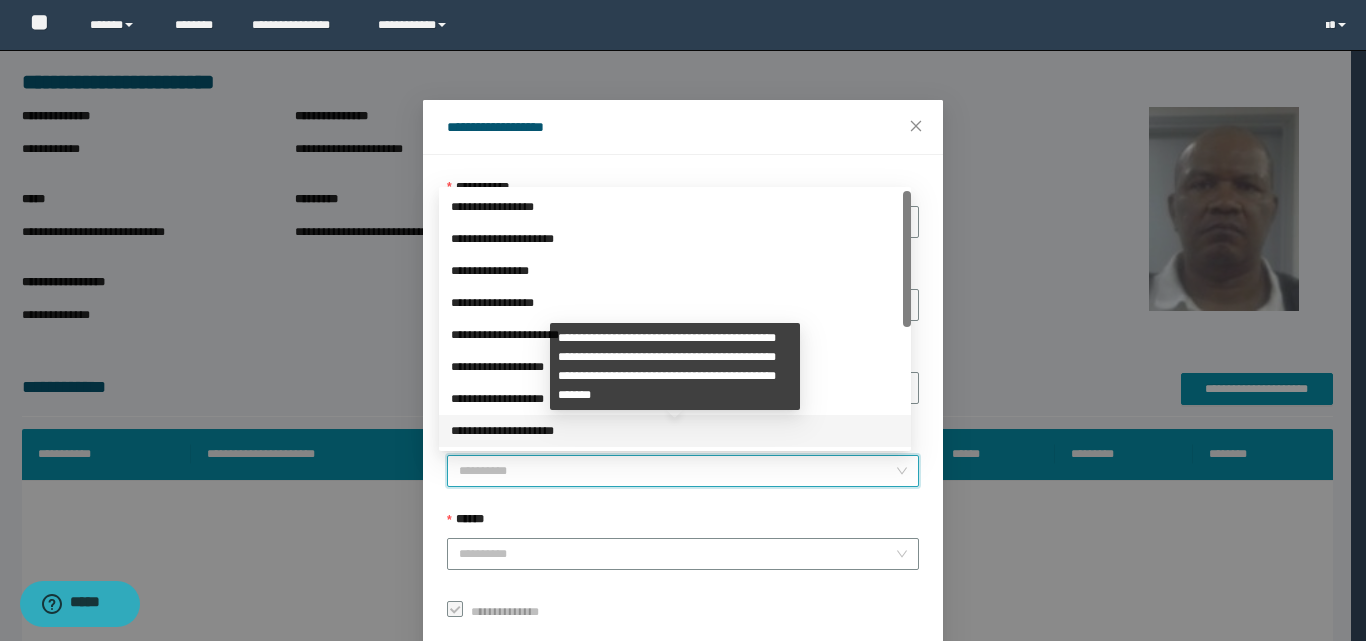 scroll, scrollTop: 224, scrollLeft: 0, axis: vertical 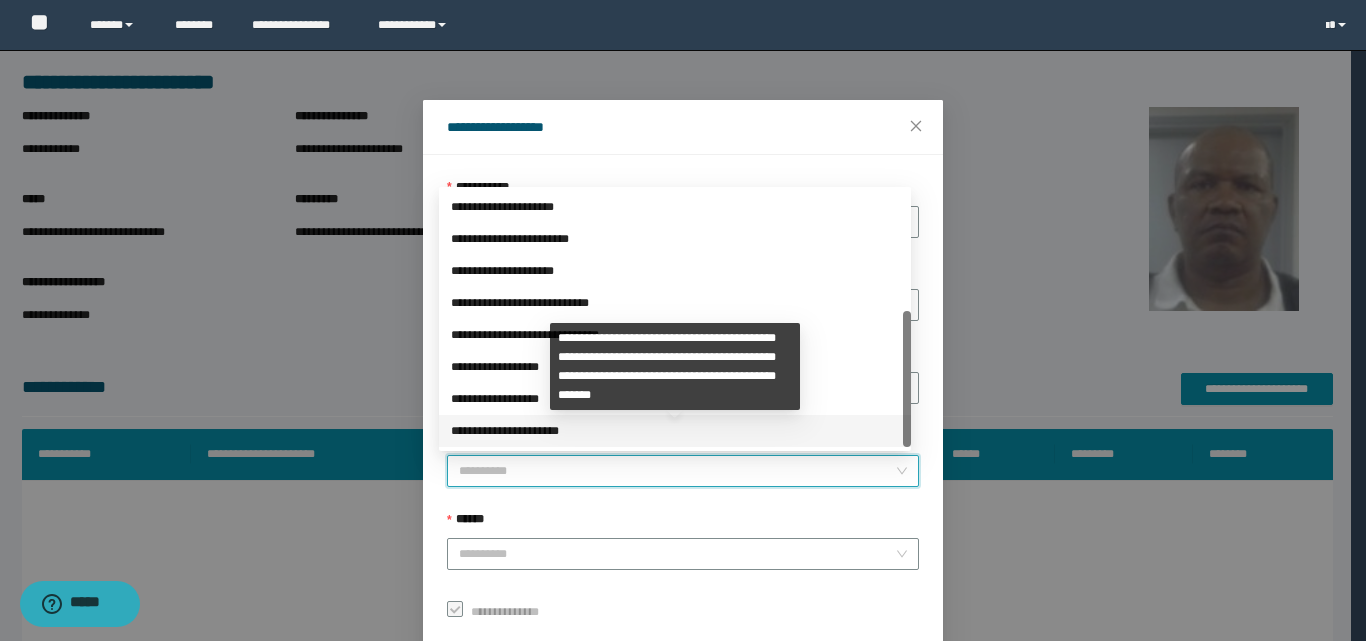 click on "**********" at bounding box center (675, 431) 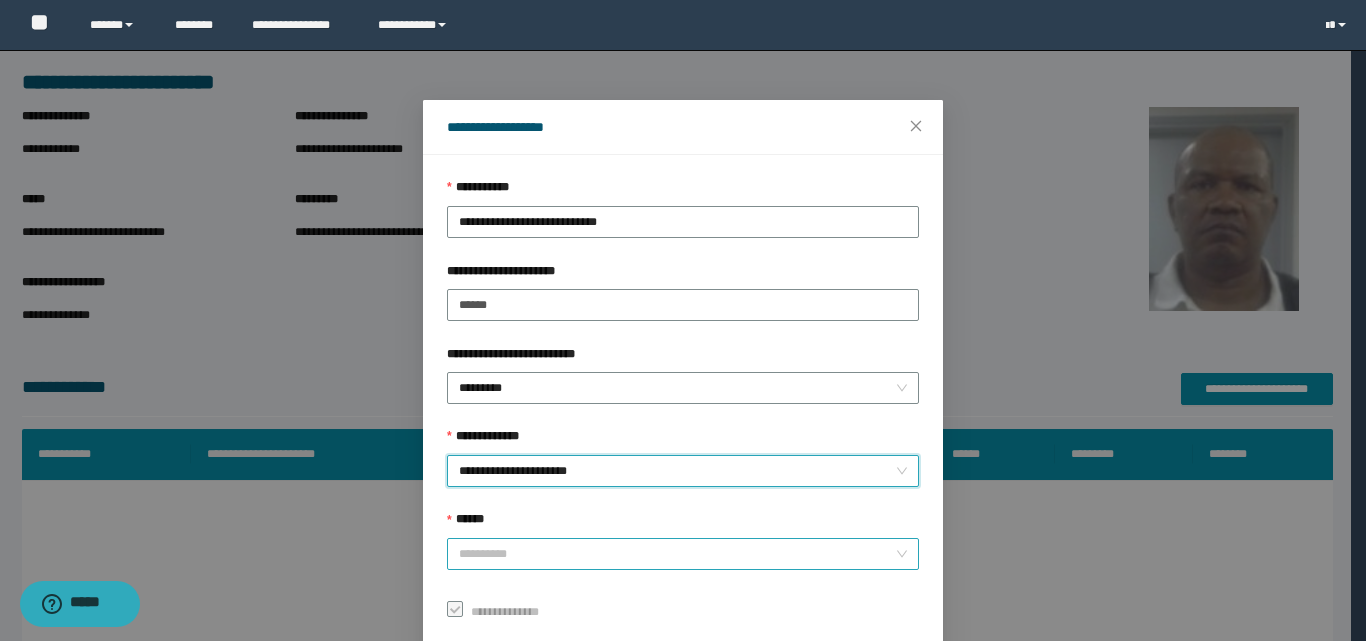 click on "******" at bounding box center (677, 554) 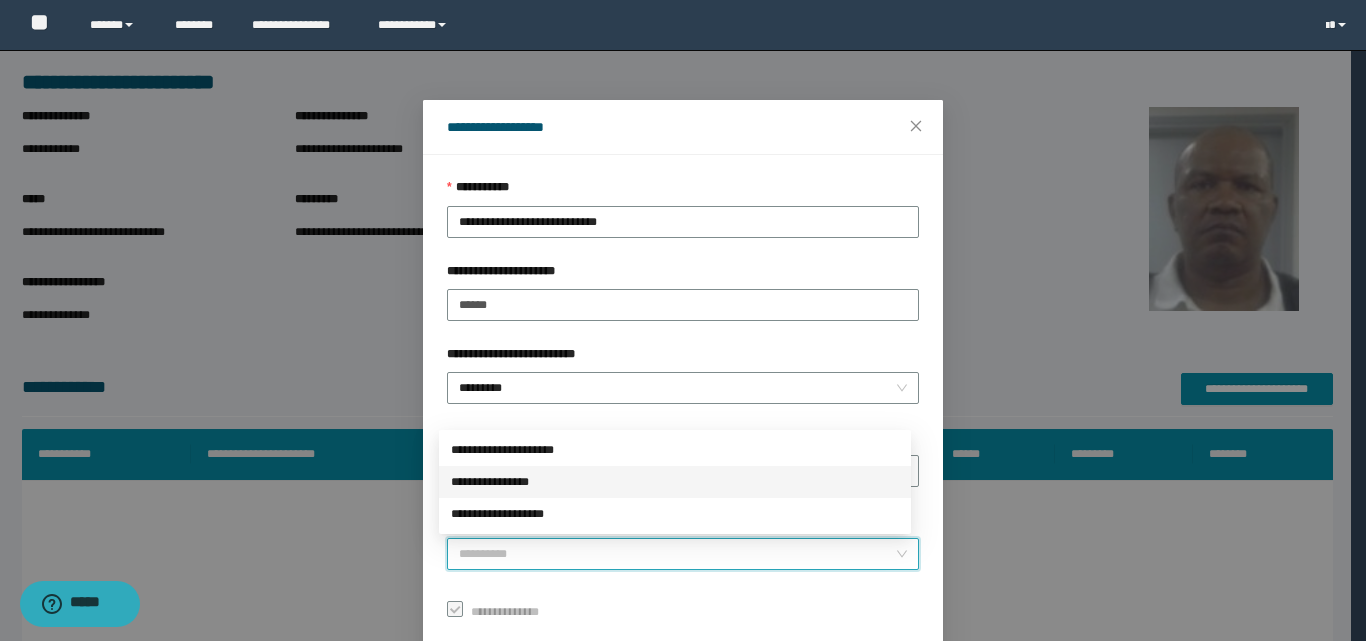 click on "**********" at bounding box center [675, 482] 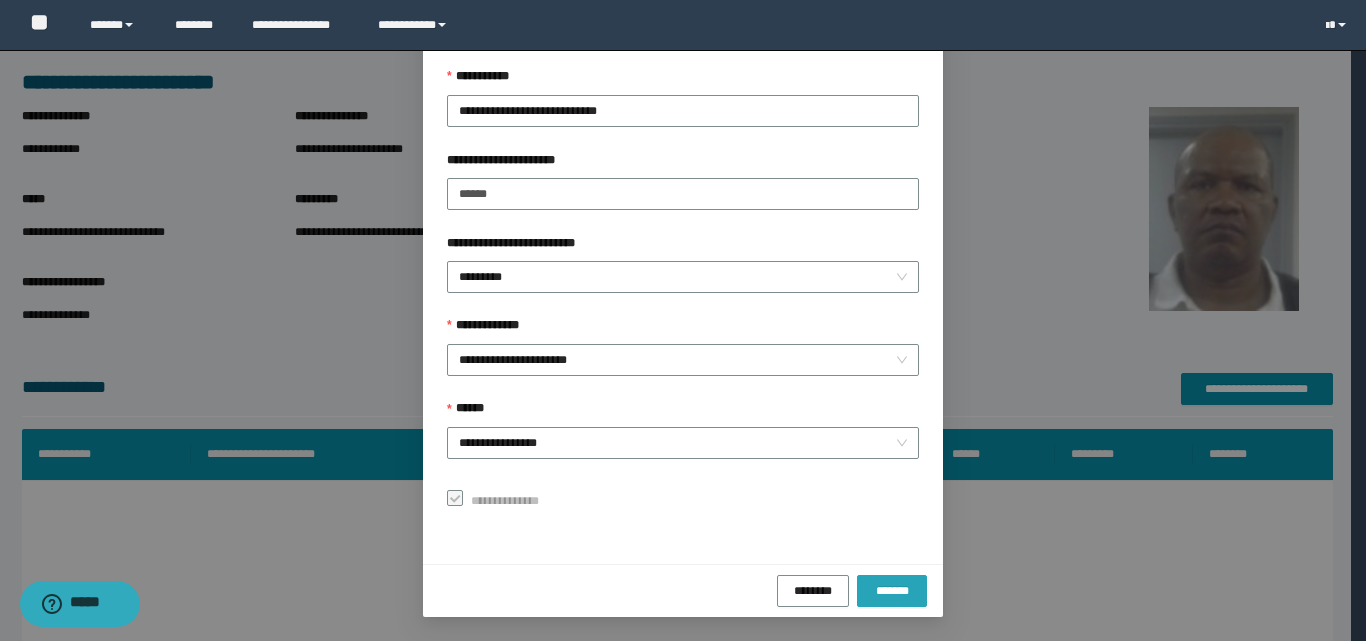 click on "*******" at bounding box center (892, 590) 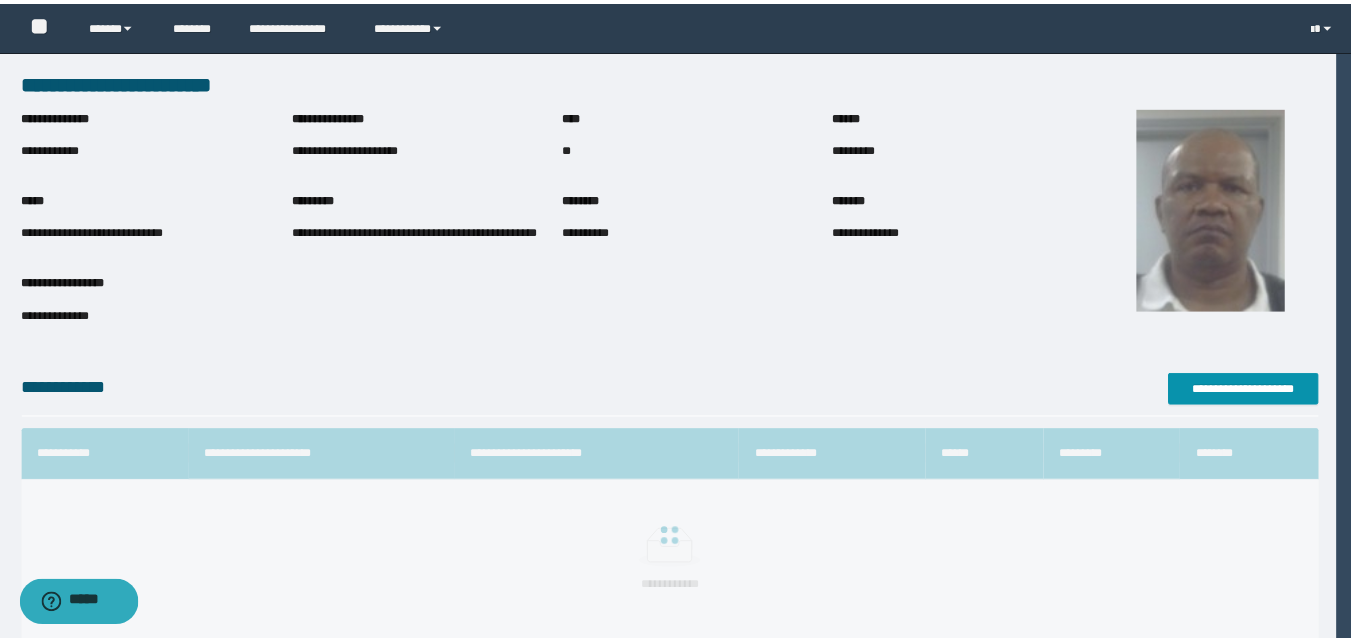 scroll, scrollTop: 64, scrollLeft: 0, axis: vertical 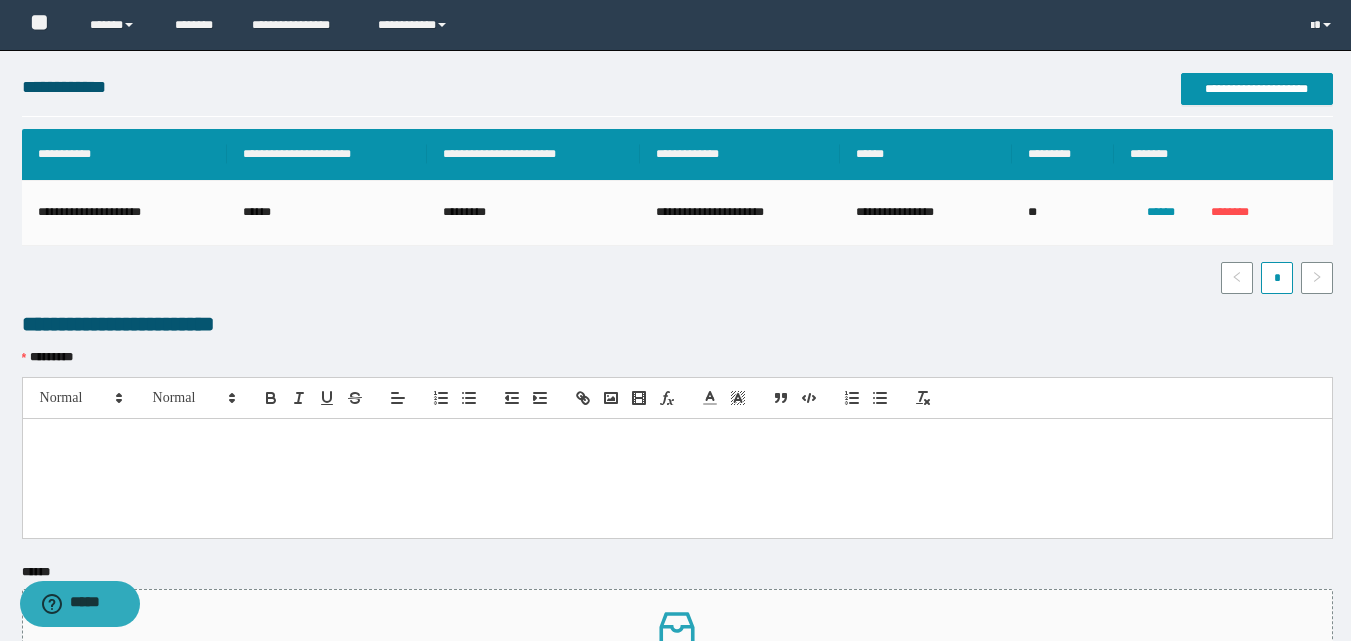 click at bounding box center (677, 440) 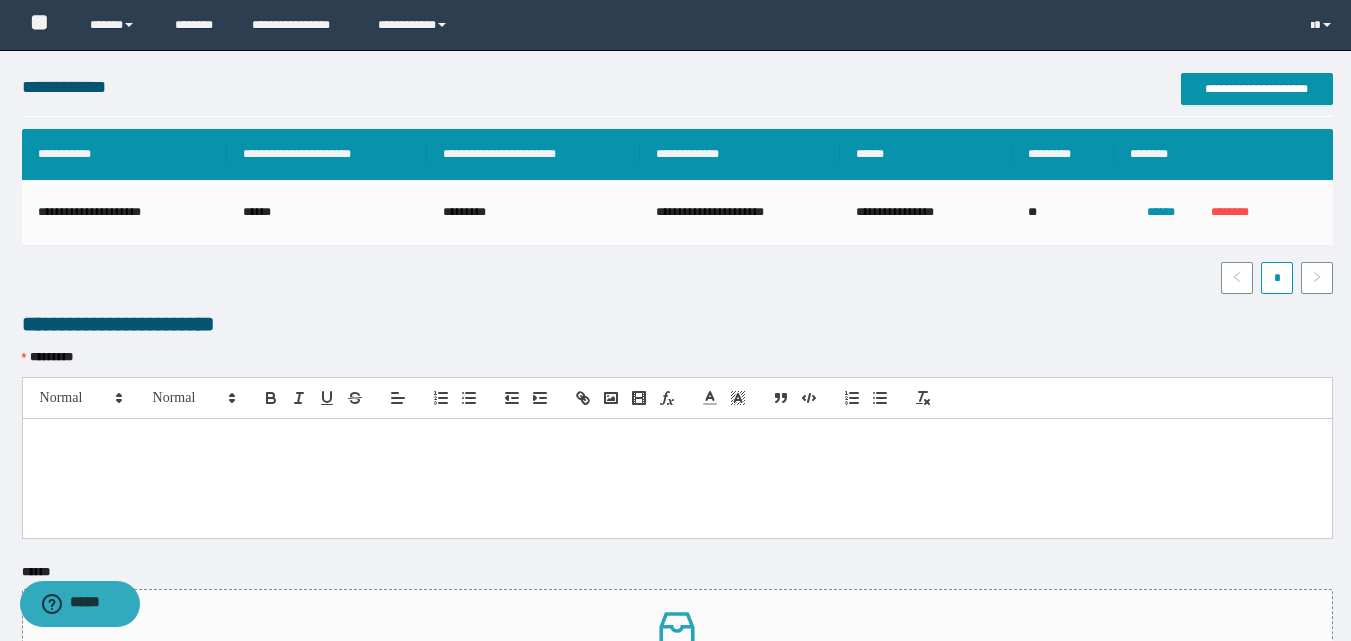 click at bounding box center [677, 478] 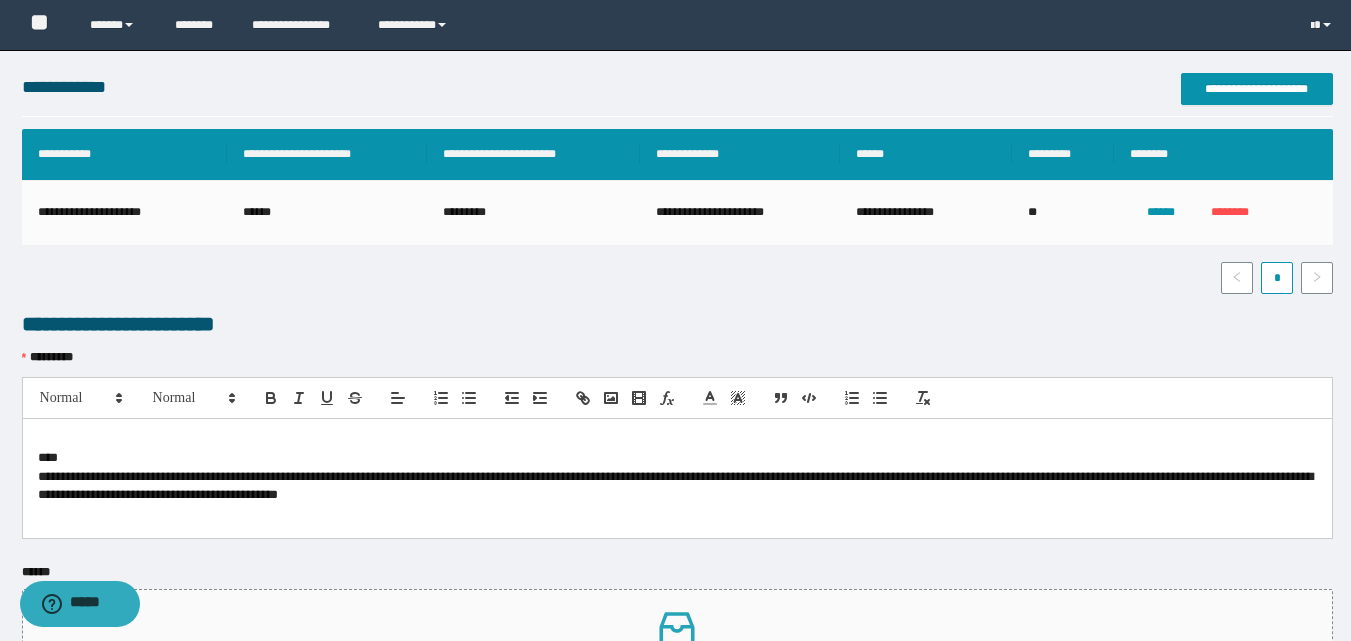 scroll, scrollTop: 0, scrollLeft: 0, axis: both 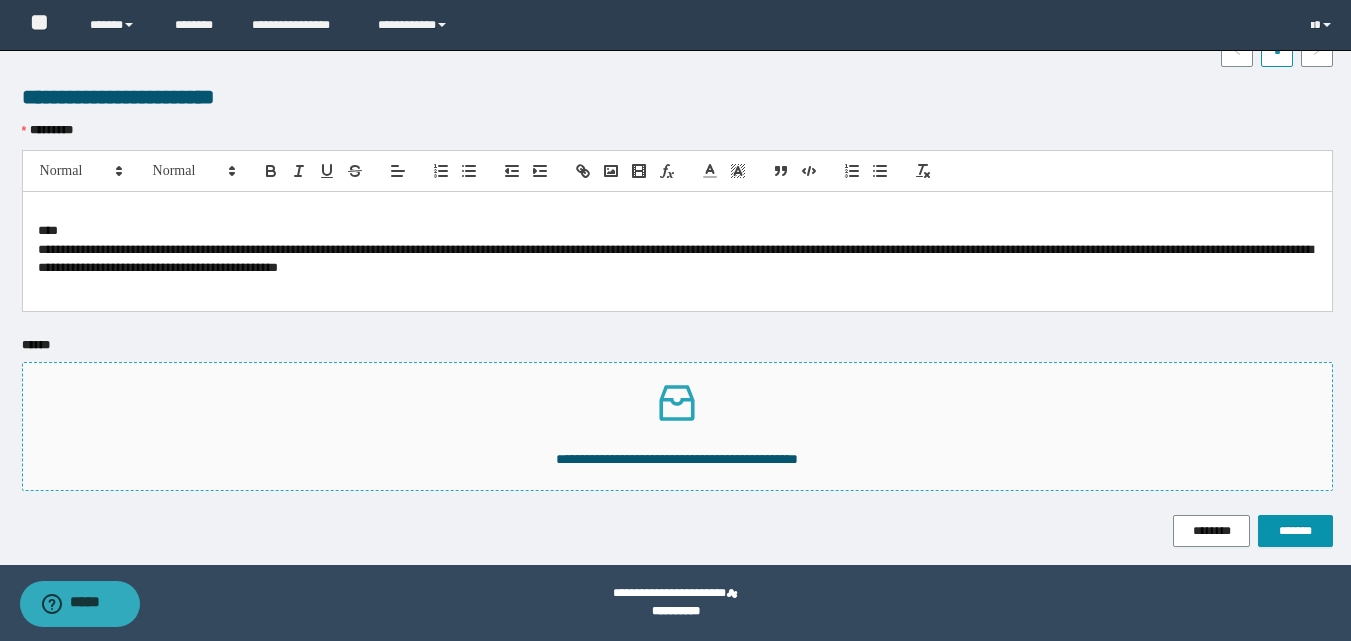 click 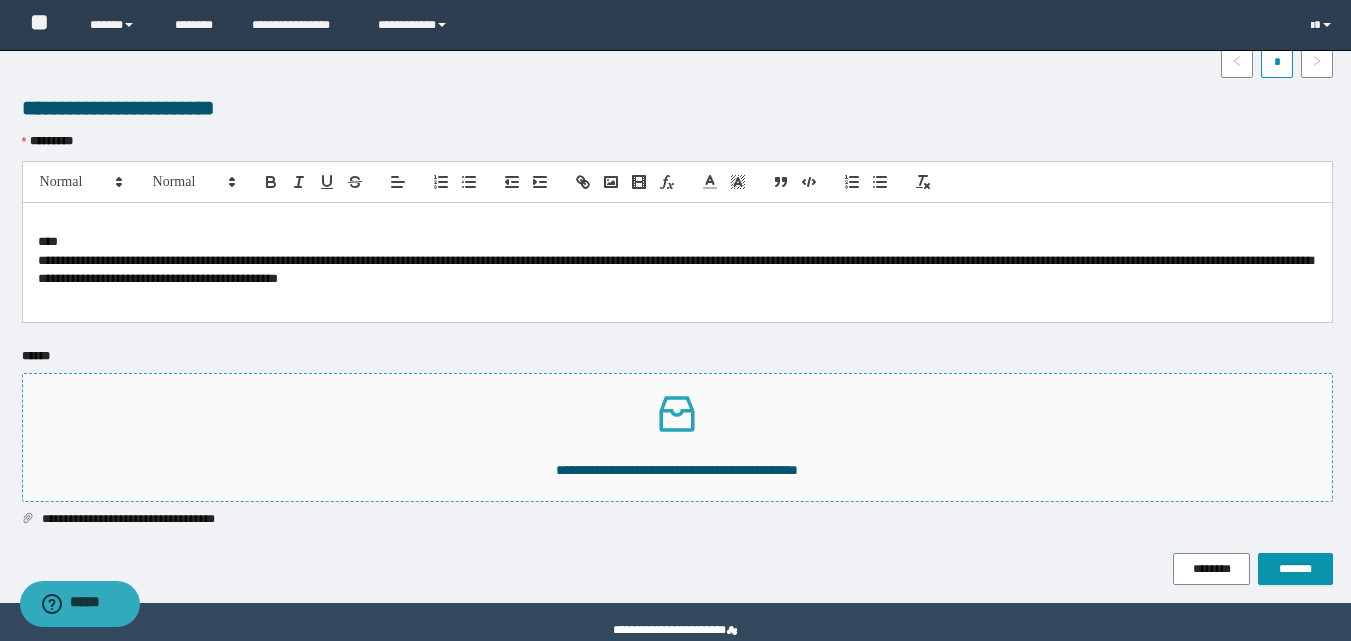 scroll, scrollTop: 554, scrollLeft: 0, axis: vertical 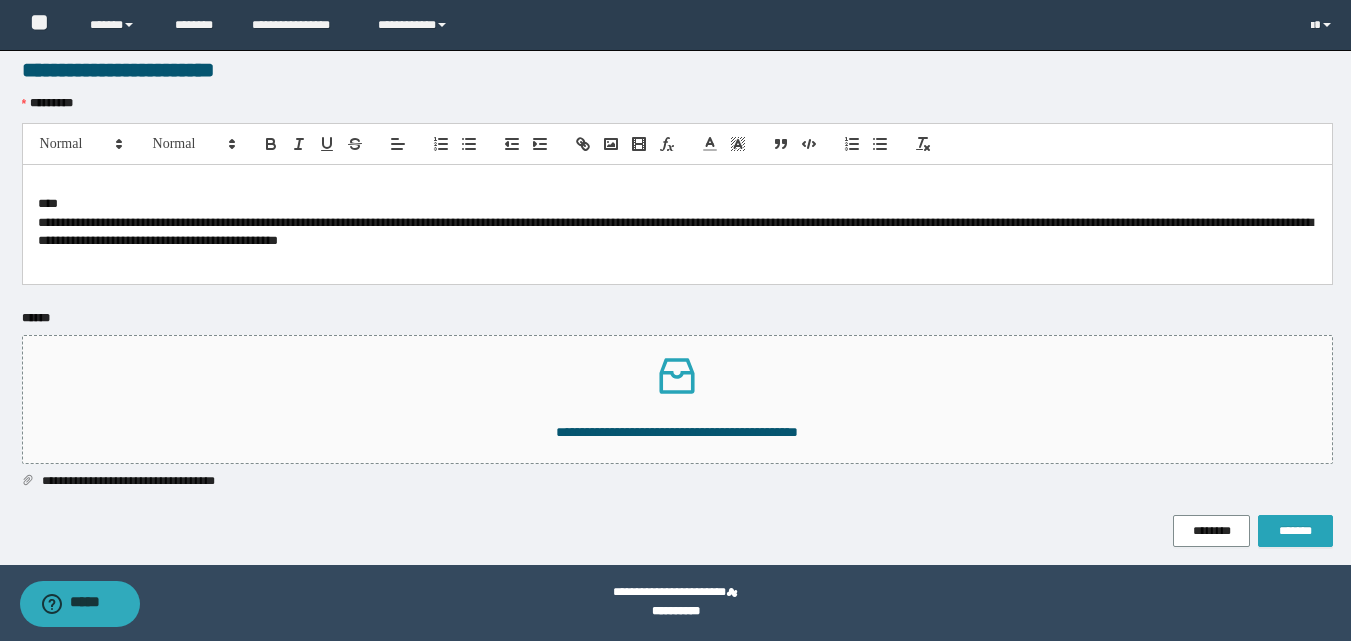 click on "*******" at bounding box center [1295, 531] 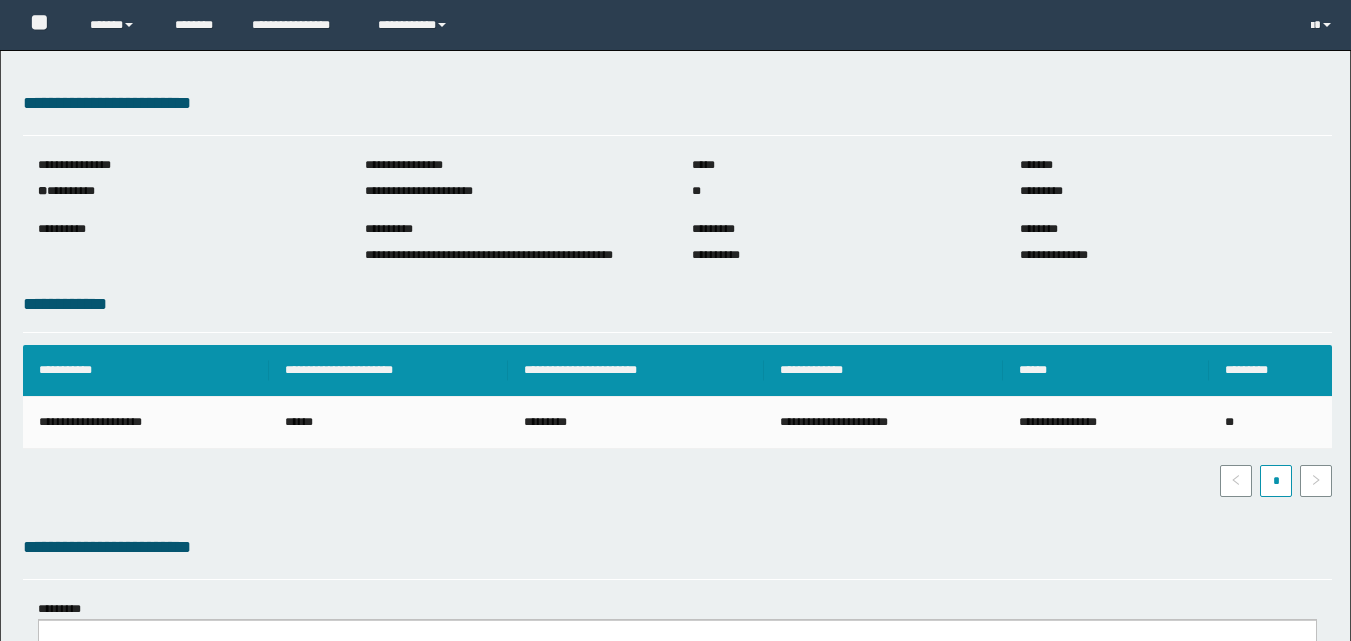 scroll, scrollTop: 0, scrollLeft: 0, axis: both 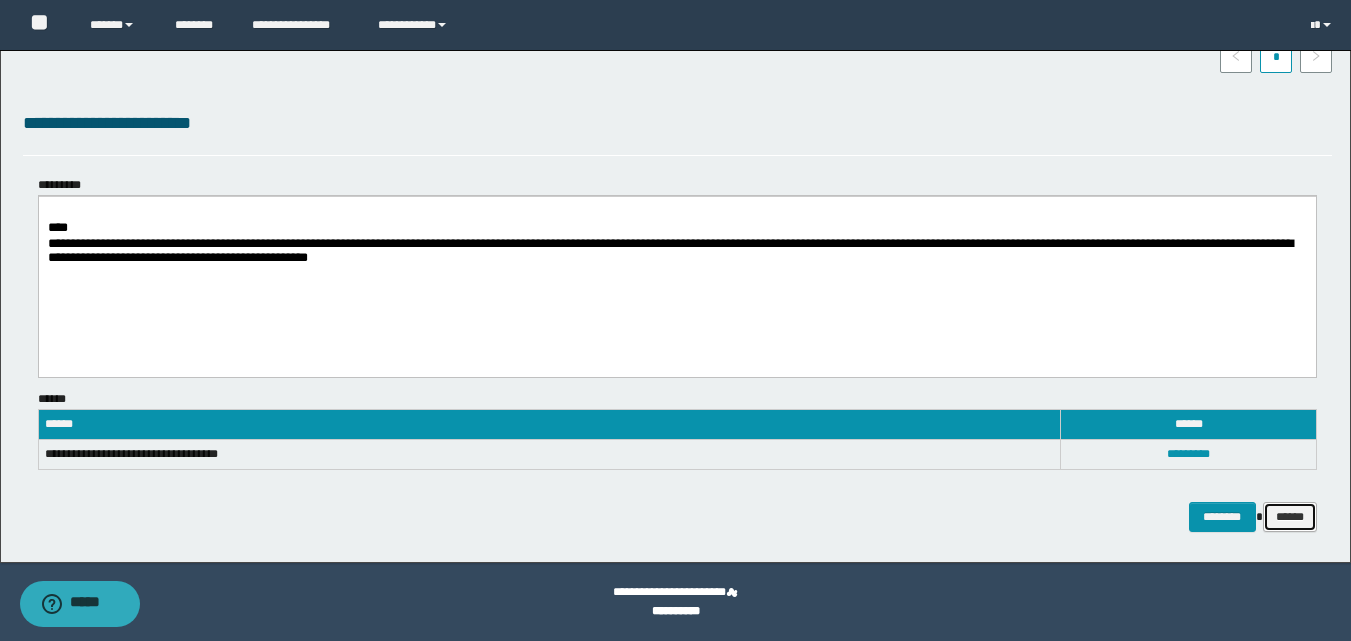 click on "******" at bounding box center [1290, 517] 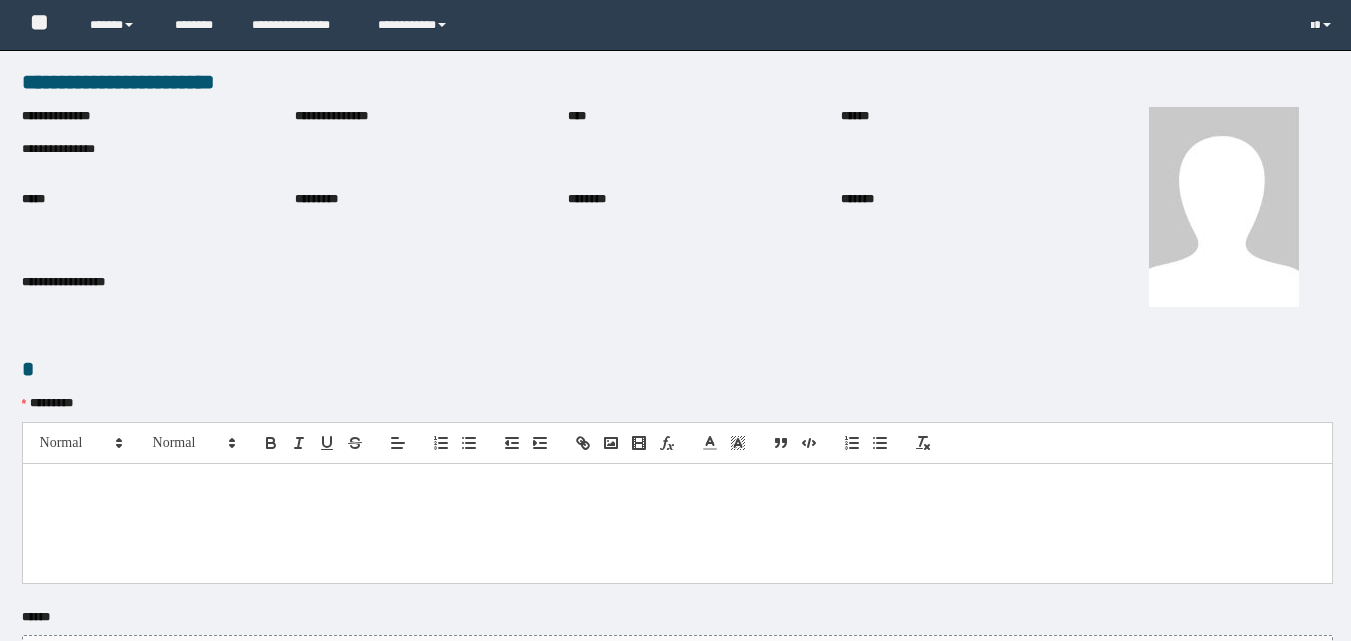 scroll, scrollTop: 0, scrollLeft: 0, axis: both 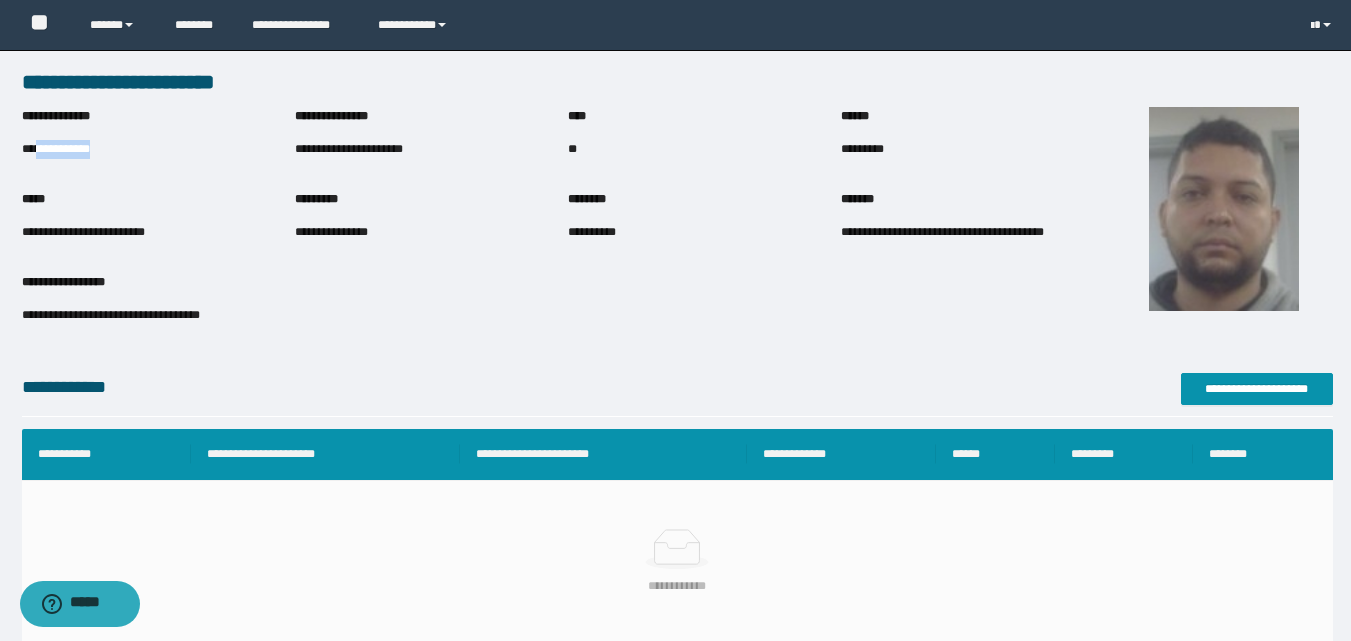 drag, startPoint x: 40, startPoint y: 152, endPoint x: 147, endPoint y: 153, distance: 107.00467 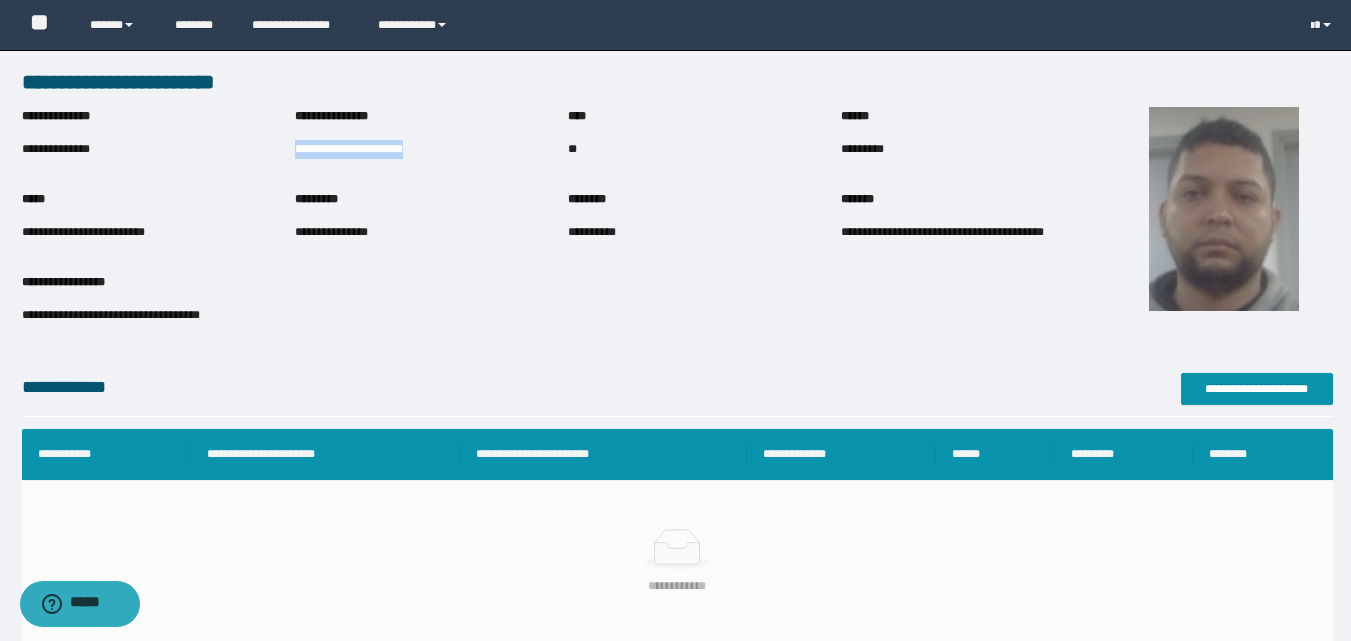drag, startPoint x: 295, startPoint y: 147, endPoint x: 456, endPoint y: 165, distance: 162.00308 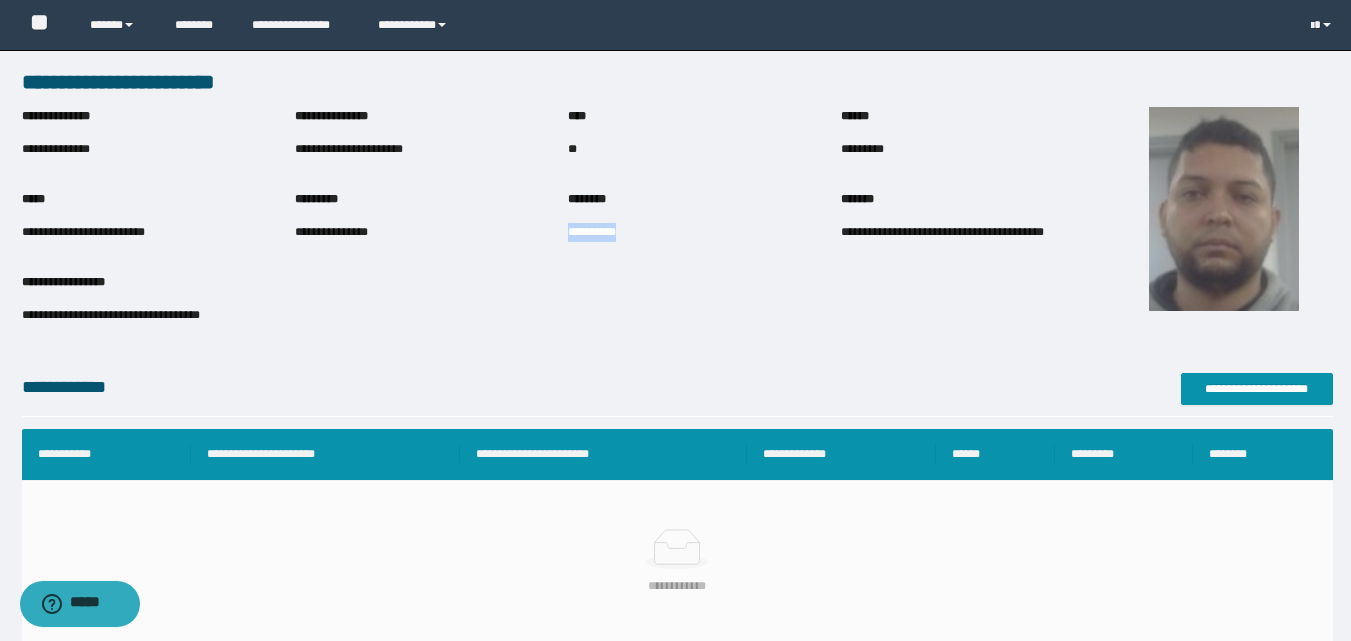 drag, startPoint x: 570, startPoint y: 231, endPoint x: 682, endPoint y: 239, distance: 112.28535 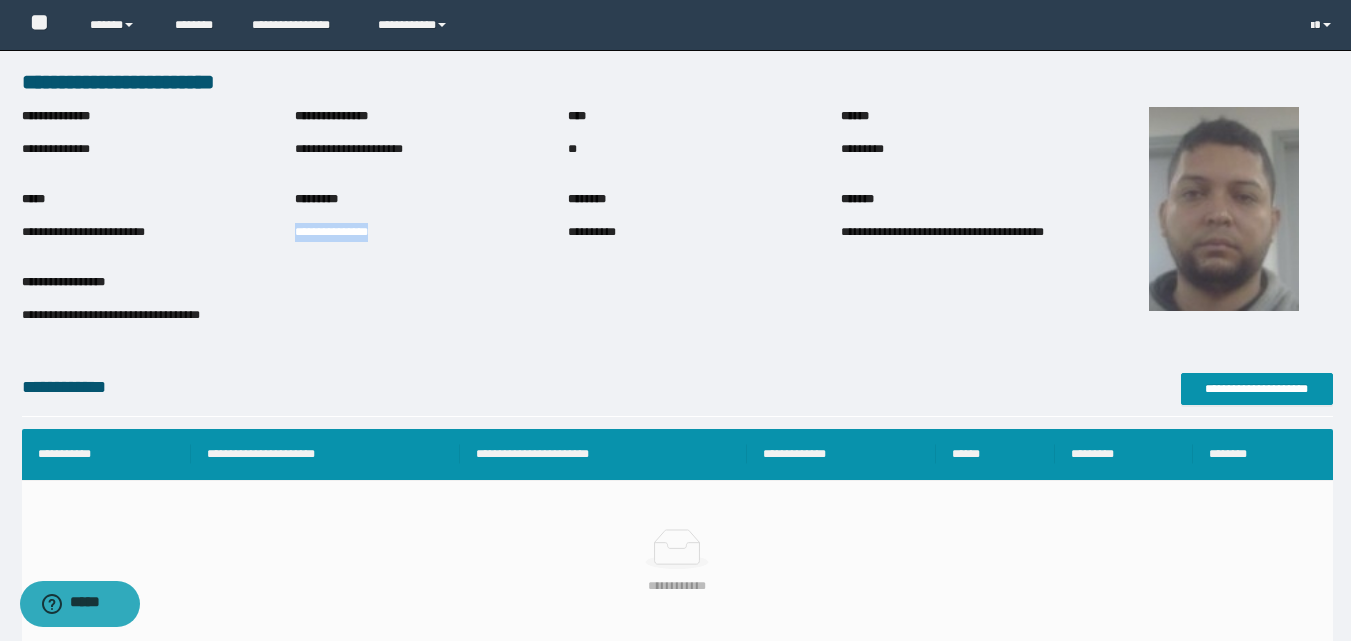 drag, startPoint x: 297, startPoint y: 238, endPoint x: 406, endPoint y: 237, distance: 109.004585 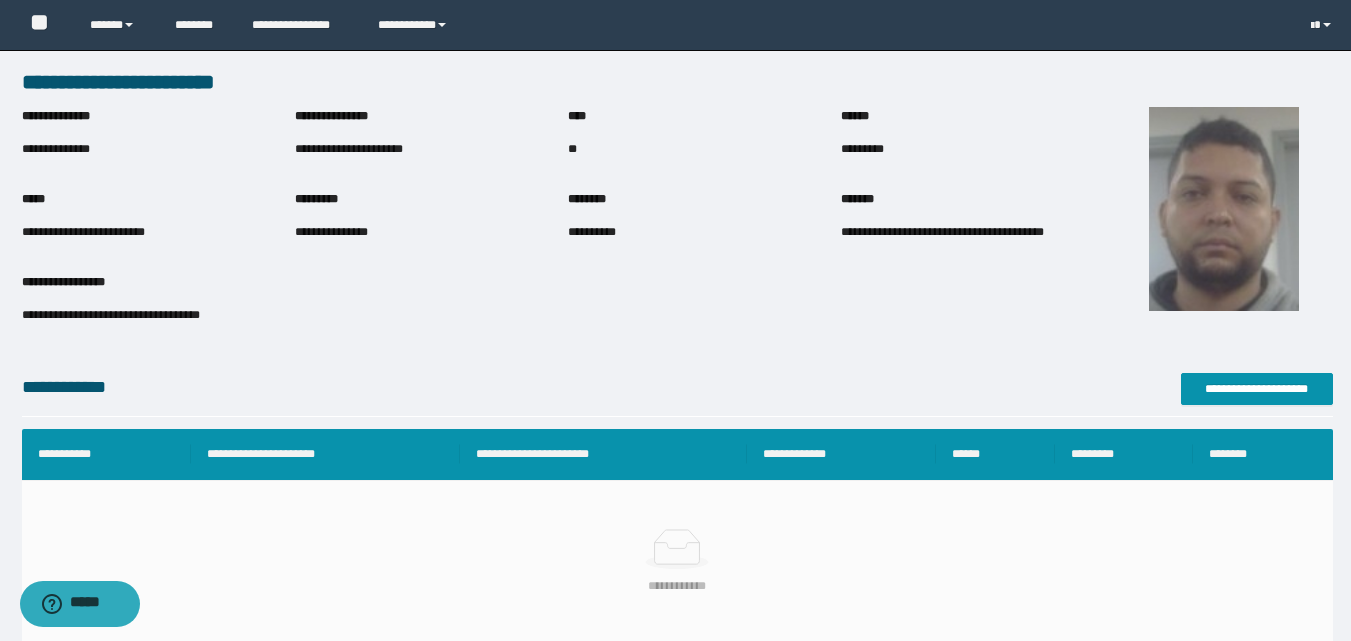 click on "**********" at bounding box center [83, 232] 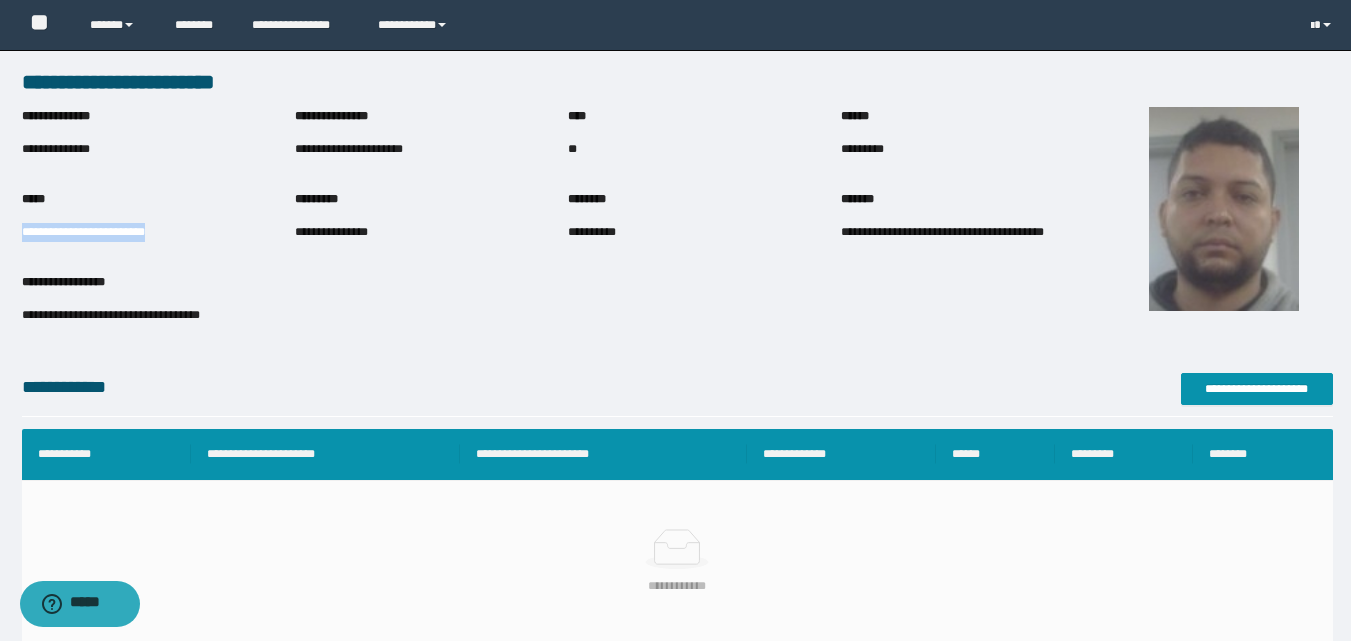 drag, startPoint x: 166, startPoint y: 236, endPoint x: 0, endPoint y: 232, distance: 166.04819 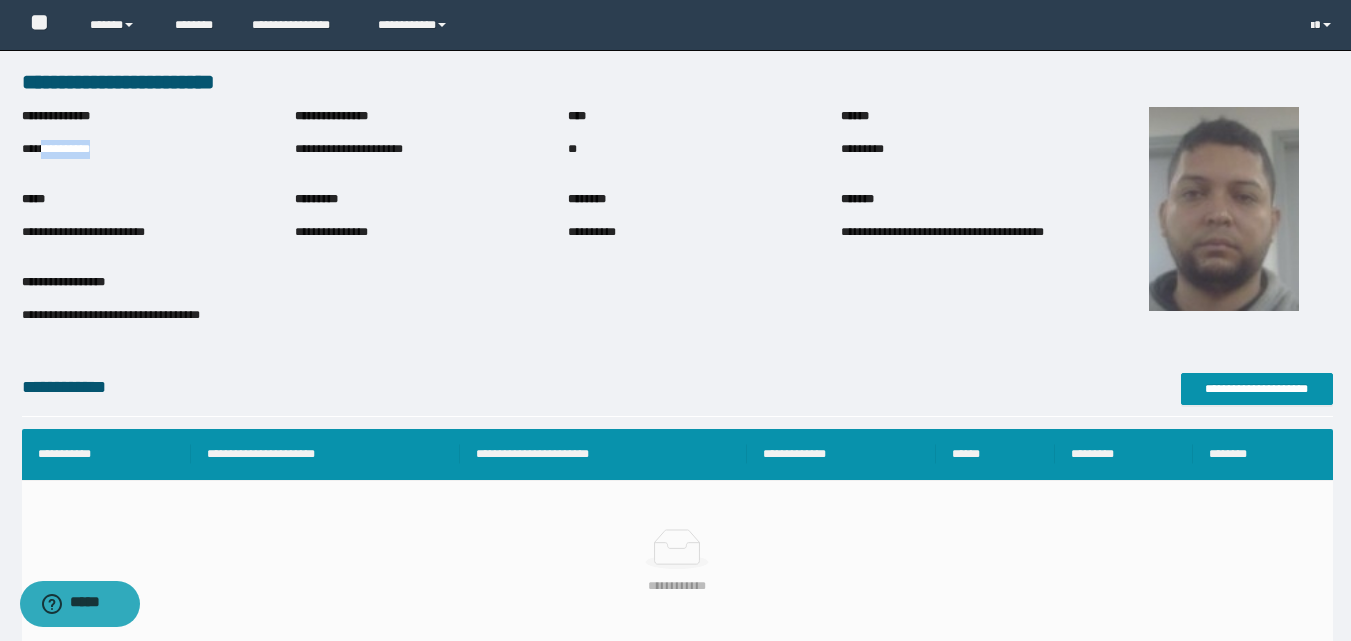 drag, startPoint x: 44, startPoint y: 150, endPoint x: 130, endPoint y: 149, distance: 86.00581 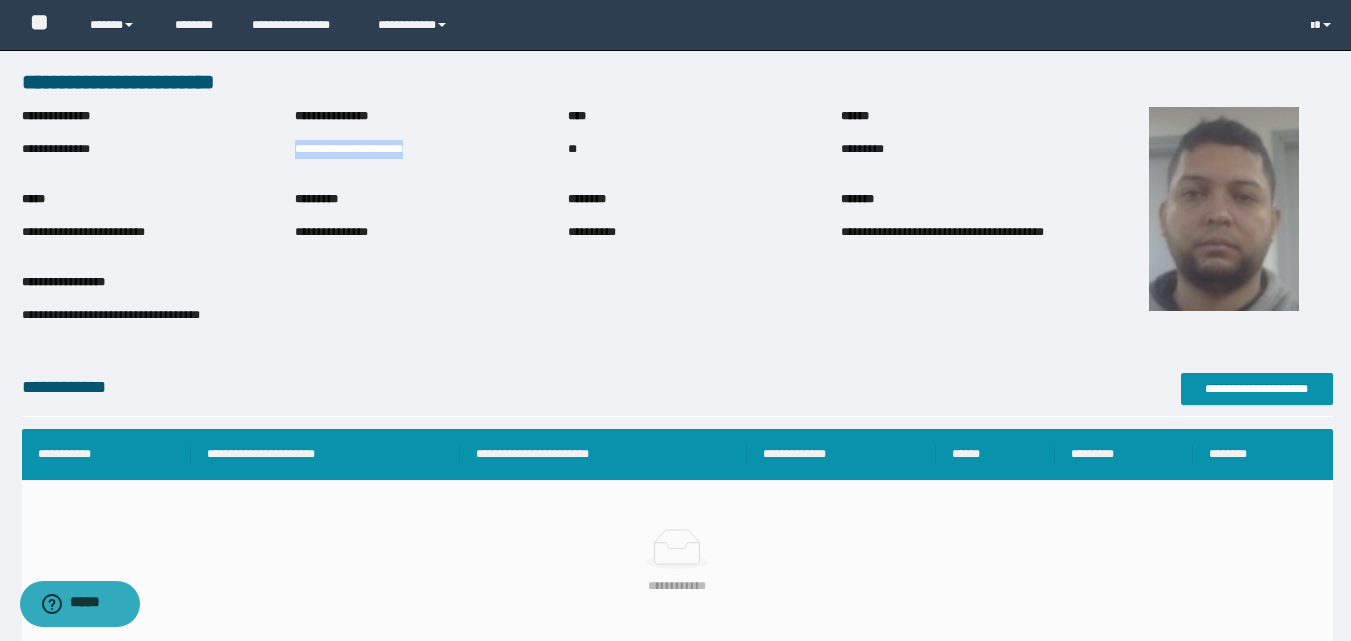 drag, startPoint x: 296, startPoint y: 152, endPoint x: 460, endPoint y: 159, distance: 164.14932 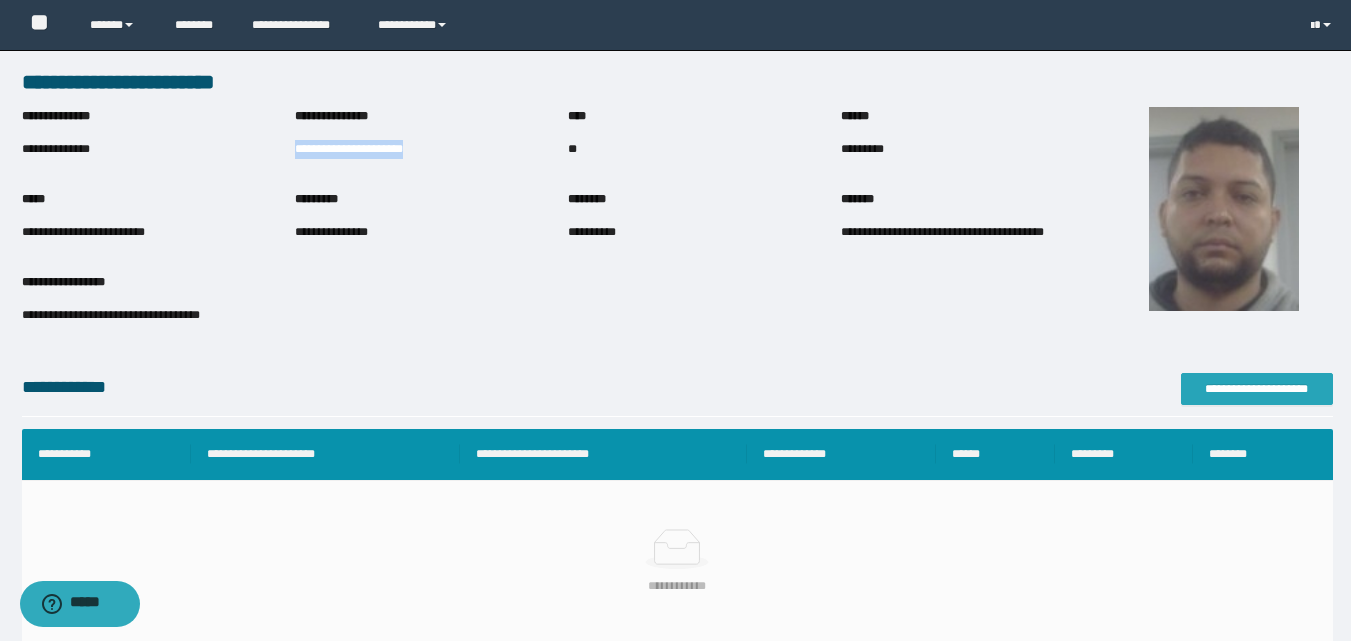 click on "**********" at bounding box center [1257, 389] 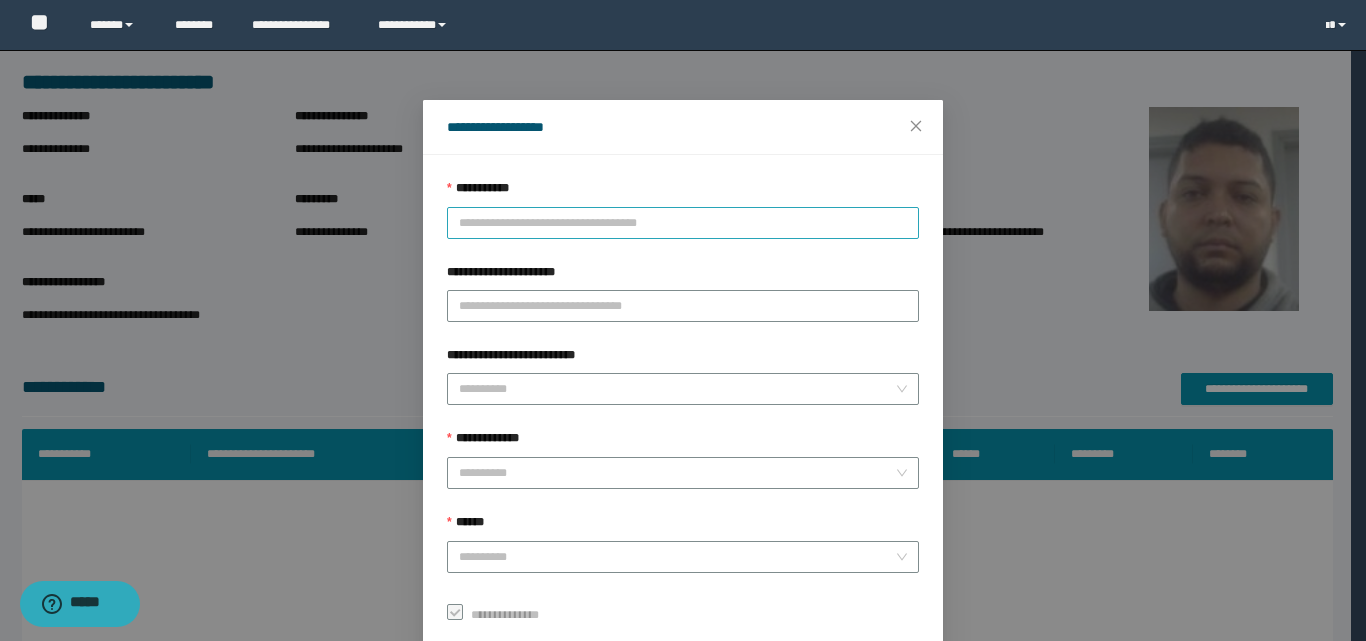 click on "**********" at bounding box center [683, 223] 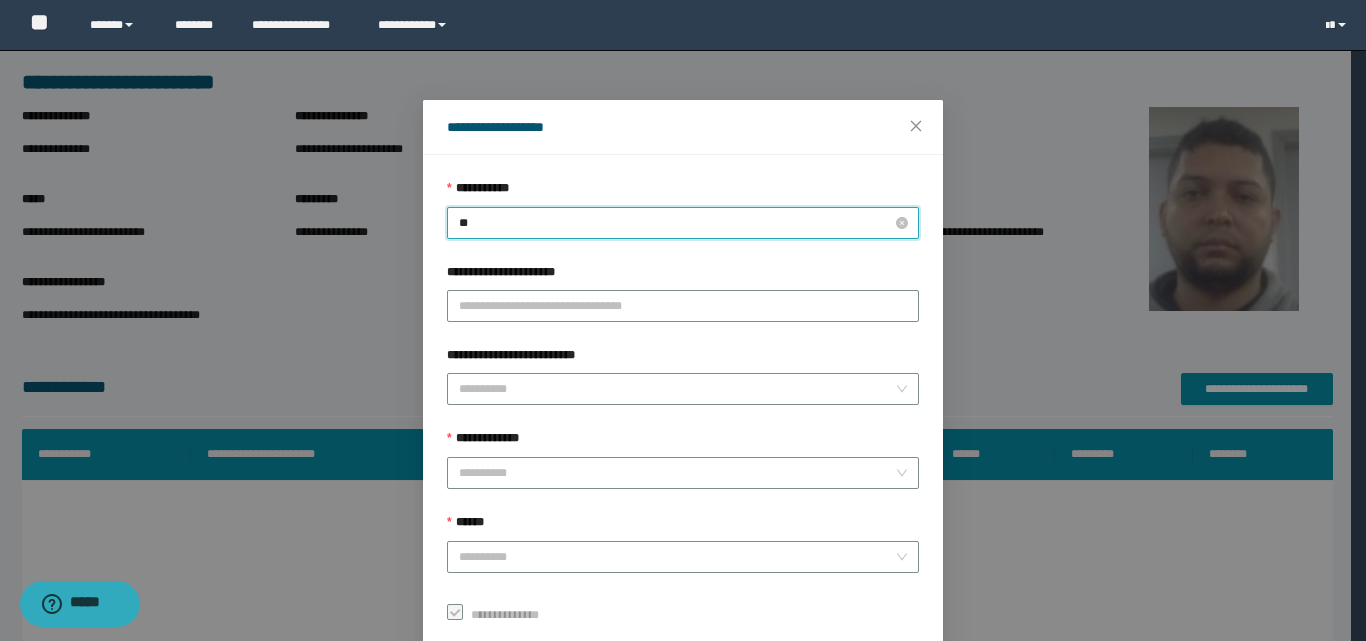 type on "***" 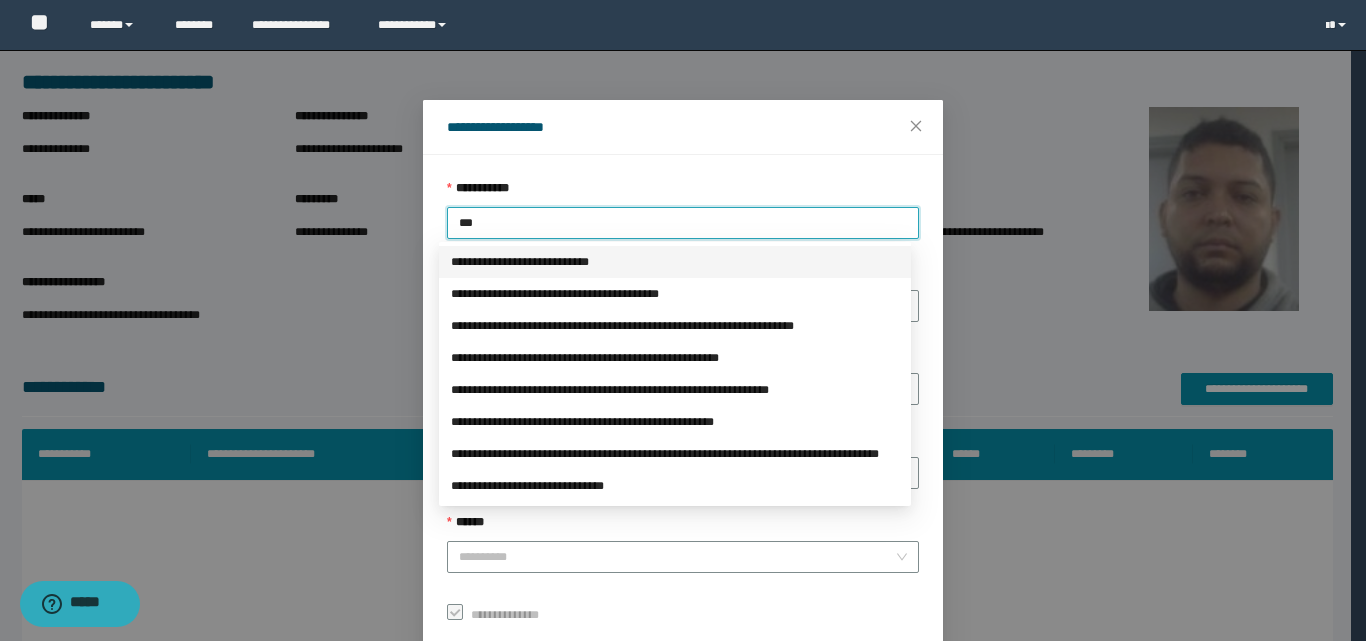 click on "**********" at bounding box center [675, 262] 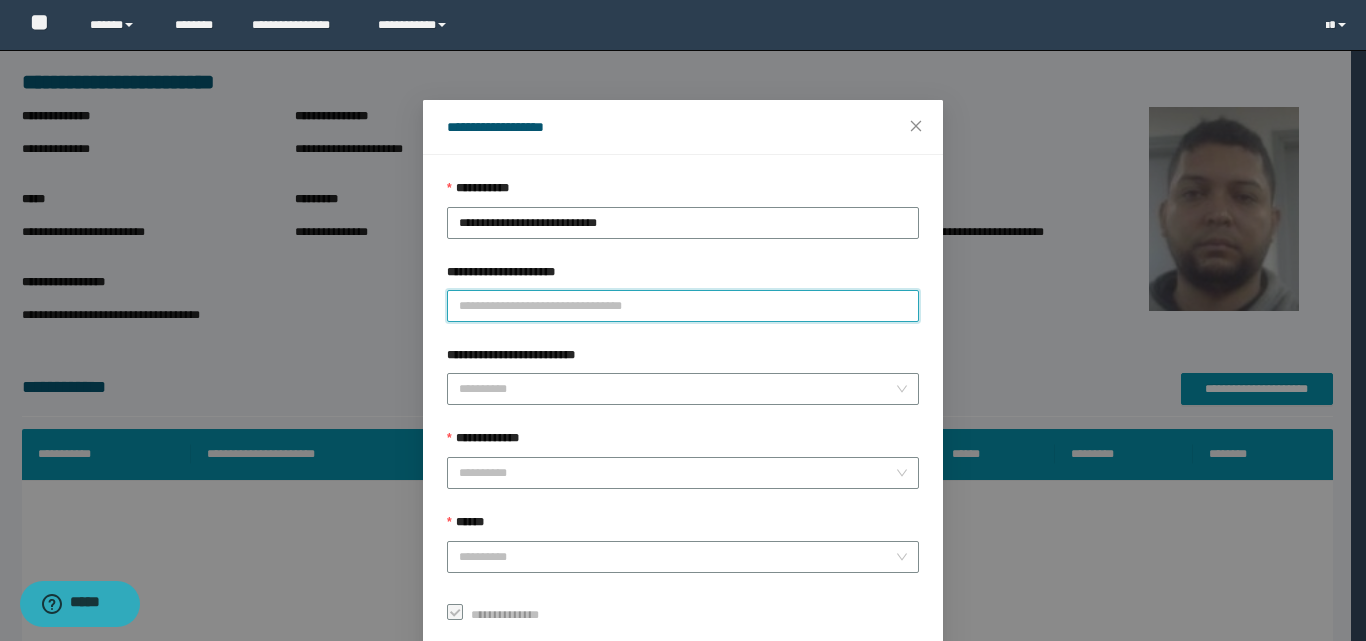 click on "**********" at bounding box center [683, 306] 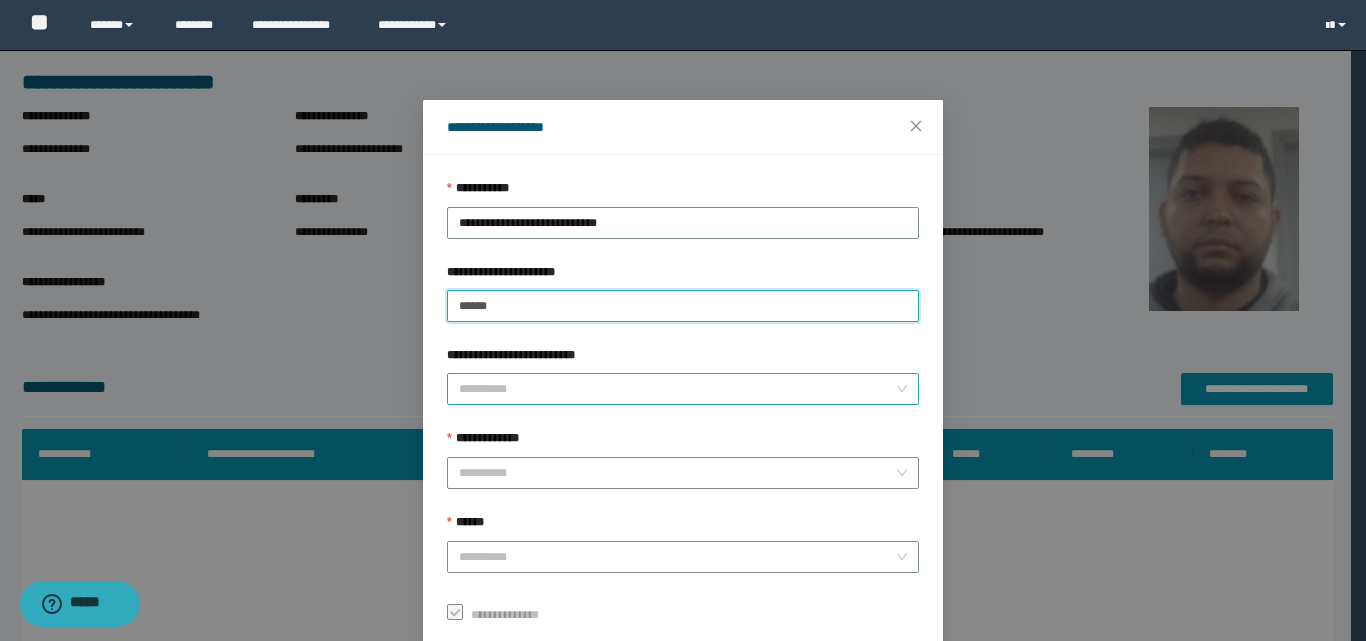 type on "******" 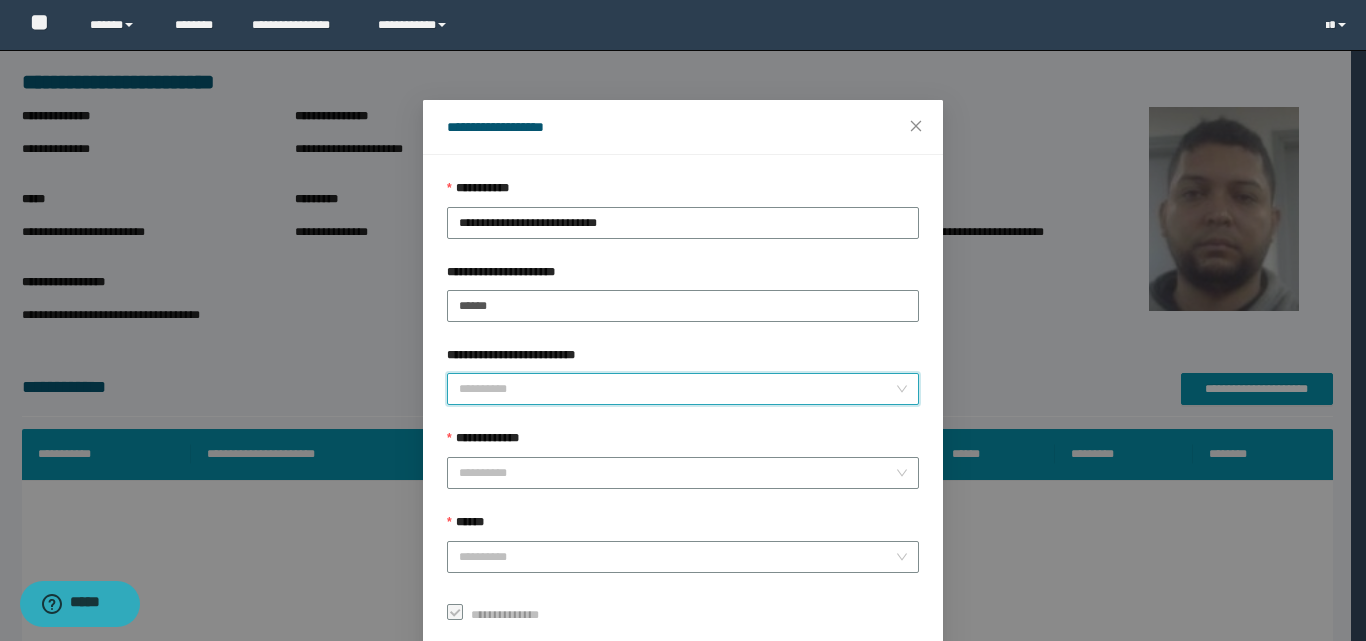 click on "**********" at bounding box center (677, 389) 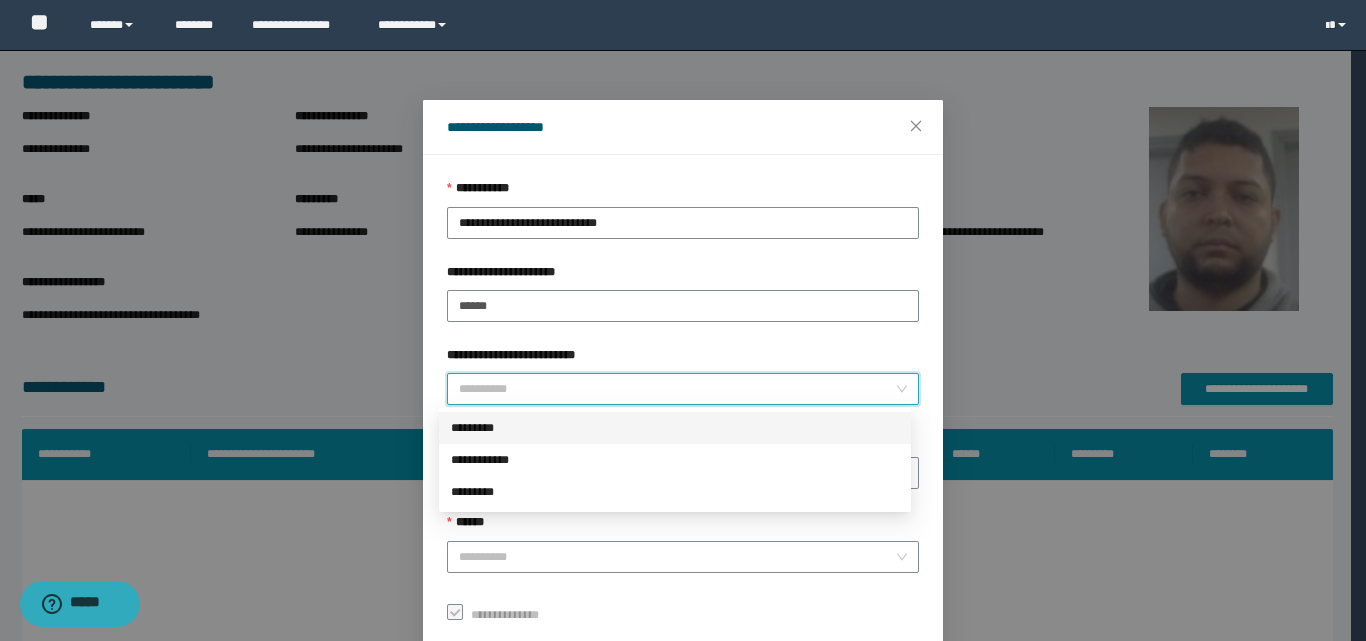 click on "*********" at bounding box center (675, 428) 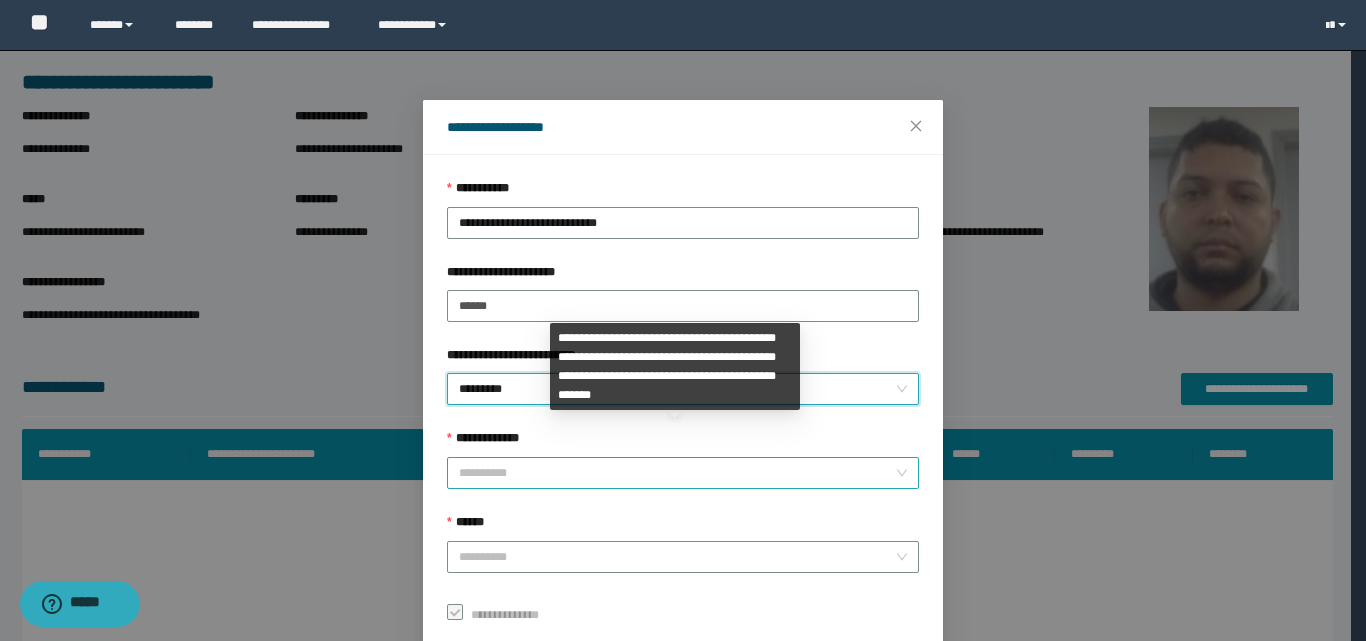 click on "**********" at bounding box center (677, 473) 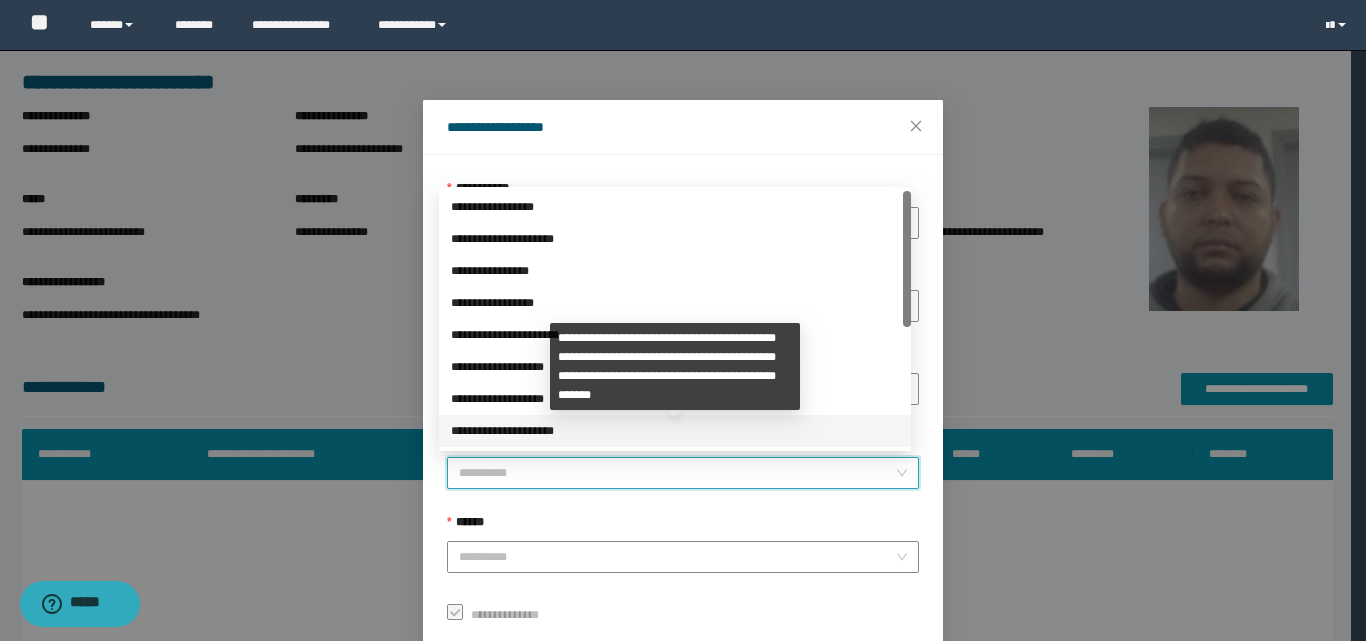 scroll, scrollTop: 224, scrollLeft: 0, axis: vertical 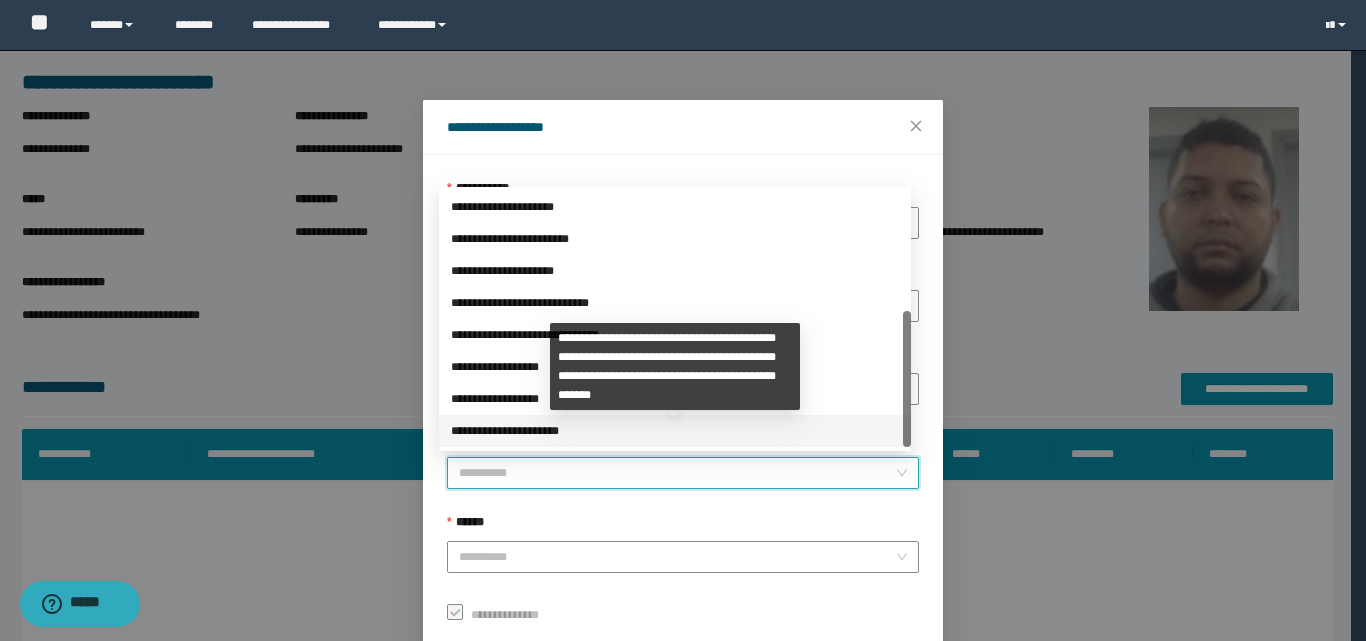 click on "**********" at bounding box center (675, 431) 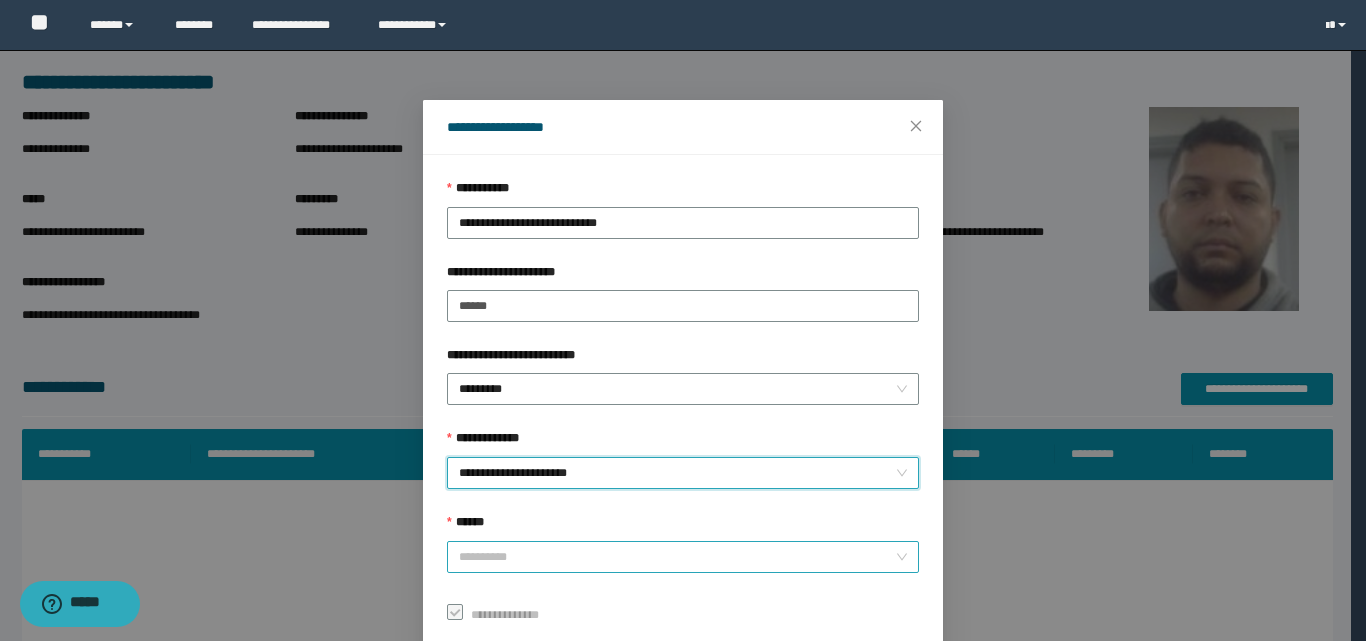 click on "******" at bounding box center [677, 557] 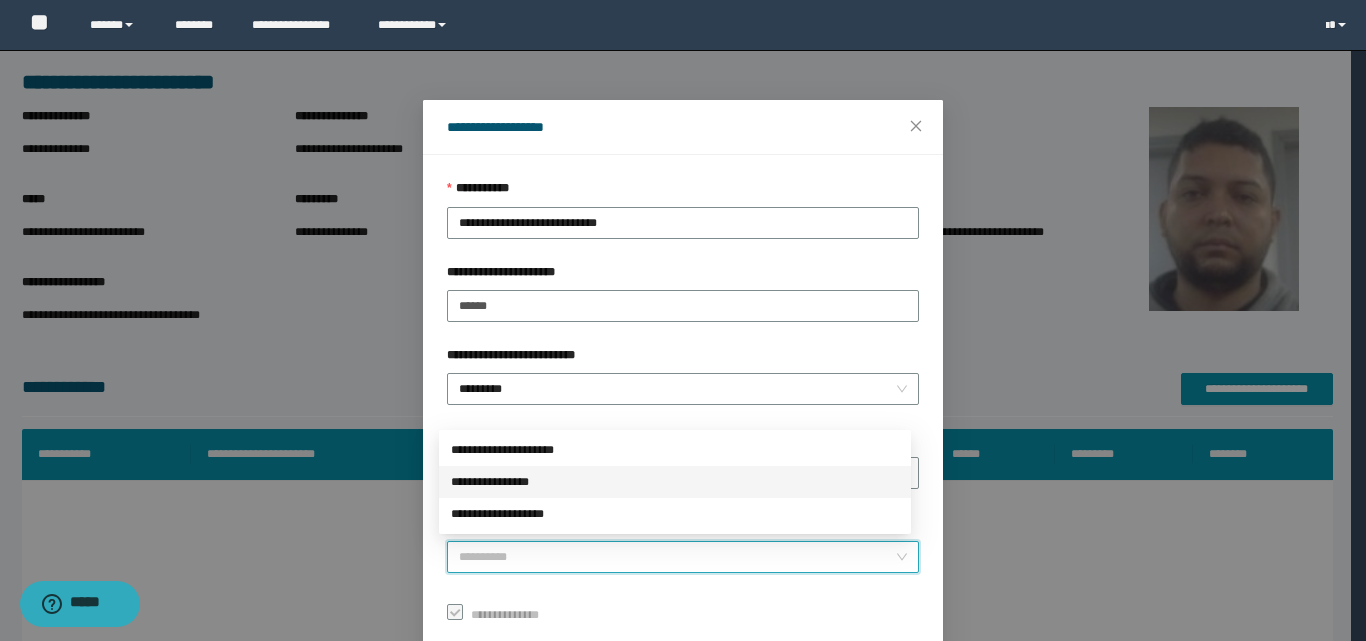 click on "**********" at bounding box center [675, 482] 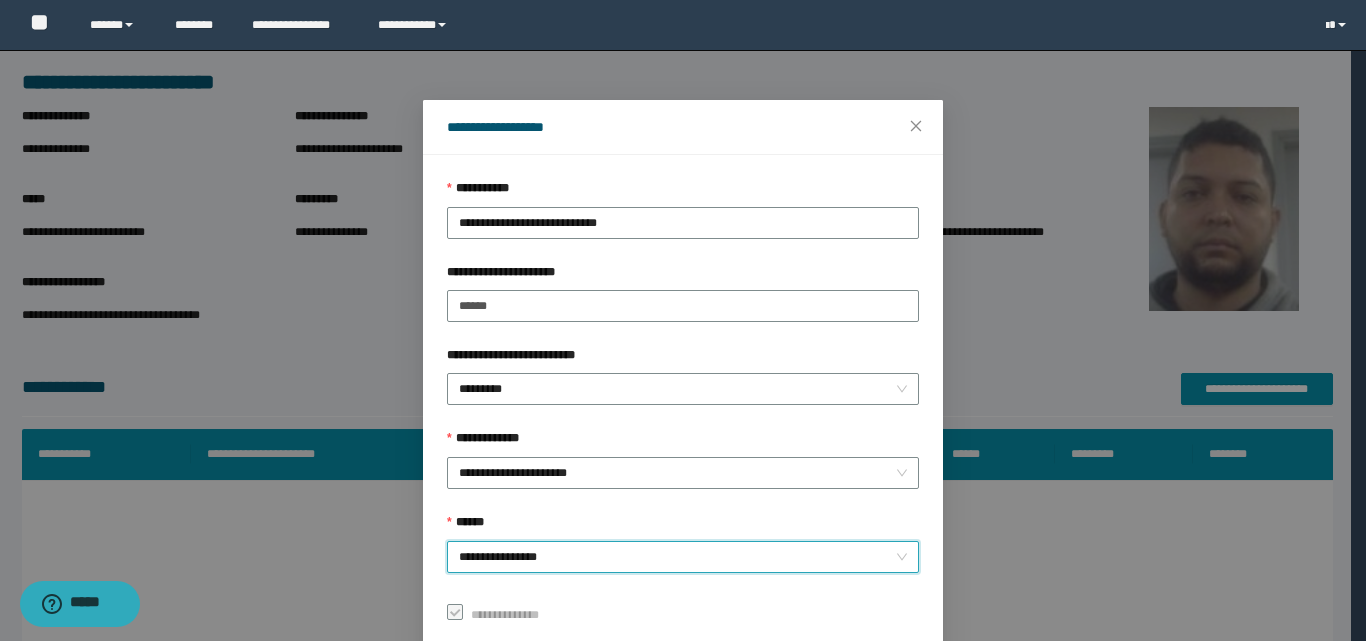 scroll, scrollTop: 111, scrollLeft: 0, axis: vertical 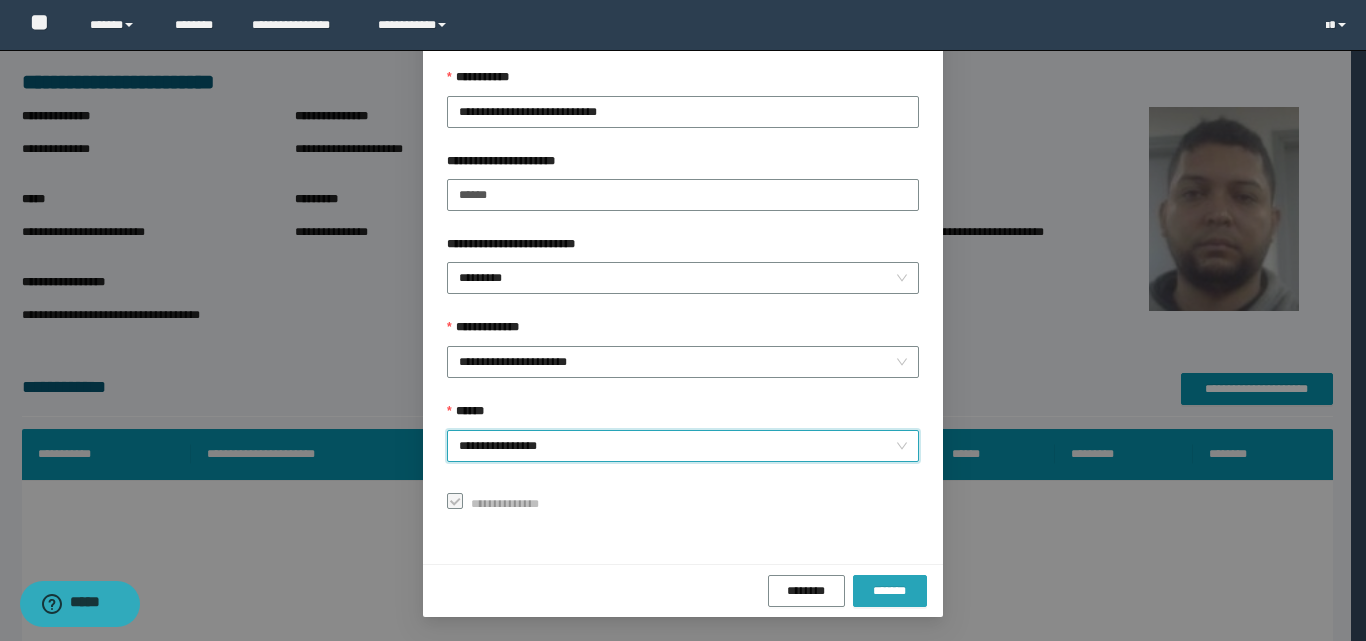 click on "*******" at bounding box center [890, 591] 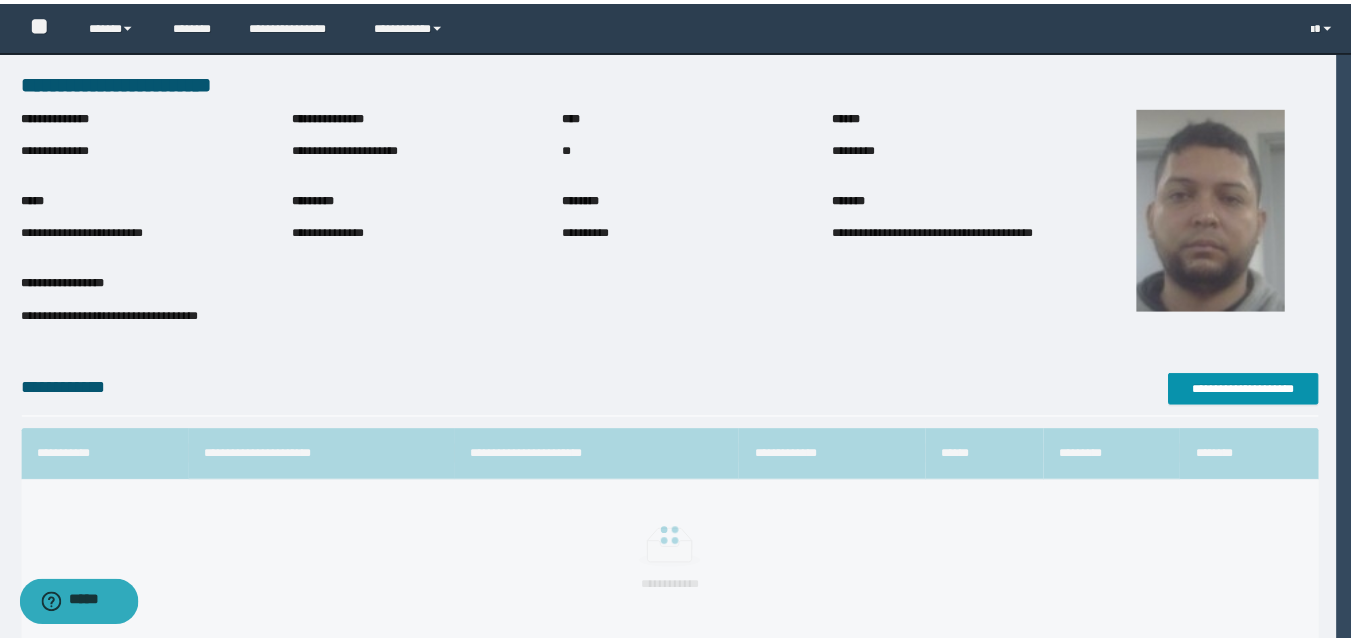scroll, scrollTop: 64, scrollLeft: 0, axis: vertical 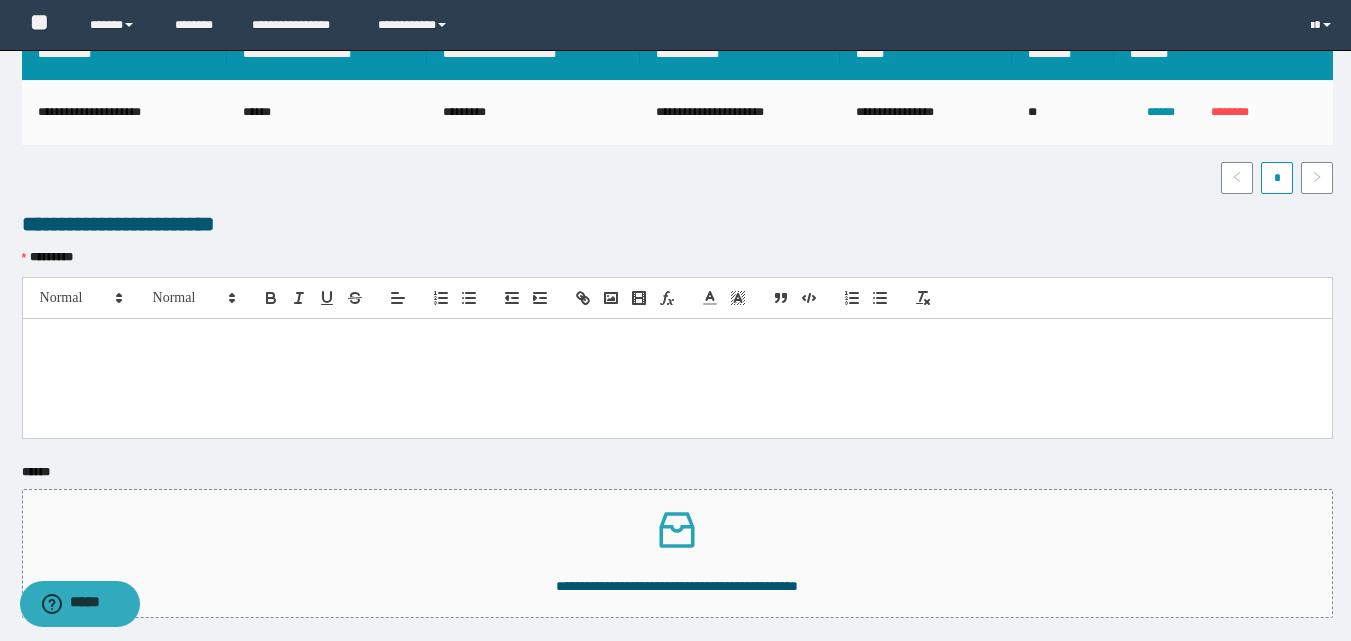 click at bounding box center [677, 340] 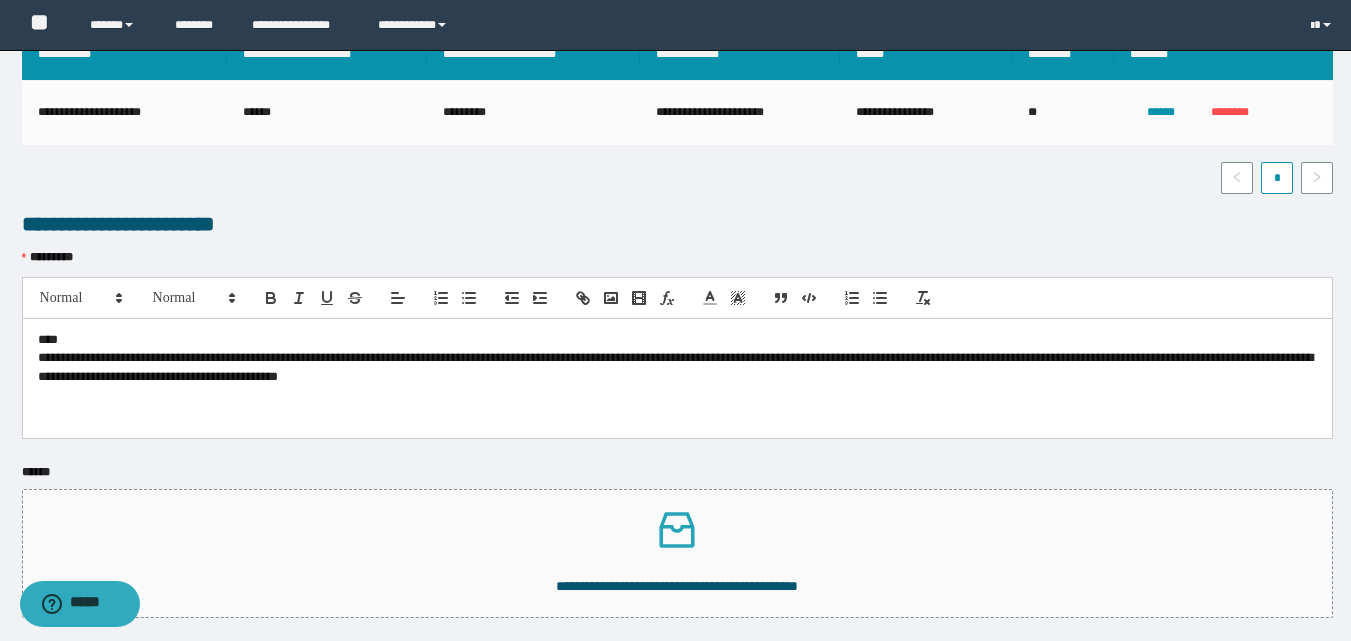 scroll, scrollTop: 0, scrollLeft: 0, axis: both 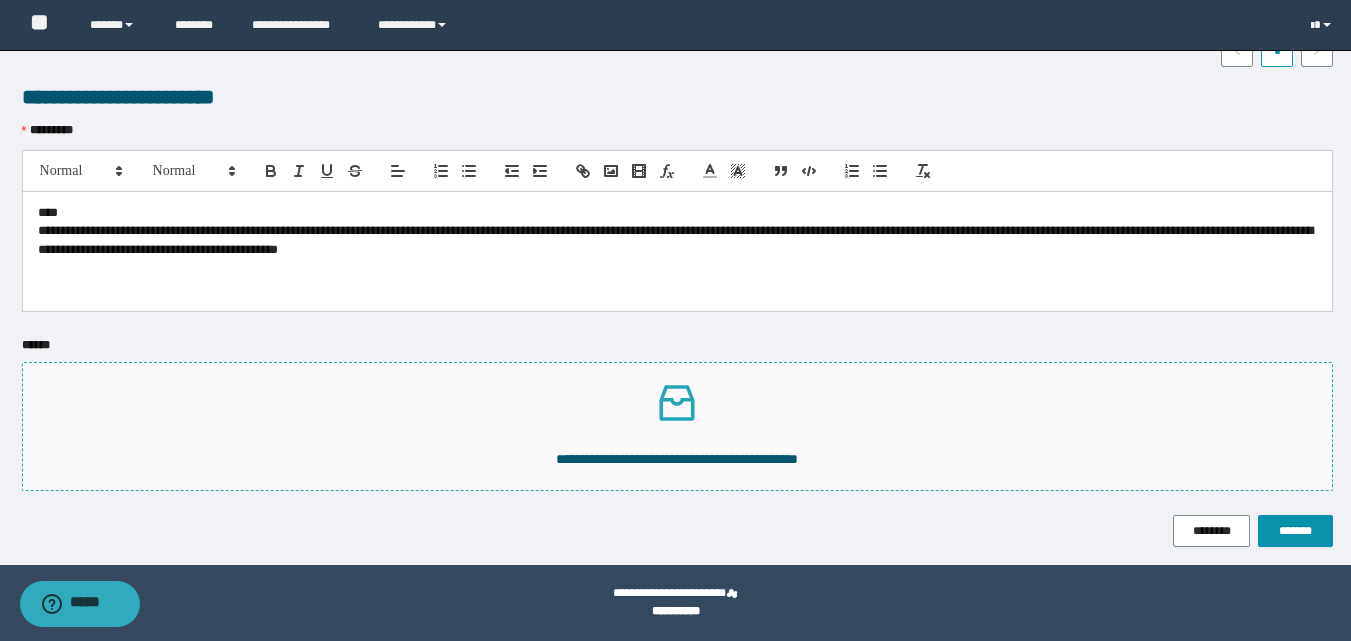 click 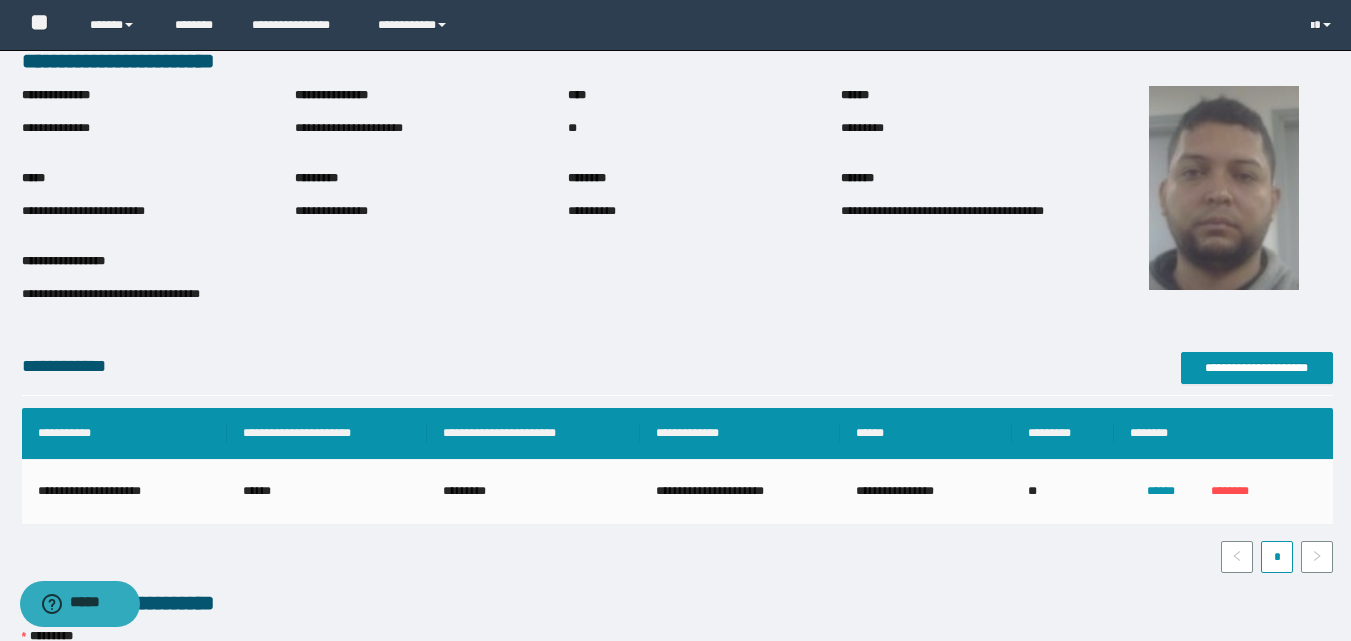 scroll, scrollTop: 0, scrollLeft: 0, axis: both 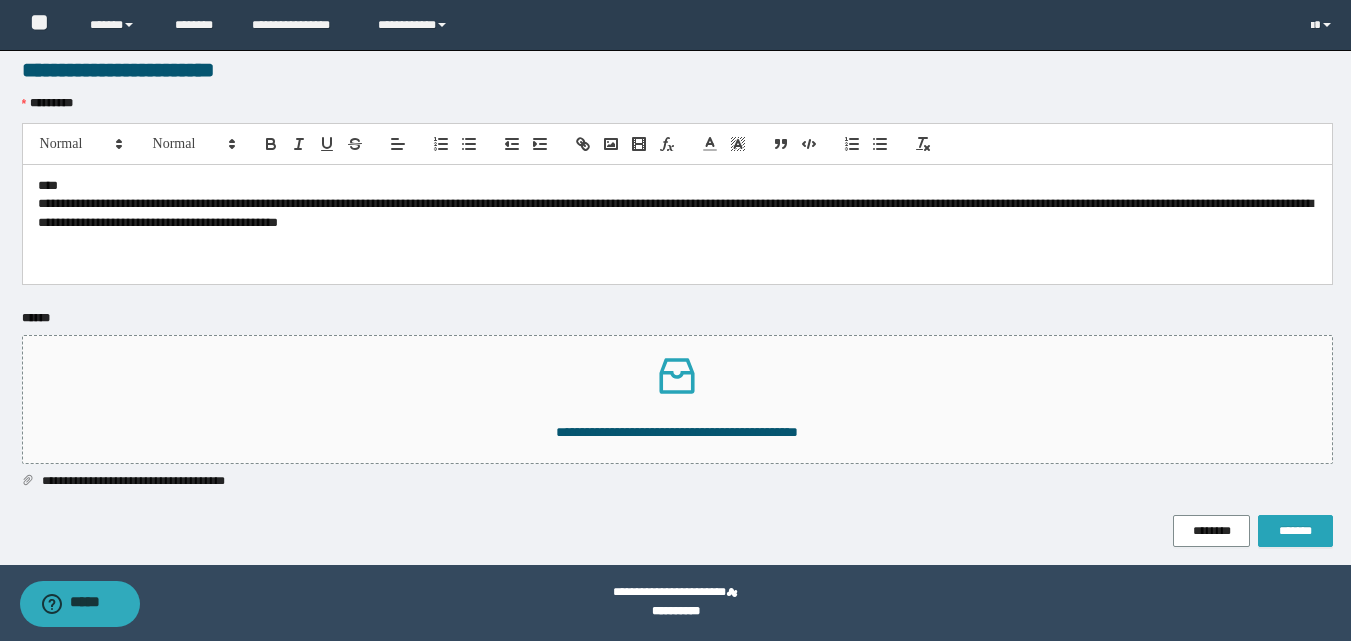 click on "*******" at bounding box center (1295, 531) 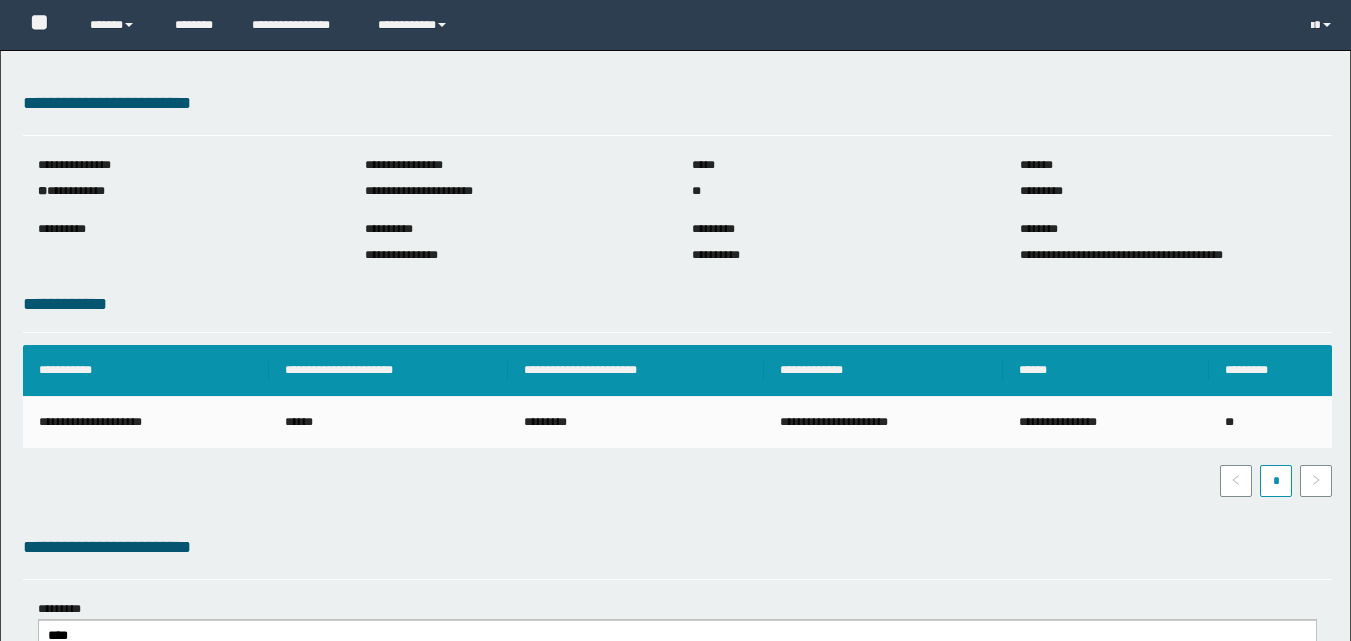 scroll, scrollTop: 0, scrollLeft: 0, axis: both 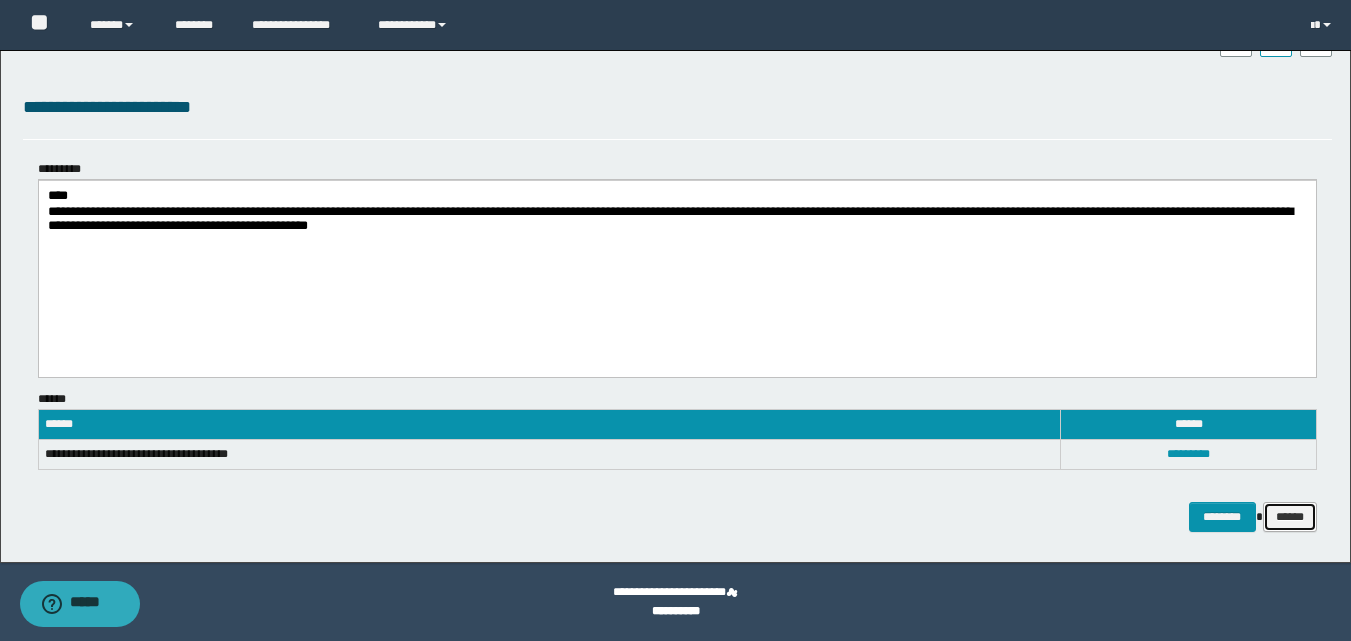 click on "******" at bounding box center [1290, 517] 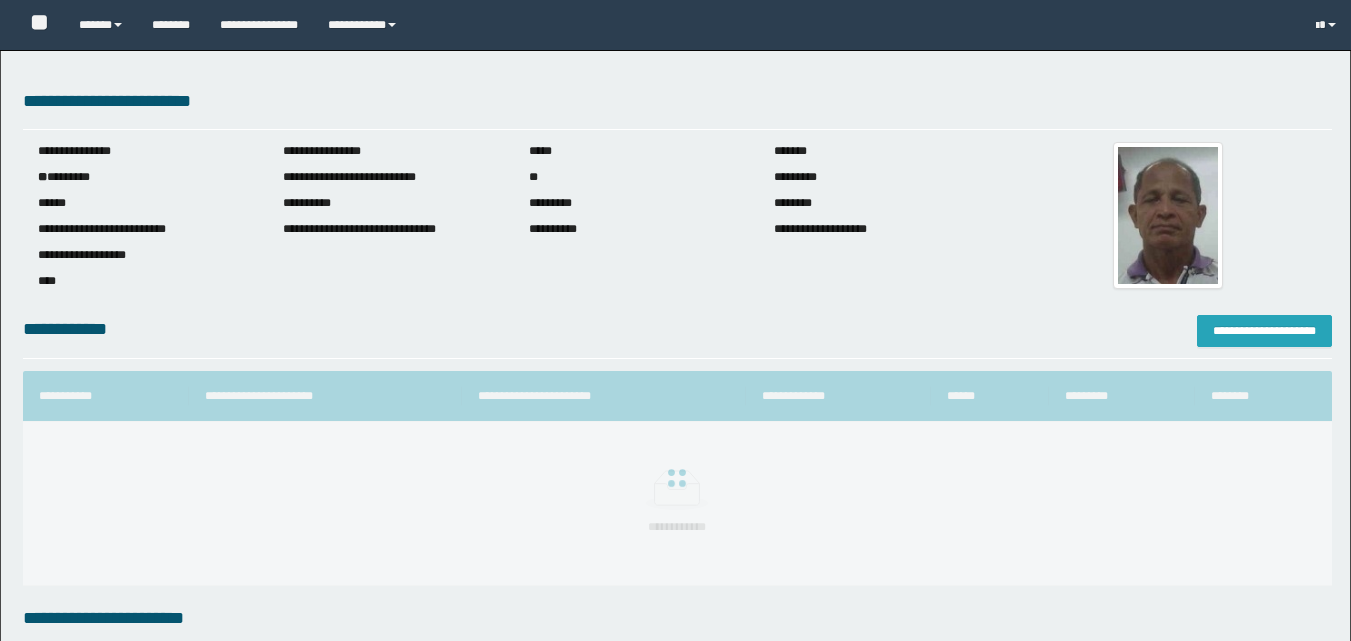 scroll, scrollTop: 0, scrollLeft: 0, axis: both 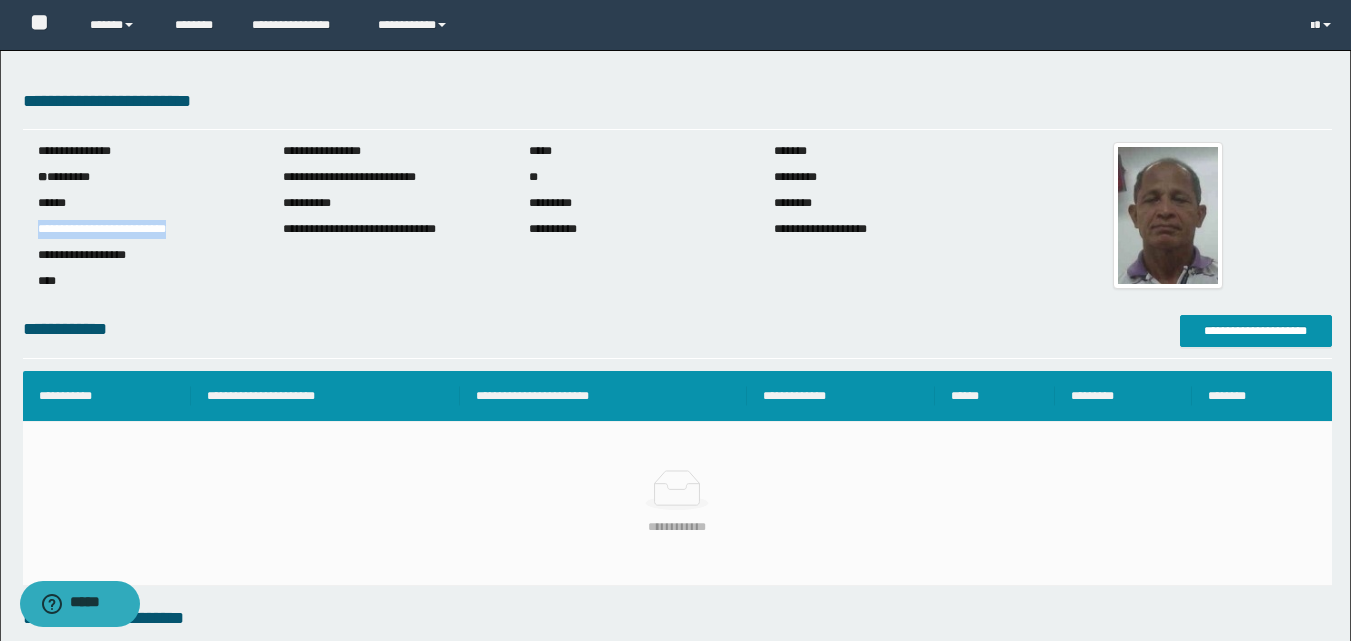 drag, startPoint x: 38, startPoint y: 225, endPoint x: 231, endPoint y: 225, distance: 193 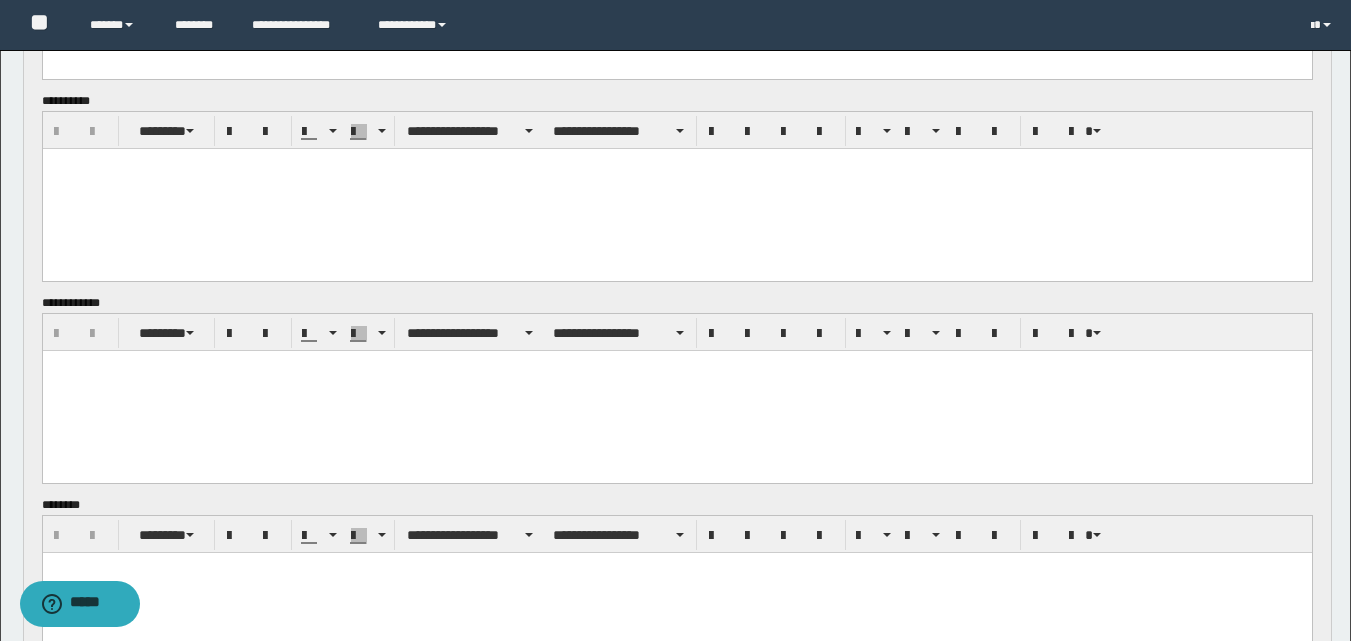 scroll, scrollTop: 1100, scrollLeft: 0, axis: vertical 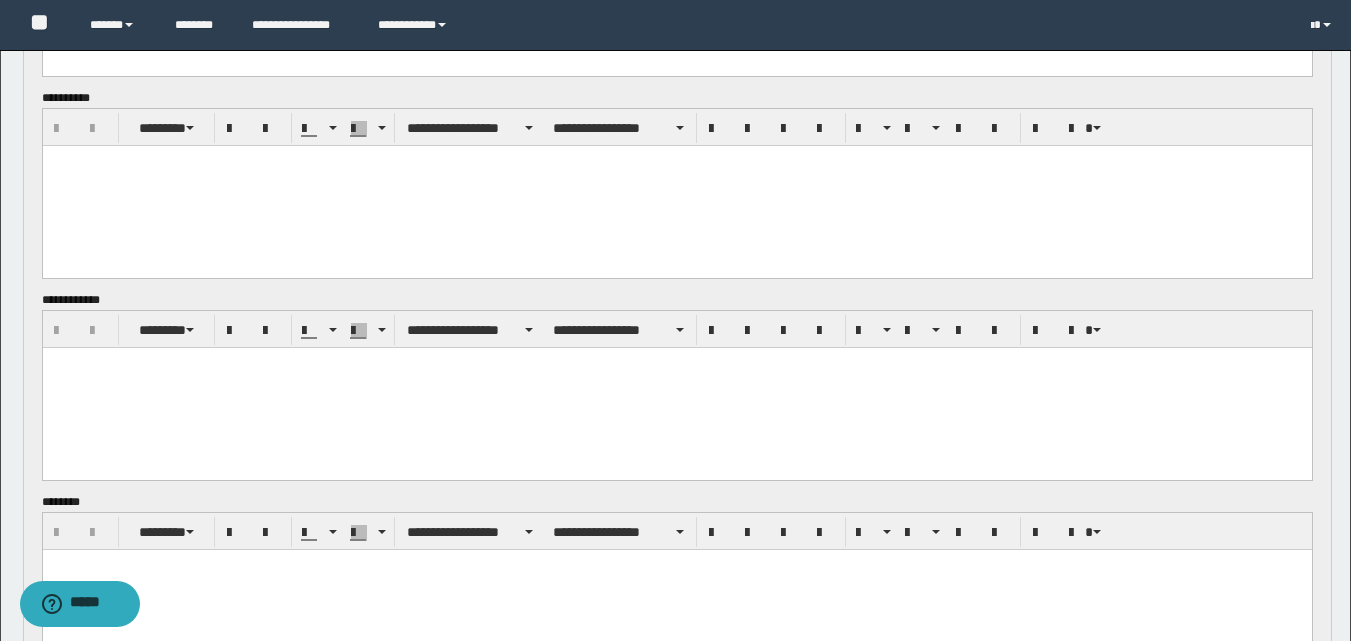 click at bounding box center [676, 186] 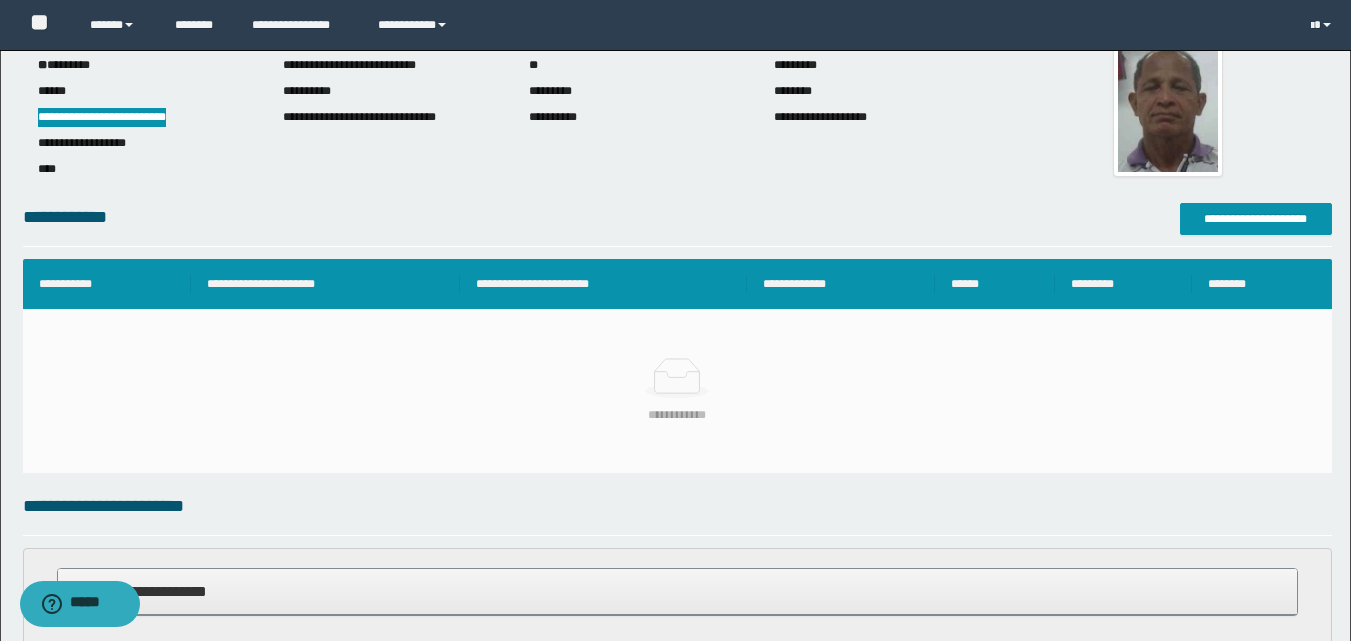 scroll, scrollTop: 0, scrollLeft: 0, axis: both 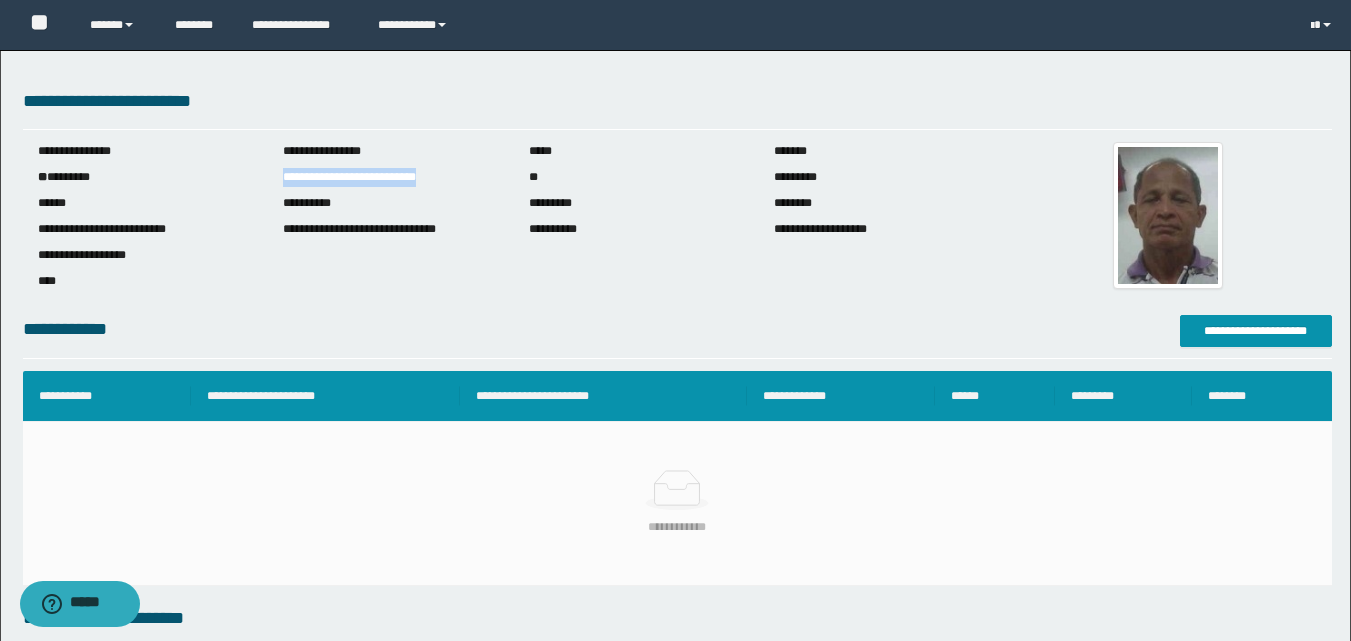 drag, startPoint x: 284, startPoint y: 179, endPoint x: 467, endPoint y: 190, distance: 183.3303 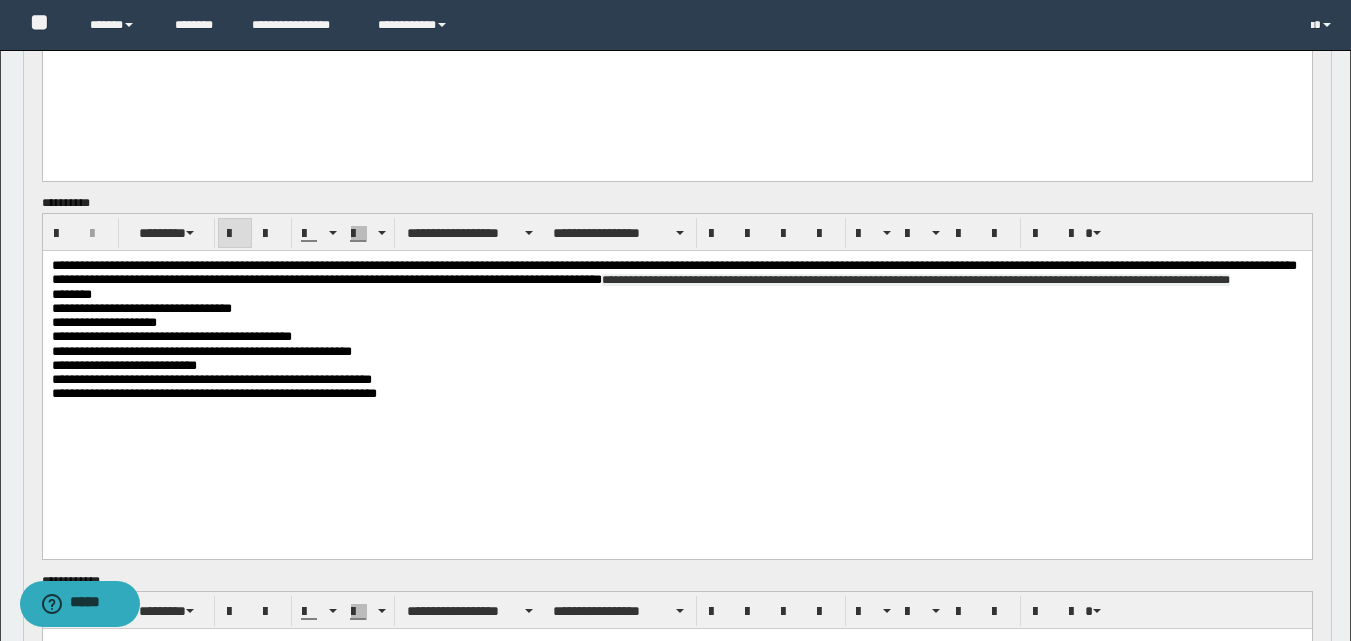 scroll, scrollTop: 1000, scrollLeft: 0, axis: vertical 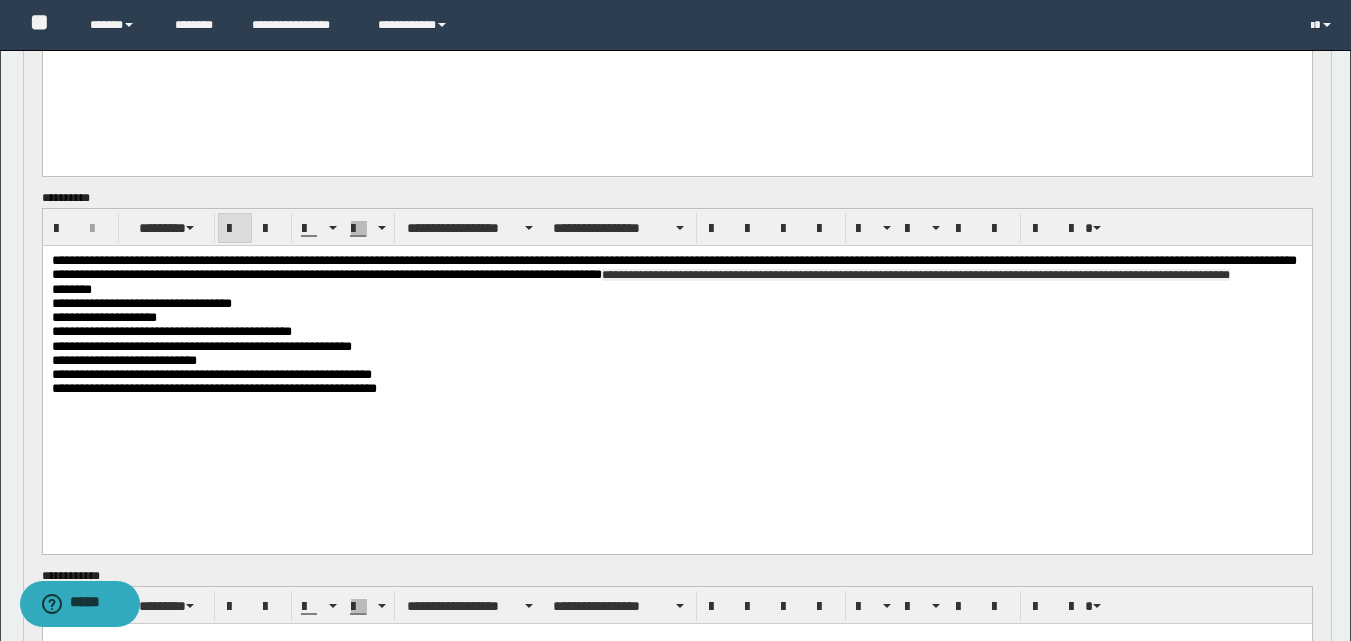 click on "**********" at bounding box center [673, 267] 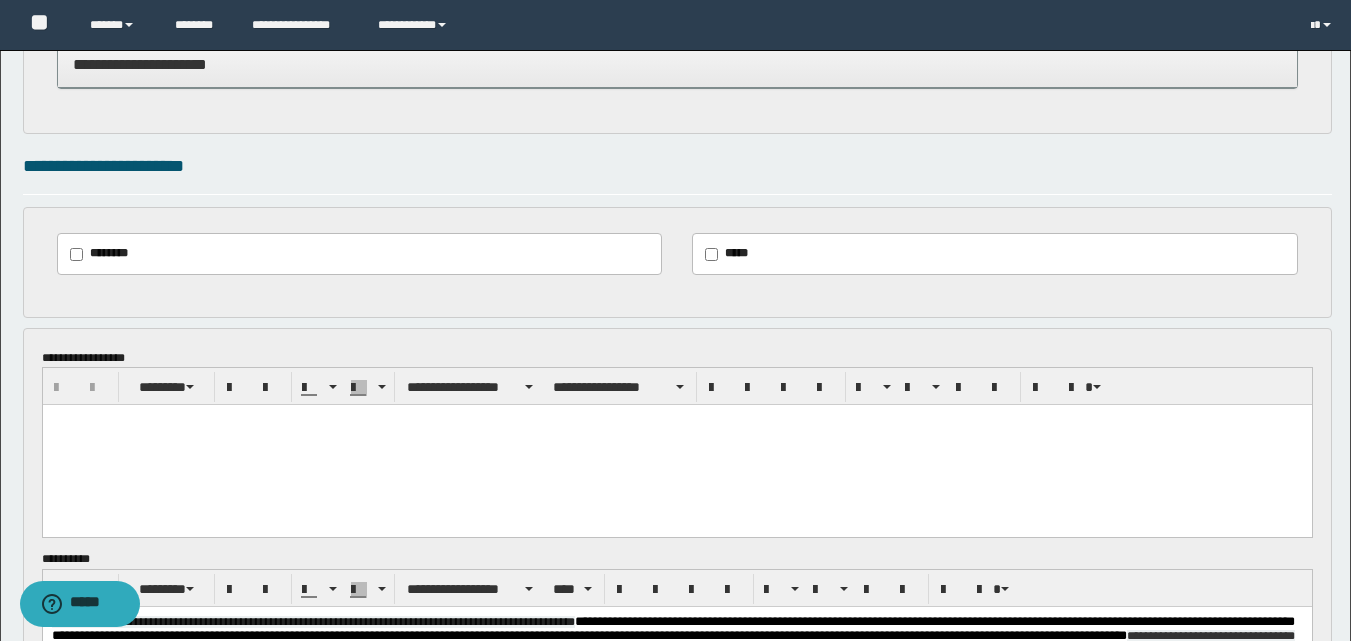scroll, scrollTop: 600, scrollLeft: 0, axis: vertical 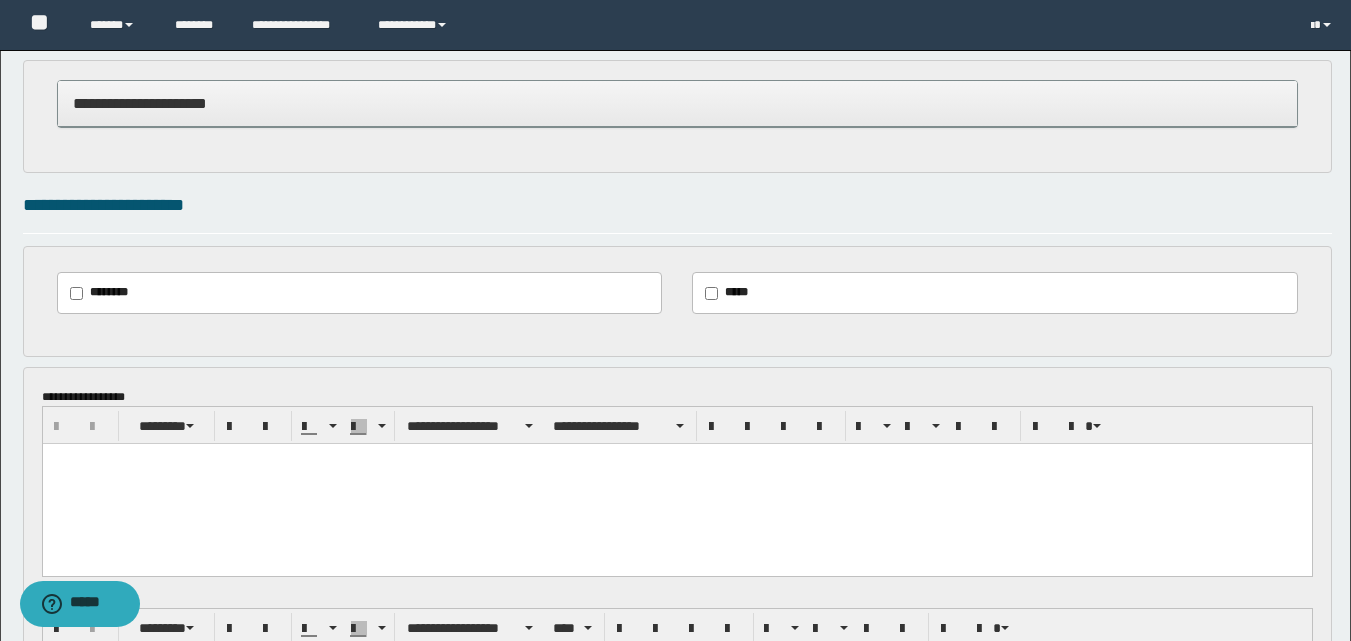 click at bounding box center [676, 484] 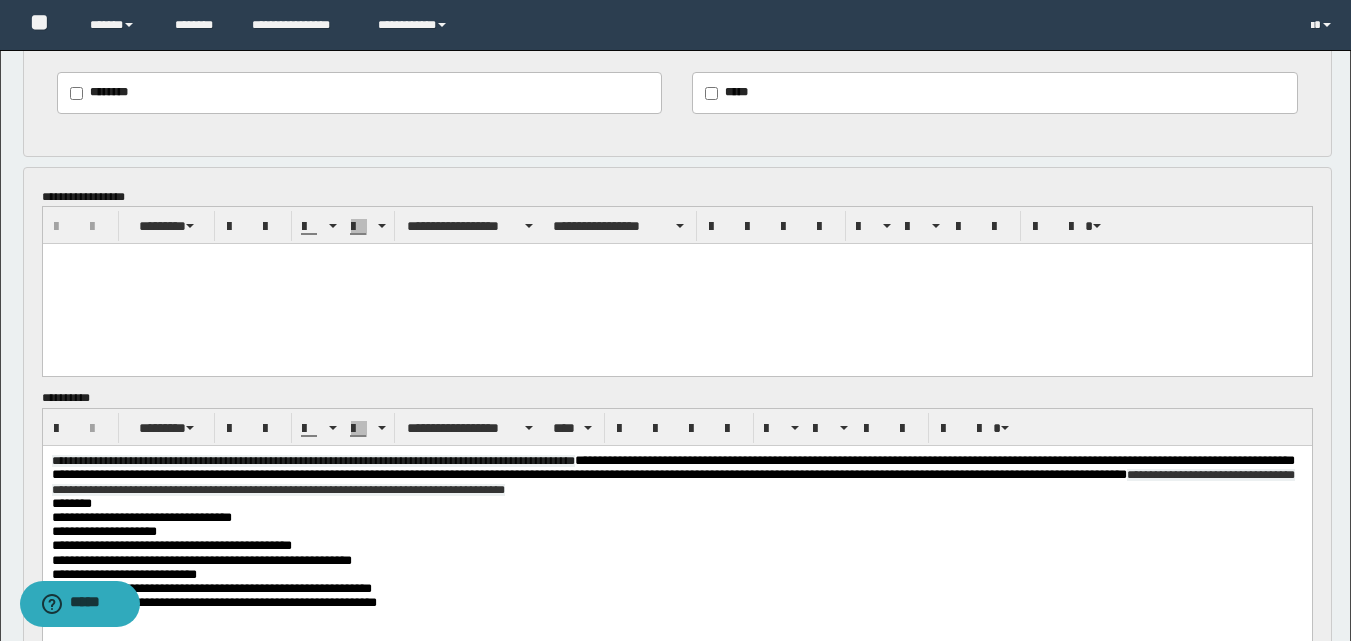 click at bounding box center [676, 259] 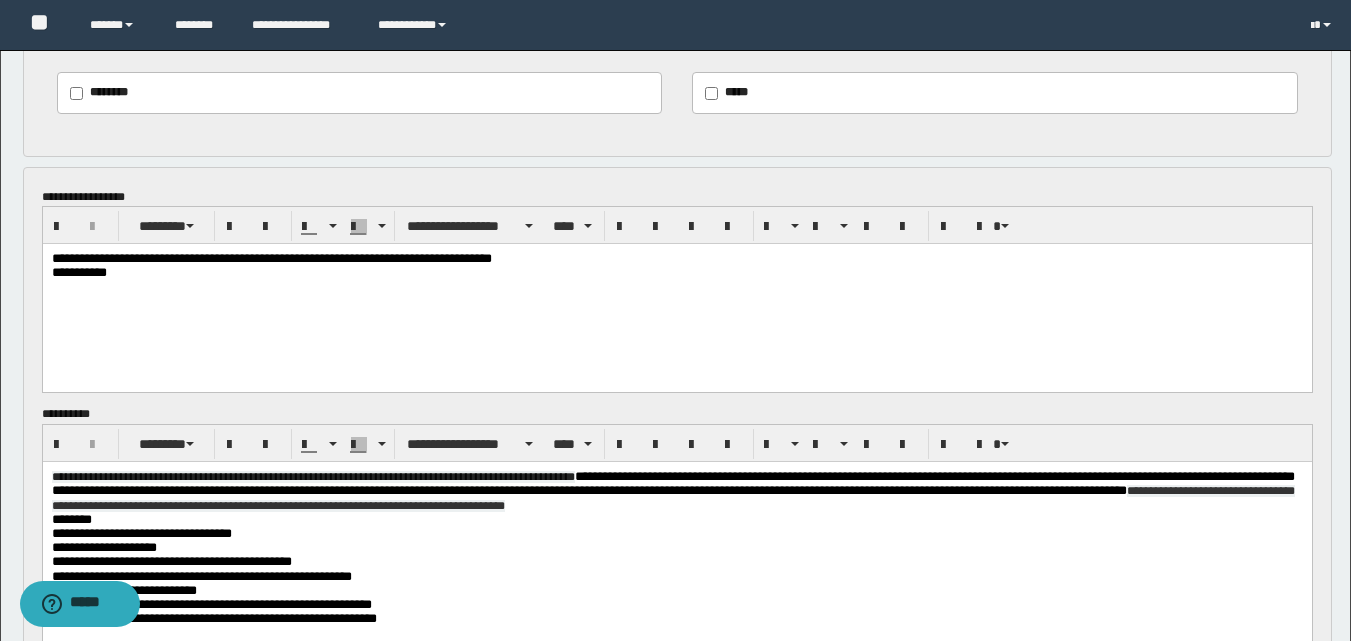 click on "**********" at bounding box center [676, 259] 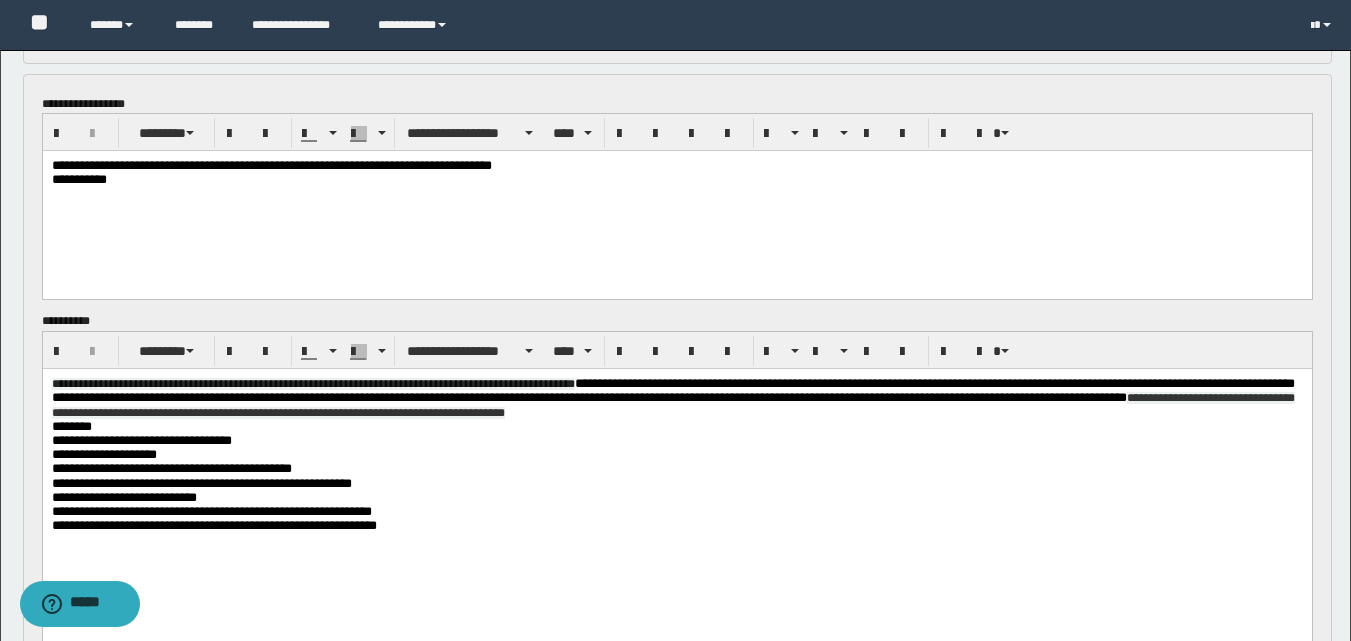 scroll, scrollTop: 1000, scrollLeft: 0, axis: vertical 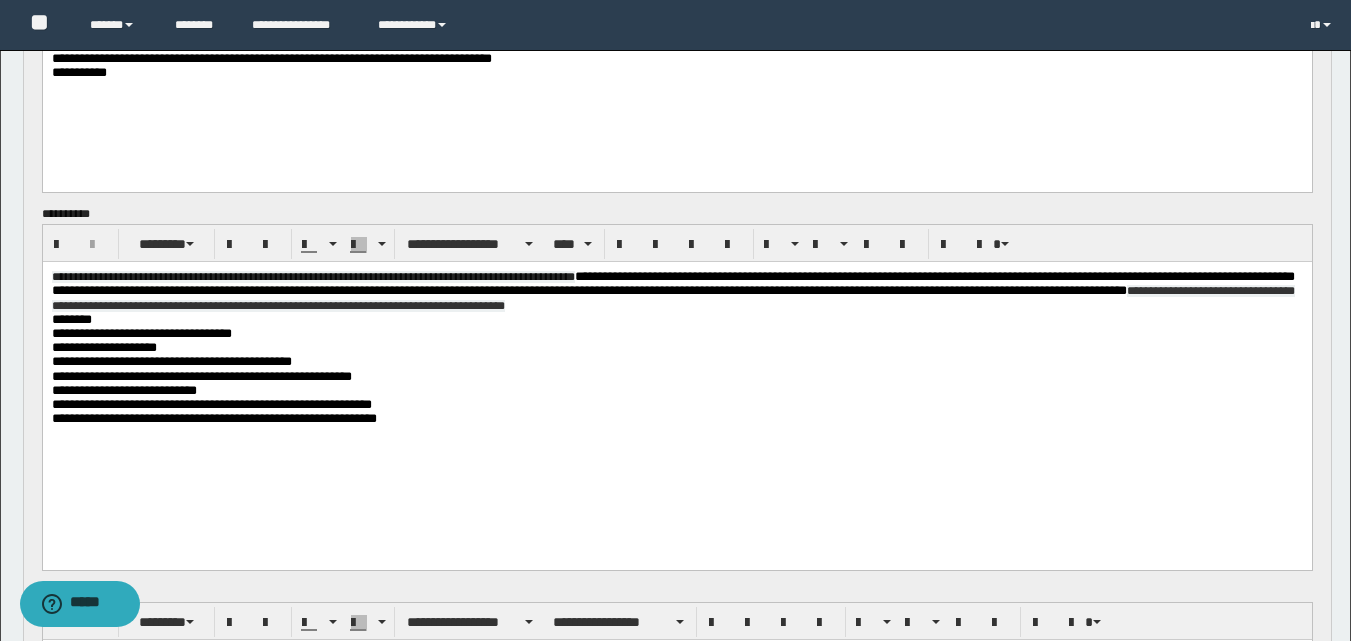 click on "**********" at bounding box center [141, 333] 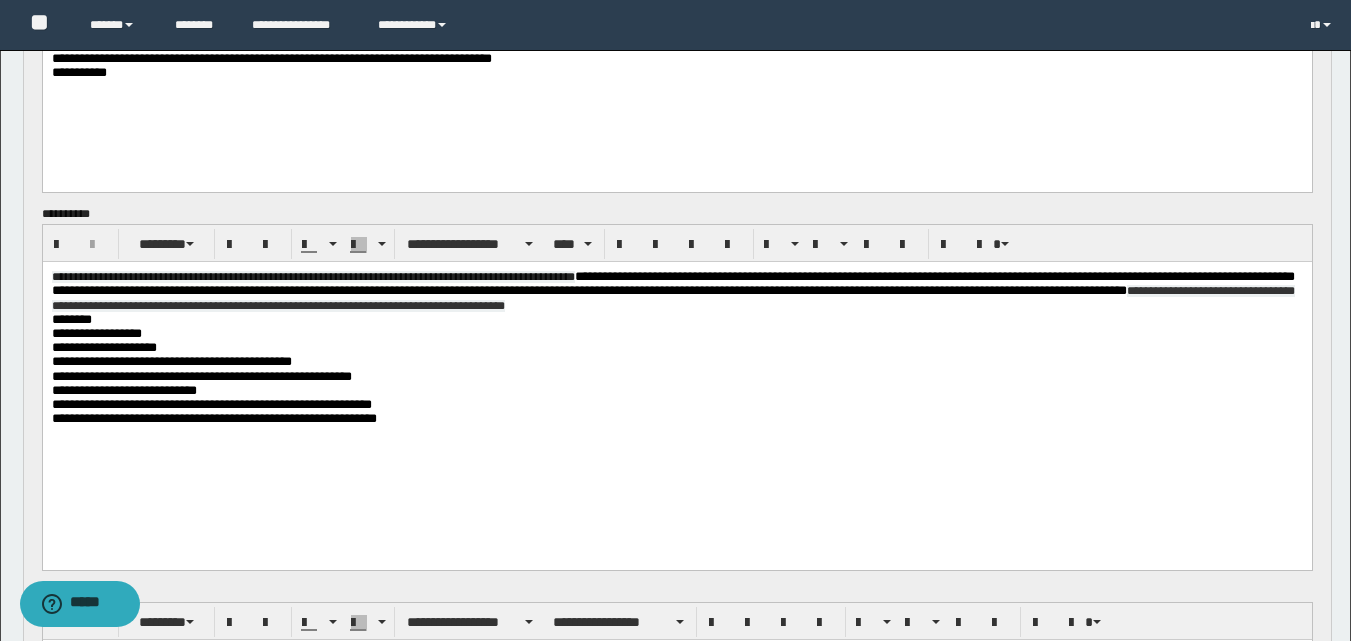 click on "**********" at bounding box center (103, 347) 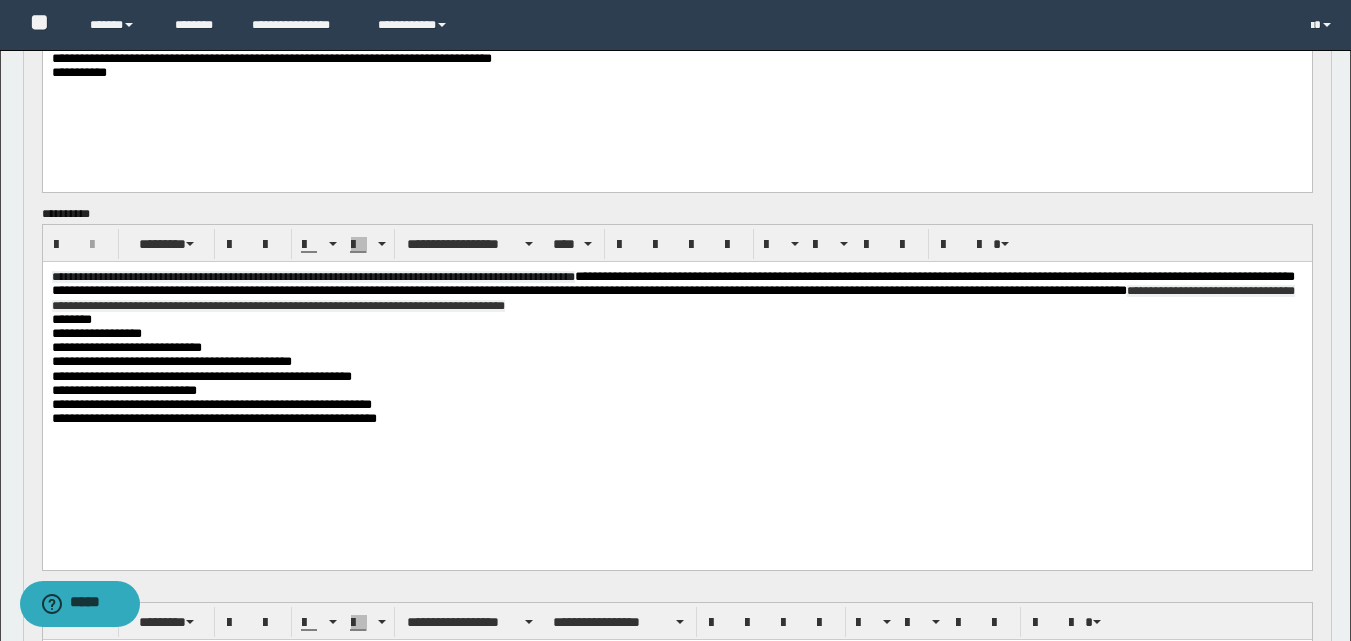 click on "**********" at bounding box center (96, 333) 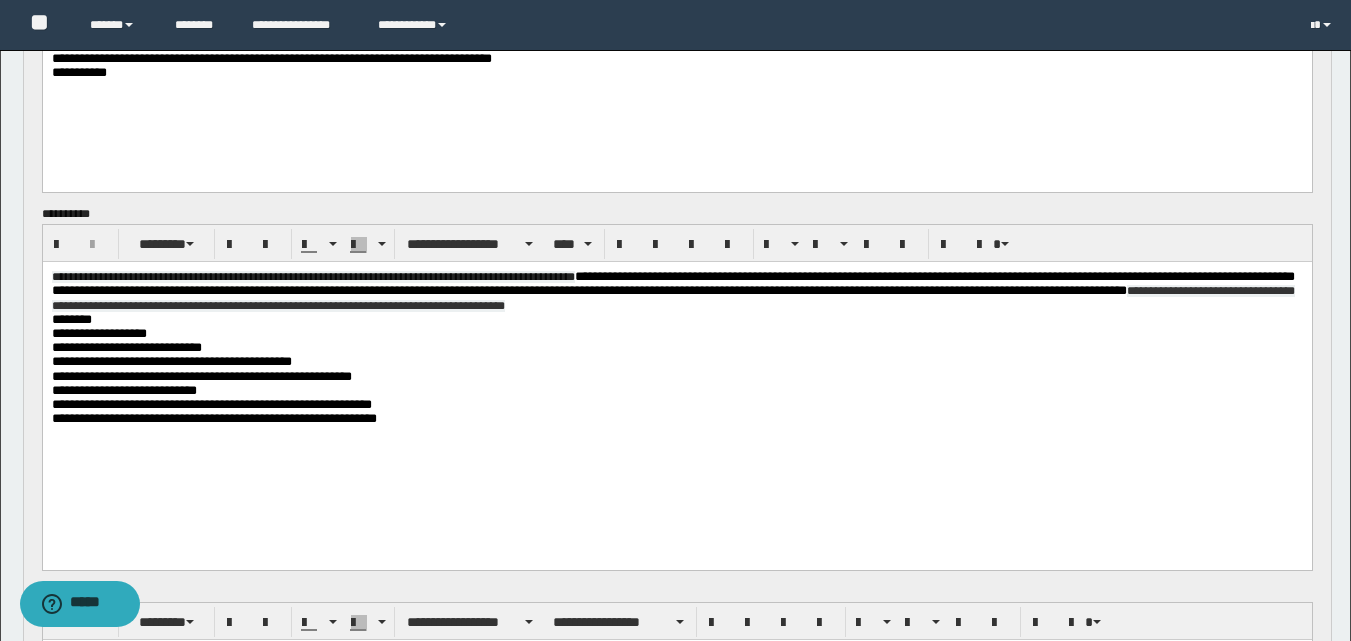 click on "**********" at bounding box center [676, 348] 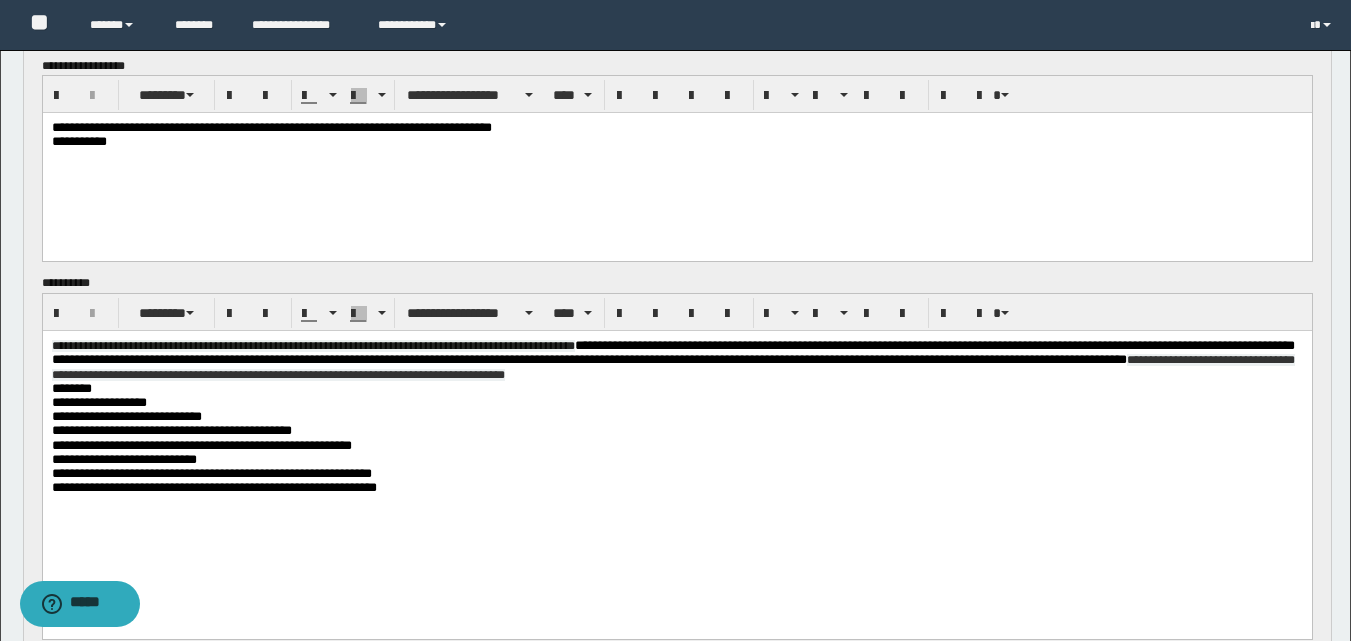 scroll, scrollTop: 1300, scrollLeft: 0, axis: vertical 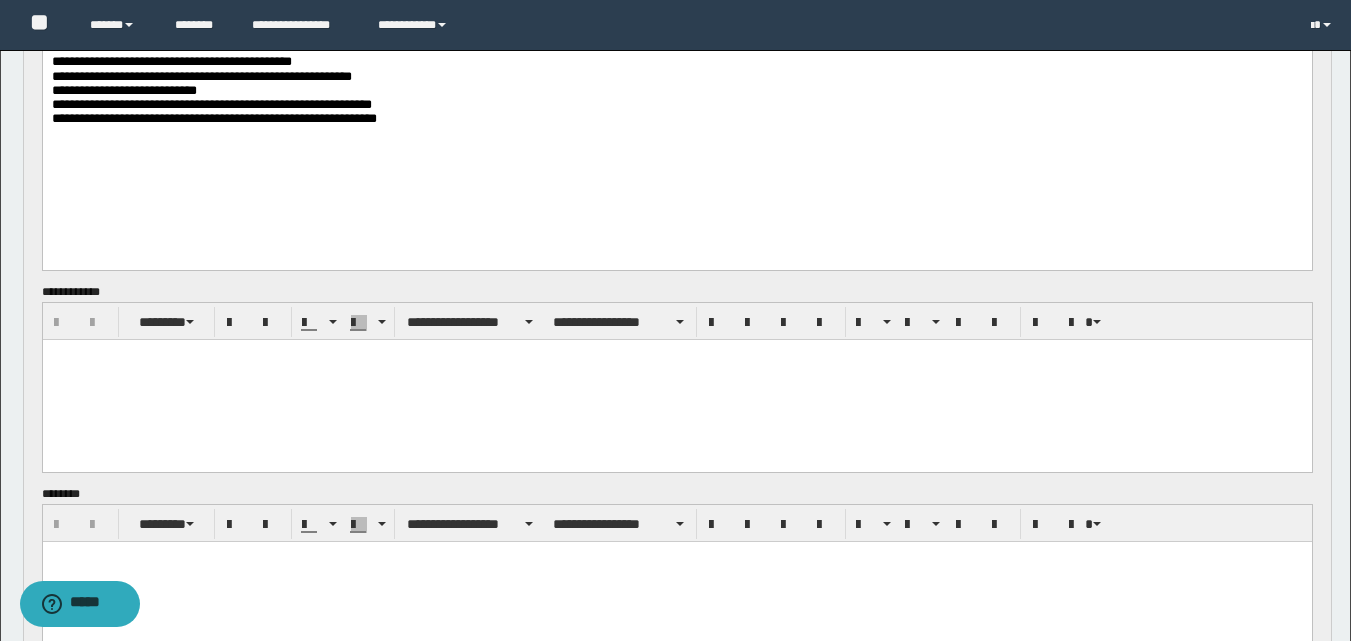 click at bounding box center [676, 355] 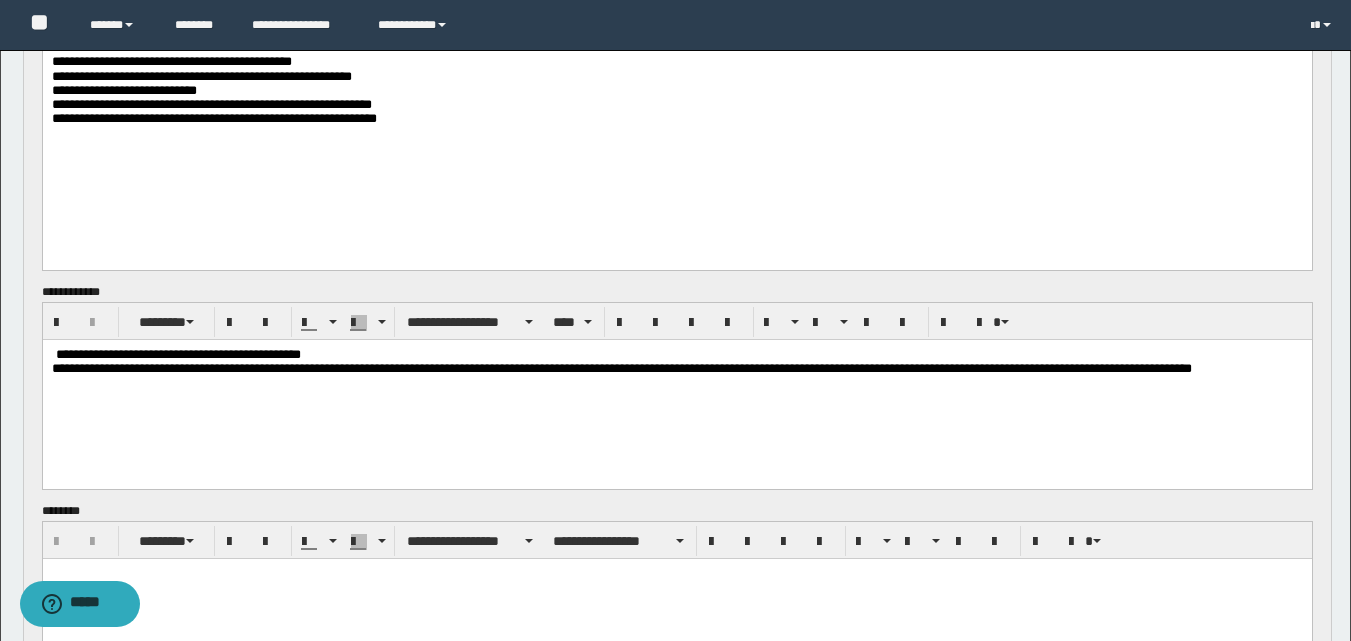 click on "**********" at bounding box center [177, 354] 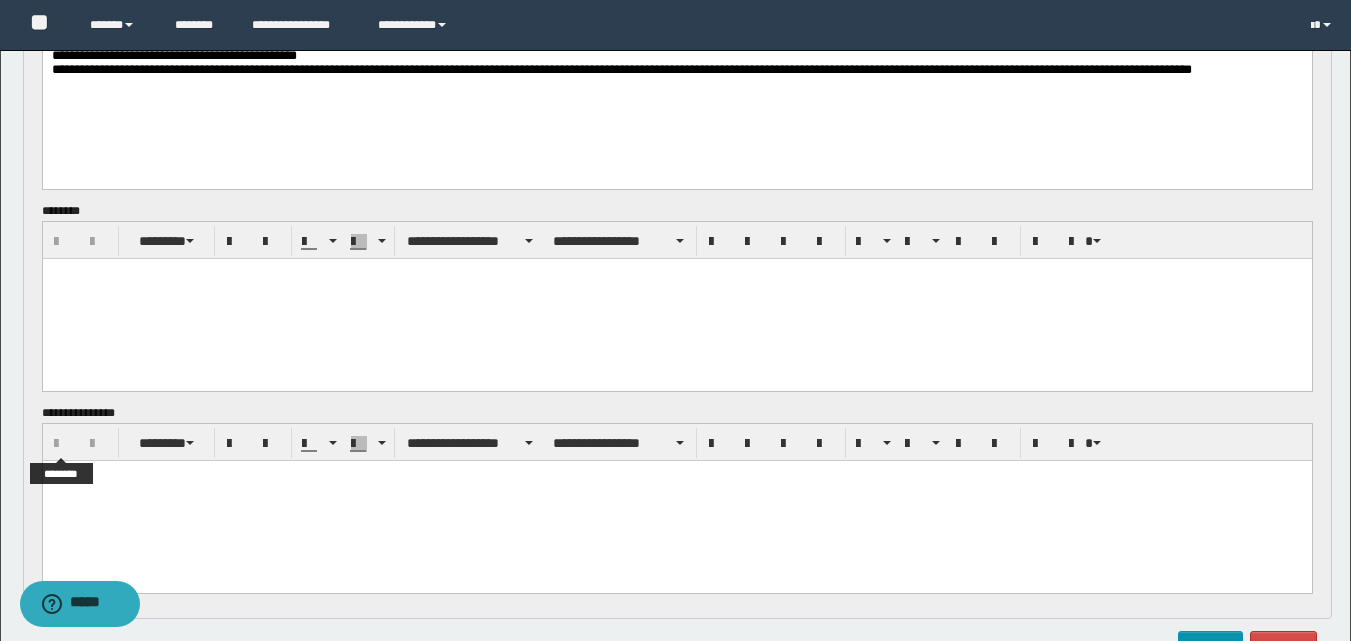 scroll, scrollTop: 1600, scrollLeft: 0, axis: vertical 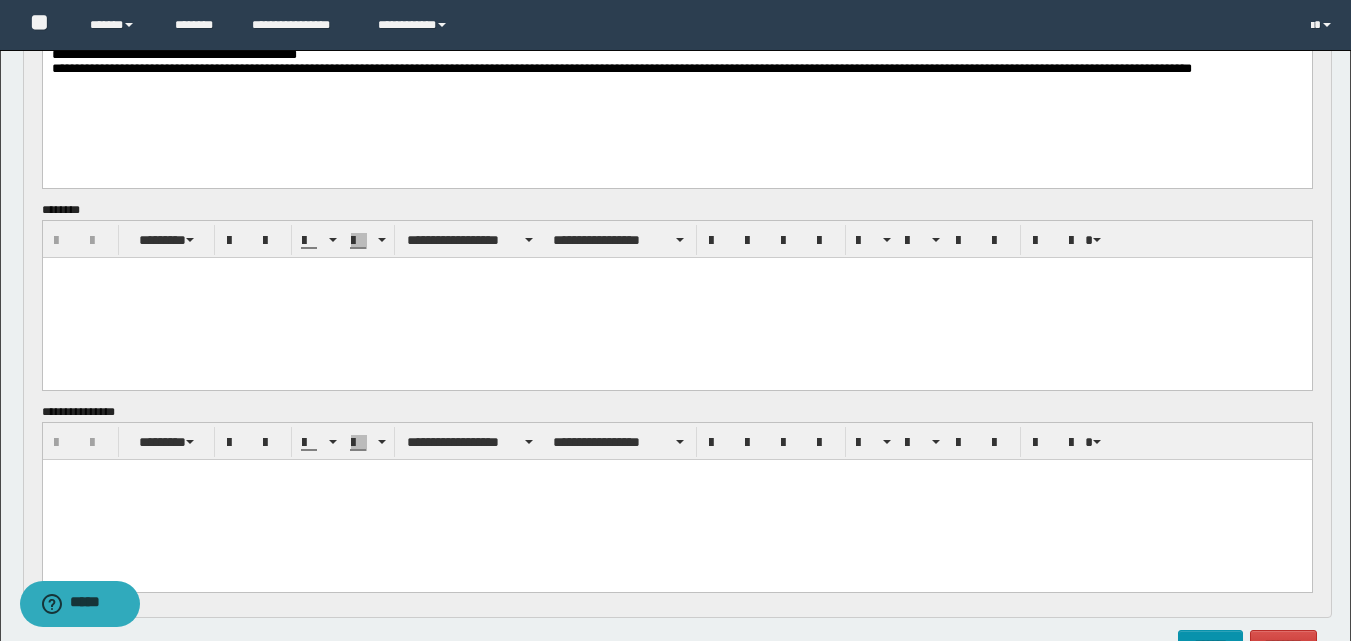 click at bounding box center [676, 272] 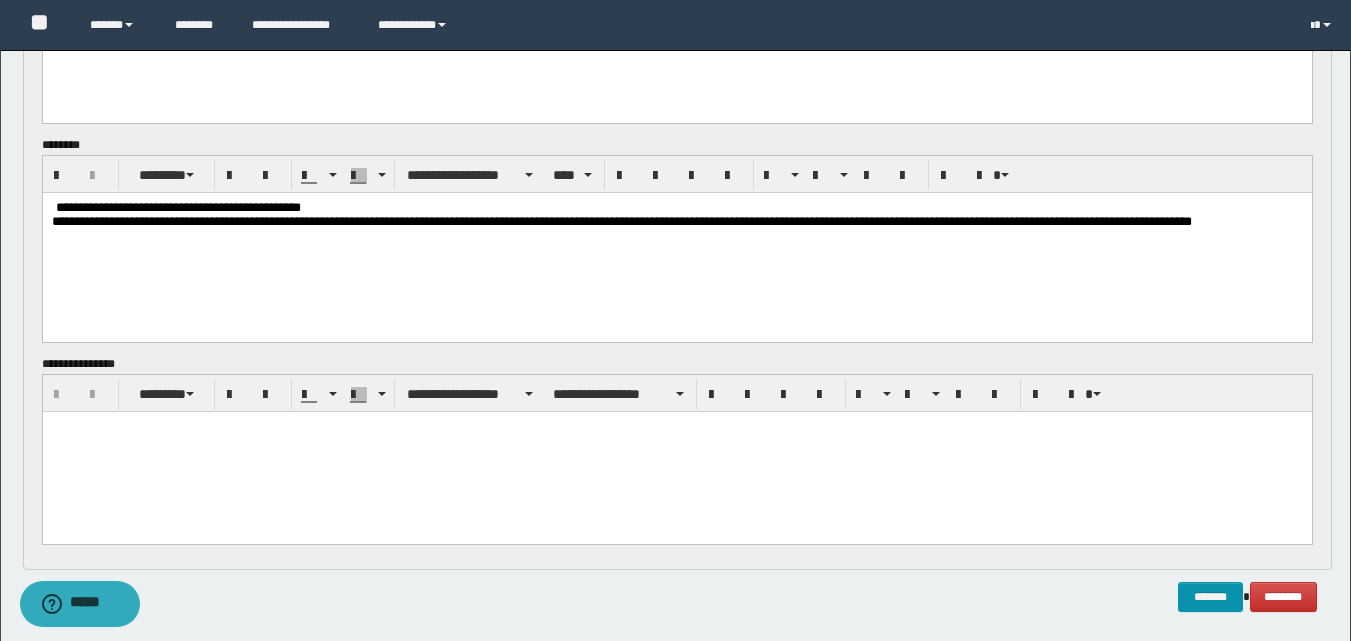 scroll, scrollTop: 1700, scrollLeft: 0, axis: vertical 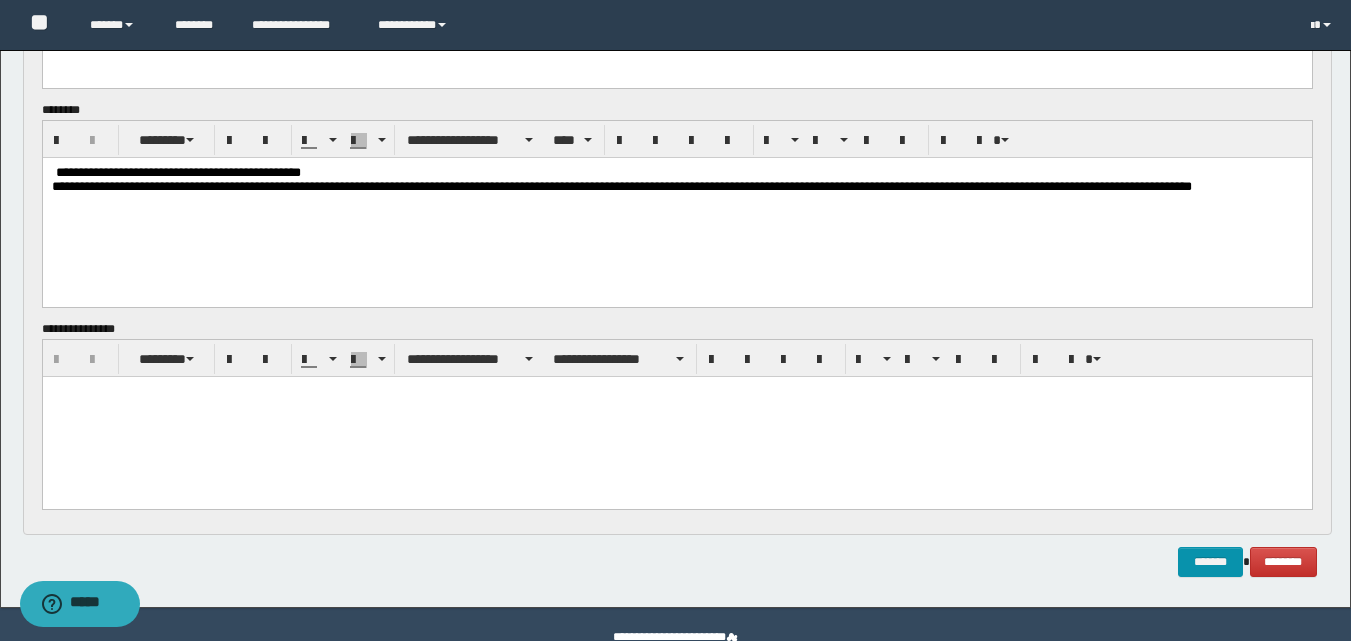 click on "**********" at bounding box center (177, 171) 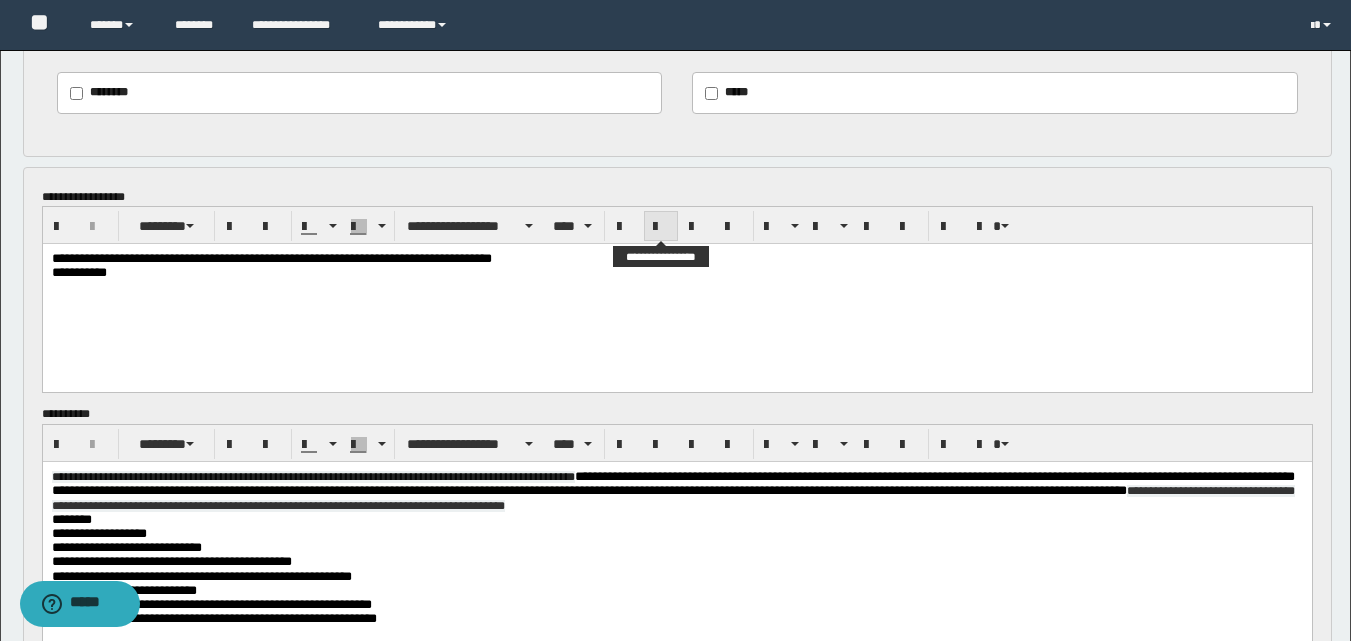 scroll, scrollTop: 1100, scrollLeft: 0, axis: vertical 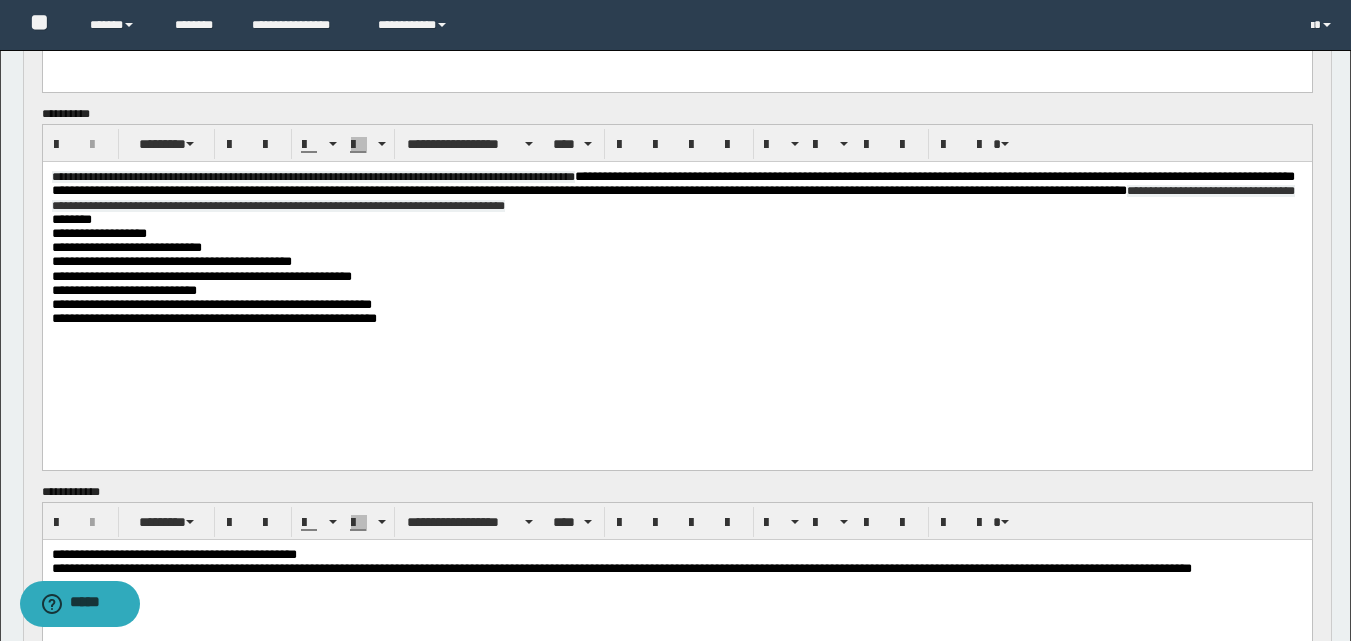 click on "**********" 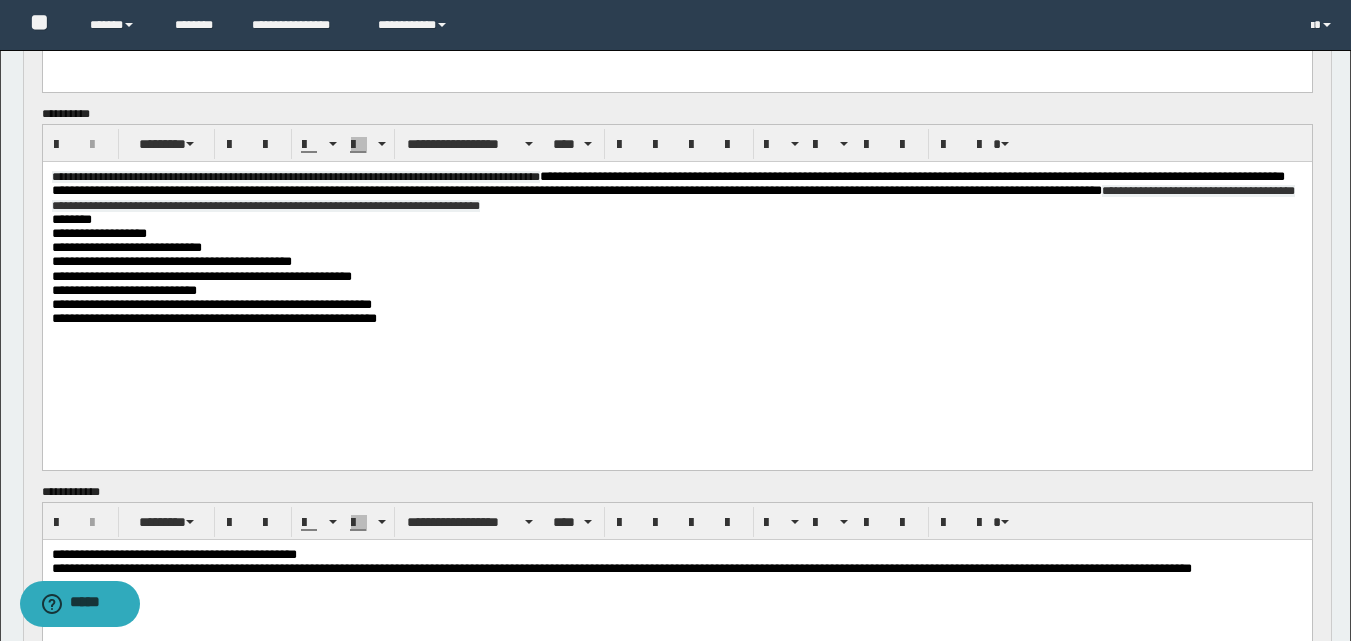 click on "**********" 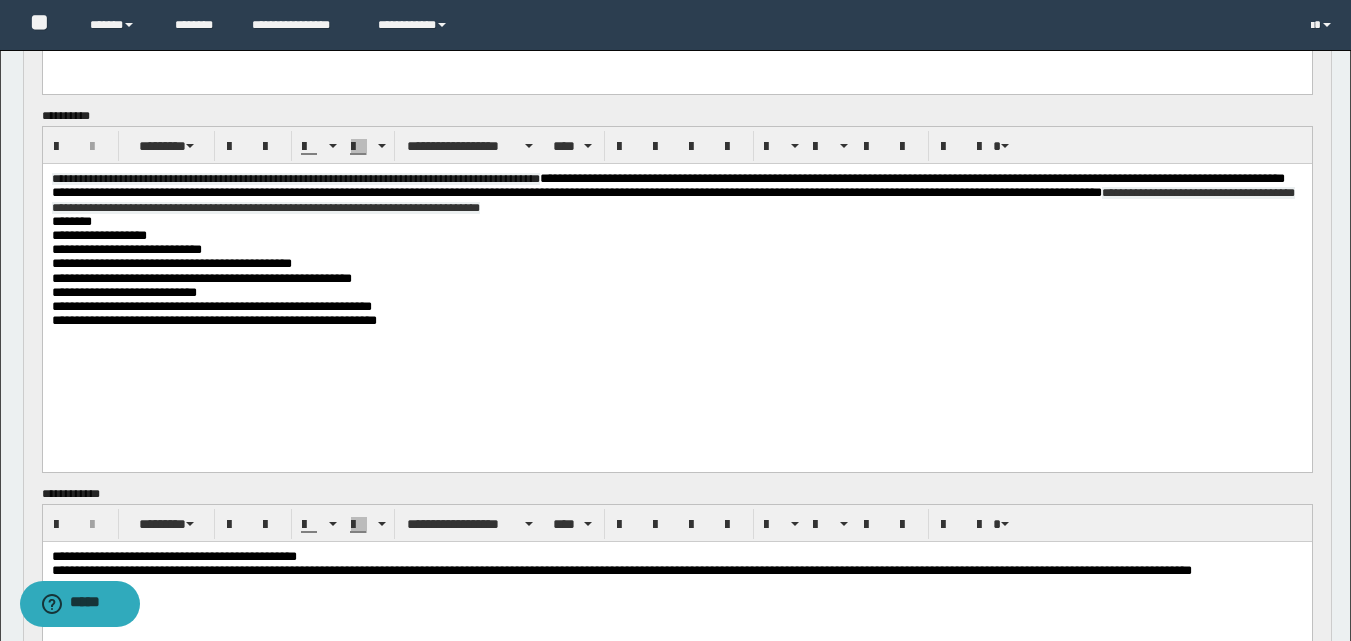 scroll, scrollTop: 1100, scrollLeft: 0, axis: vertical 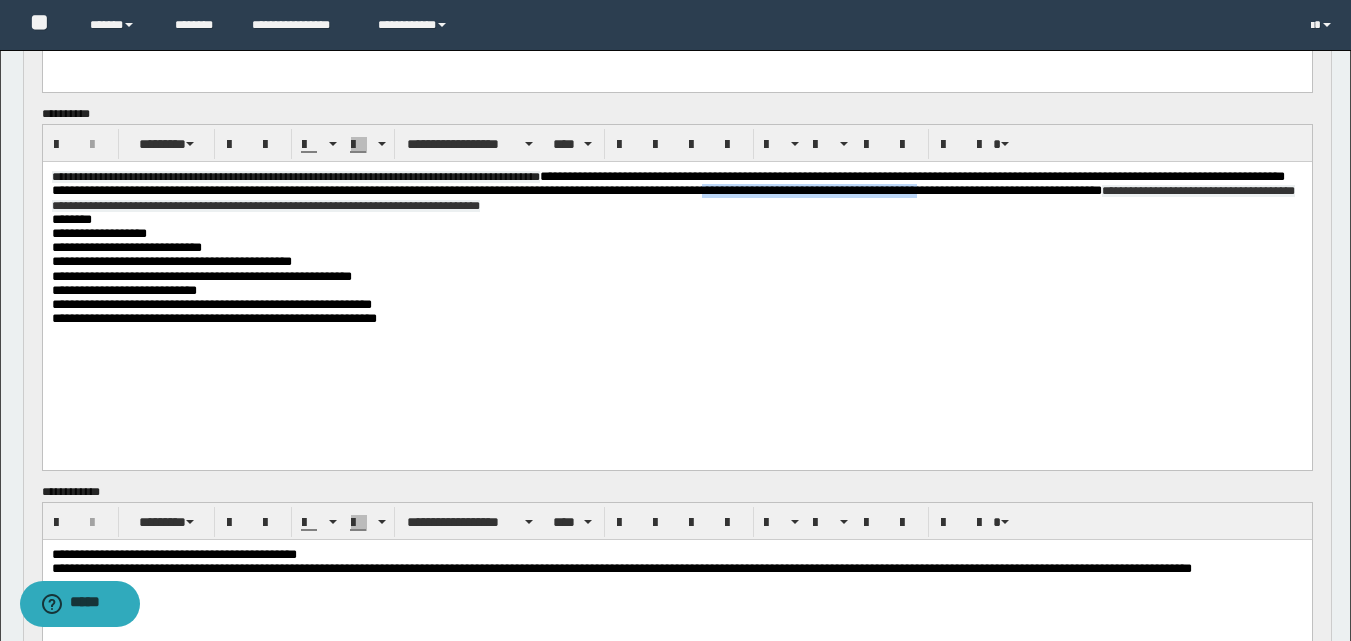drag, startPoint x: 1015, startPoint y: 189, endPoint x: 1282, endPoint y: 200, distance: 267.2265 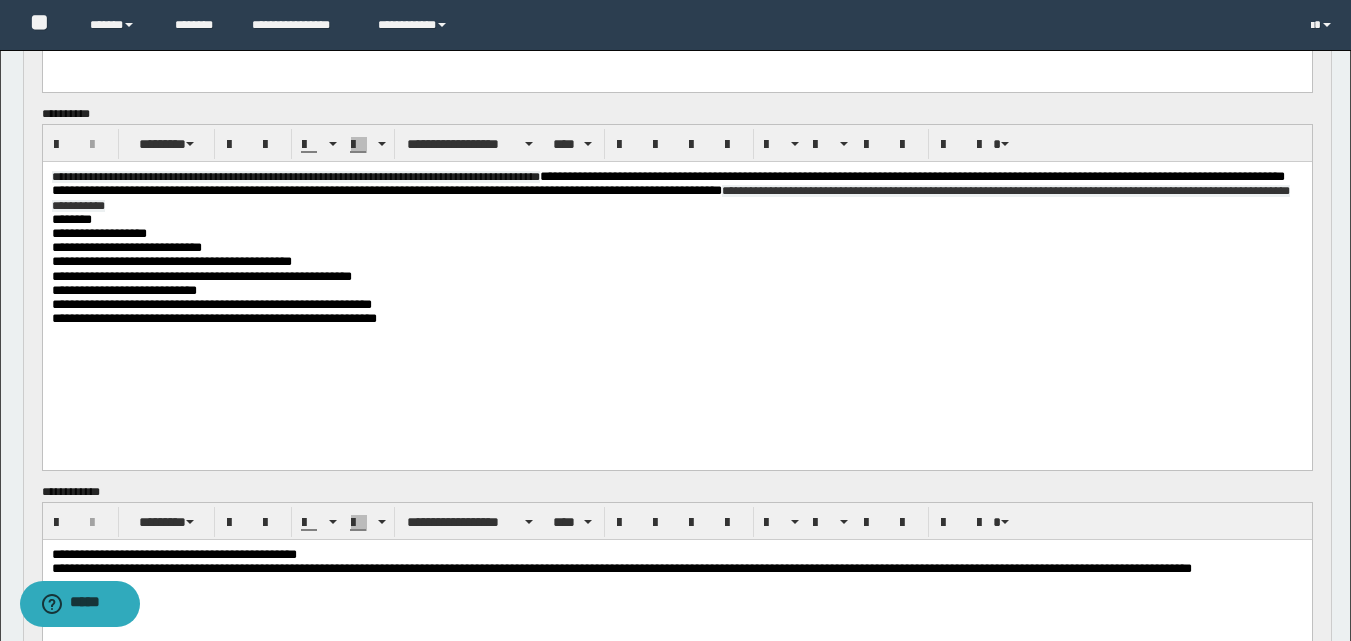 click on "**********" at bounding box center [676, 319] 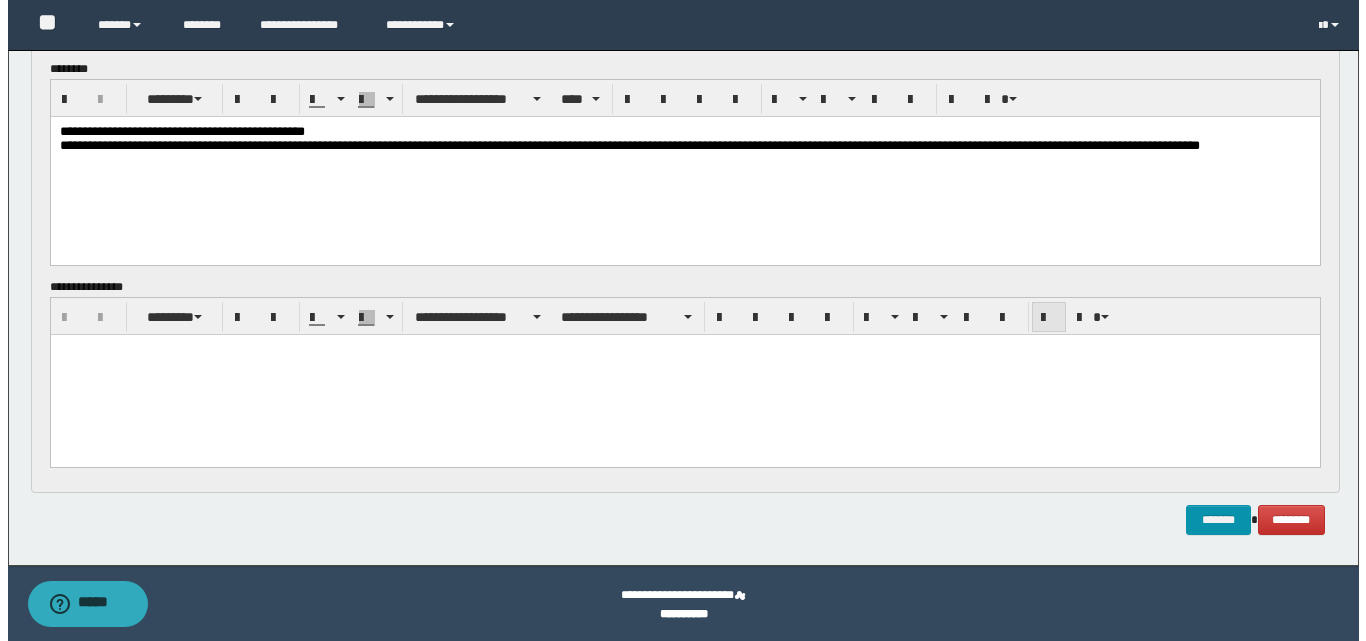 scroll, scrollTop: 1743, scrollLeft: 0, axis: vertical 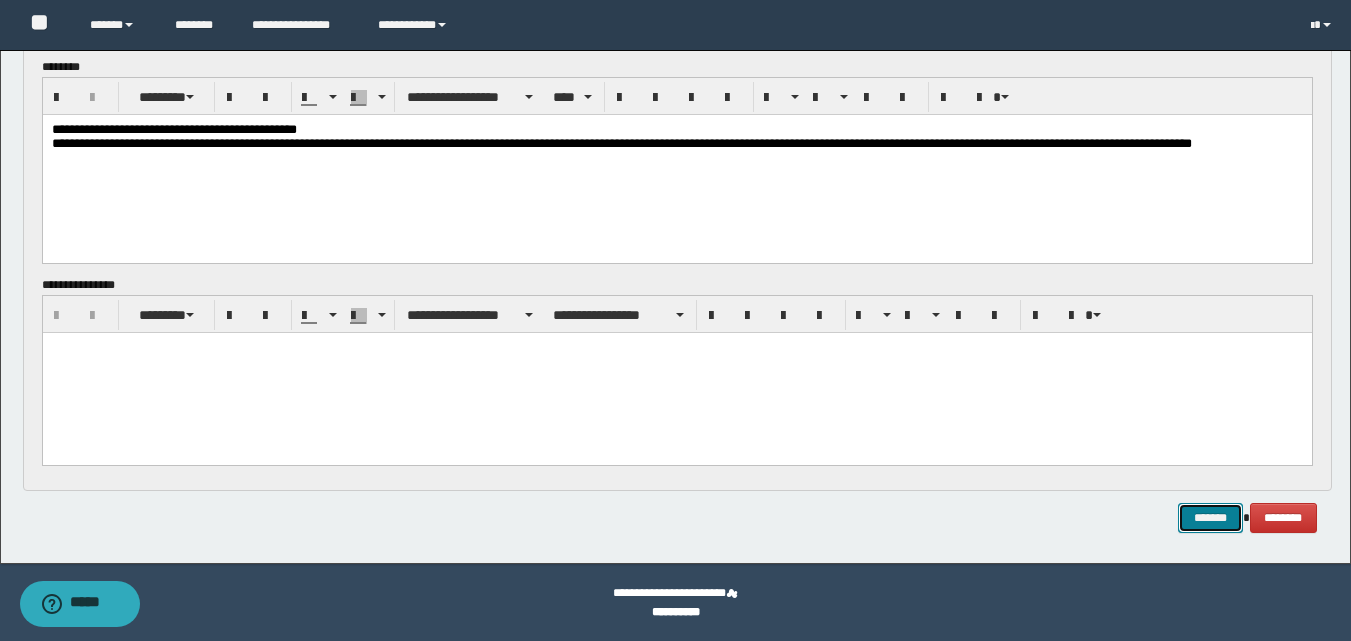 click on "*******" at bounding box center (1210, 518) 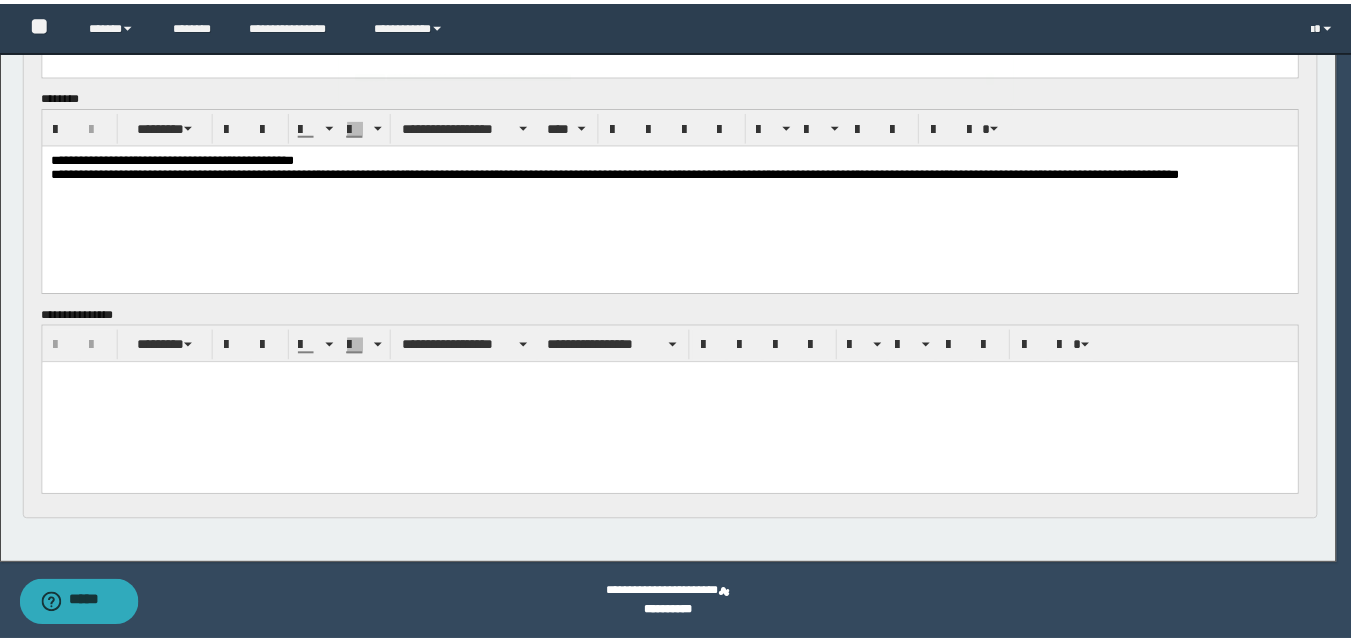 scroll, scrollTop: 1714, scrollLeft: 0, axis: vertical 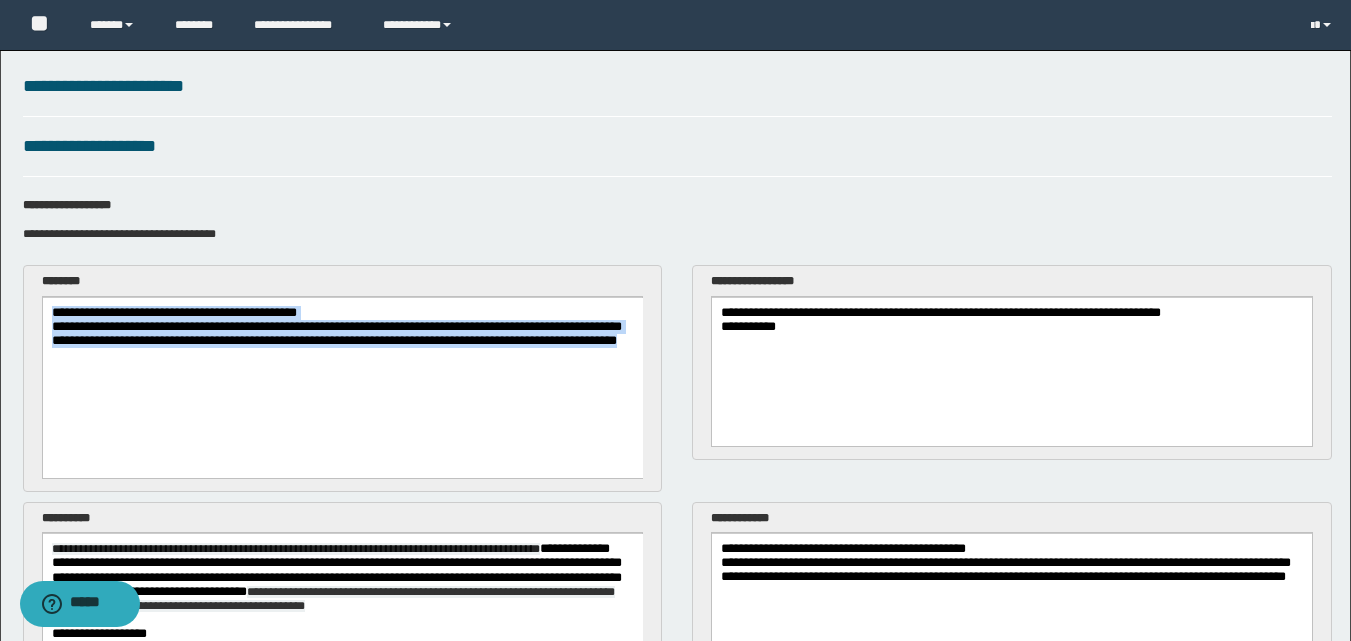 drag, startPoint x: 159, startPoint y: 367, endPoint x: 0, endPoint y: 311, distance: 168.57343 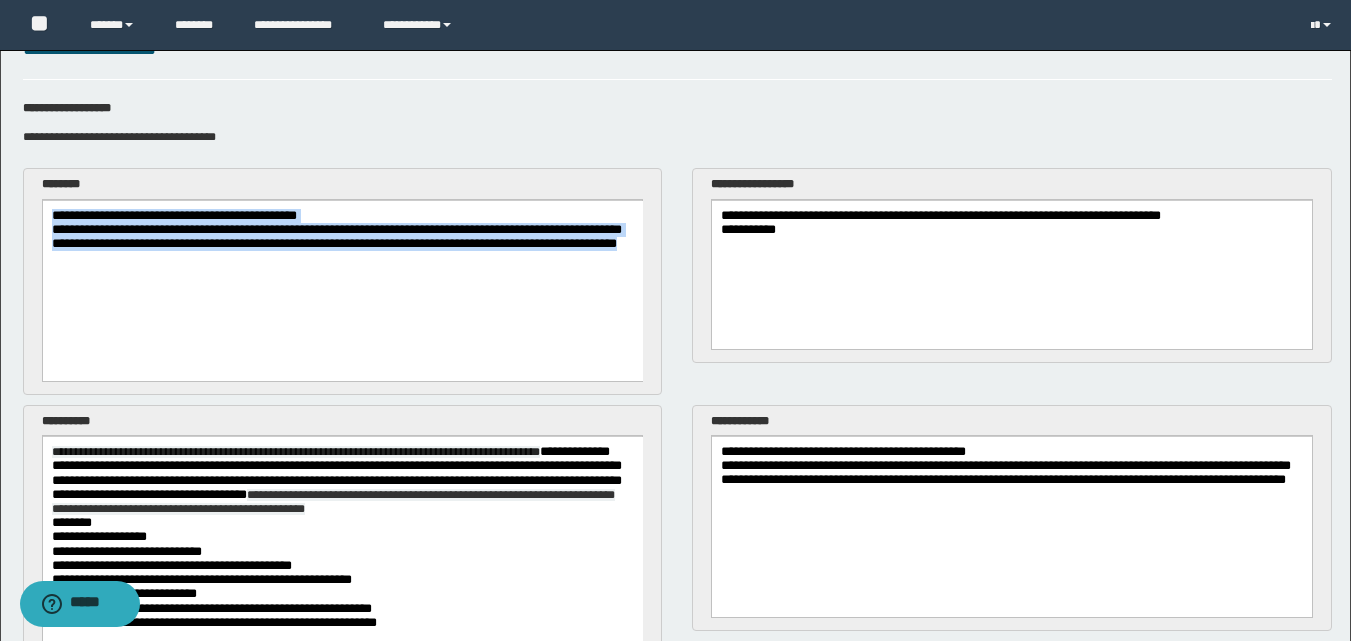 scroll, scrollTop: 500, scrollLeft: 0, axis: vertical 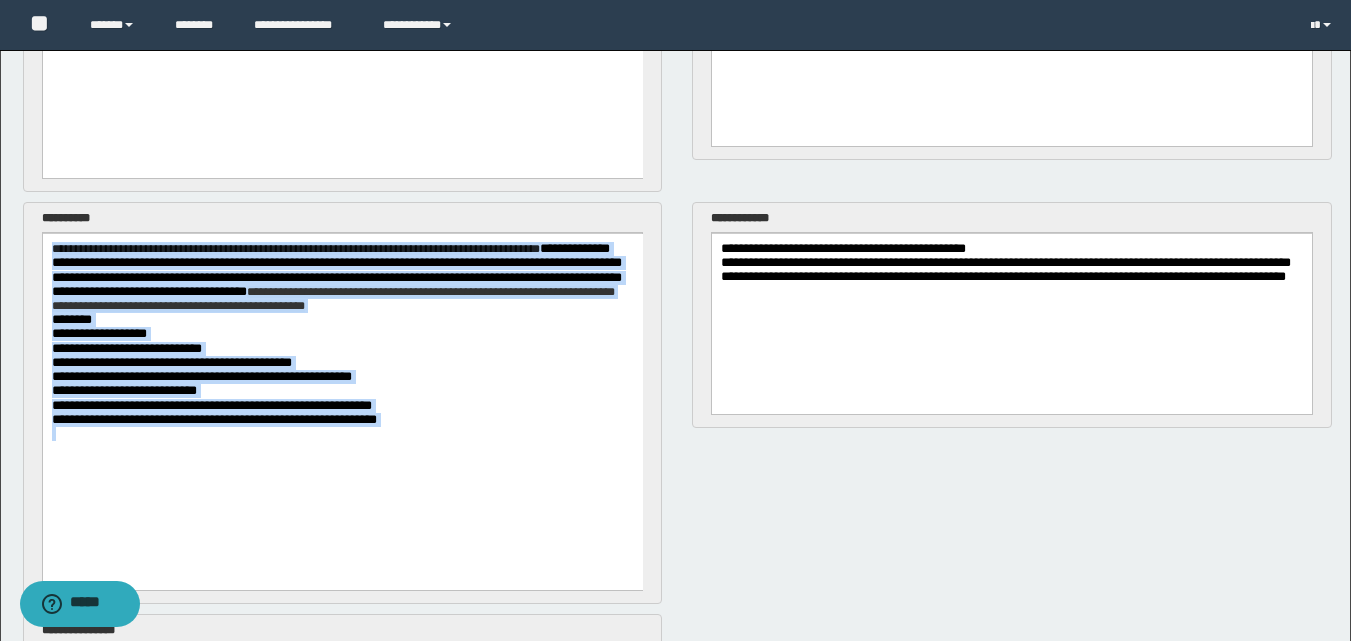 drag, startPoint x: 394, startPoint y: 476, endPoint x: -1, endPoint y: 208, distance: 477.33533 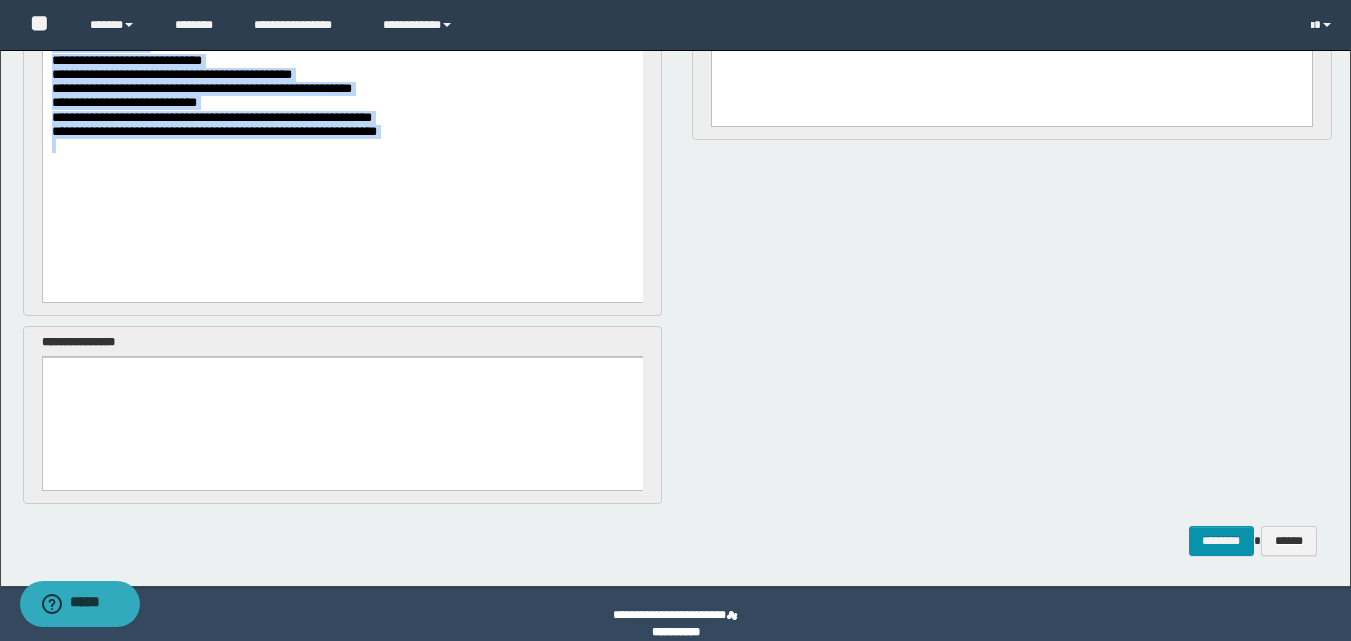 scroll, scrollTop: 809, scrollLeft: 0, axis: vertical 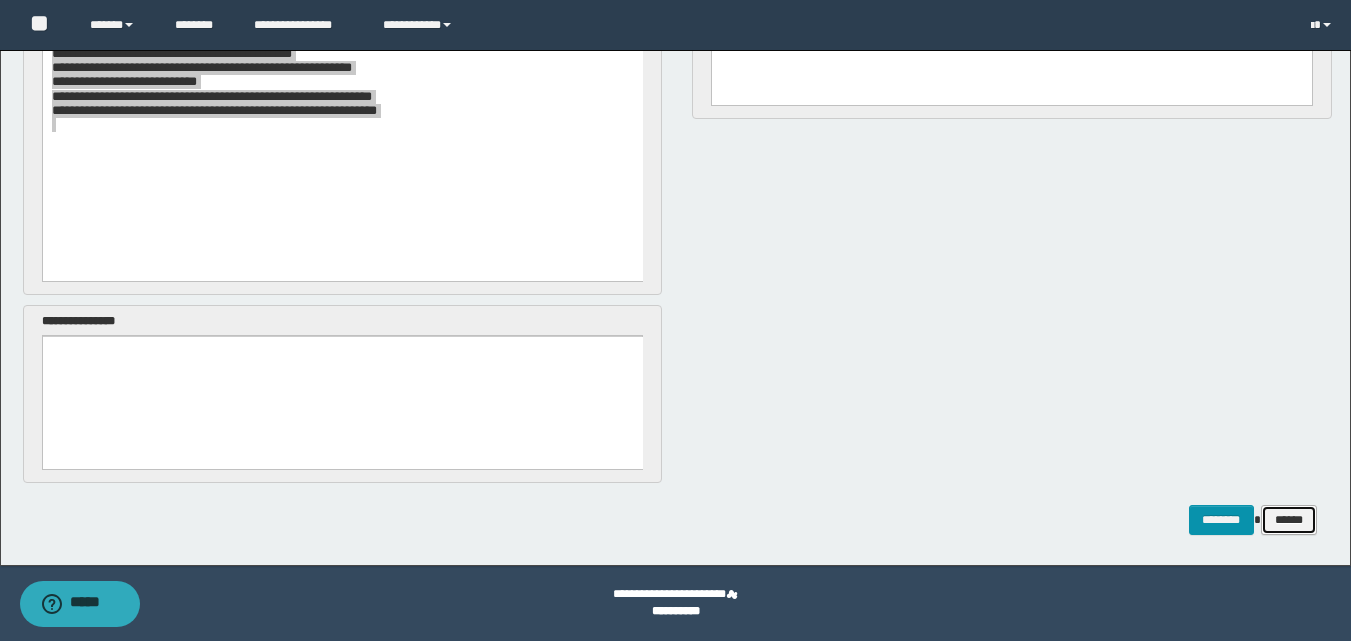 click on "******" at bounding box center (1289, 520) 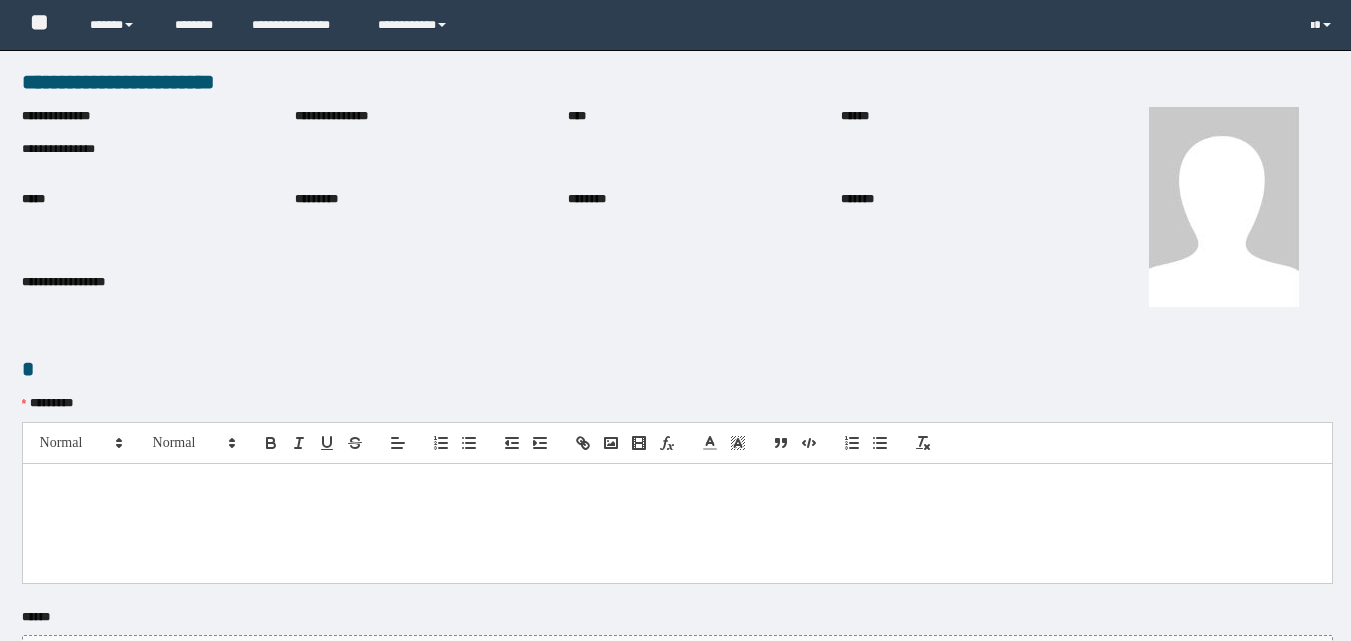 scroll, scrollTop: 0, scrollLeft: 0, axis: both 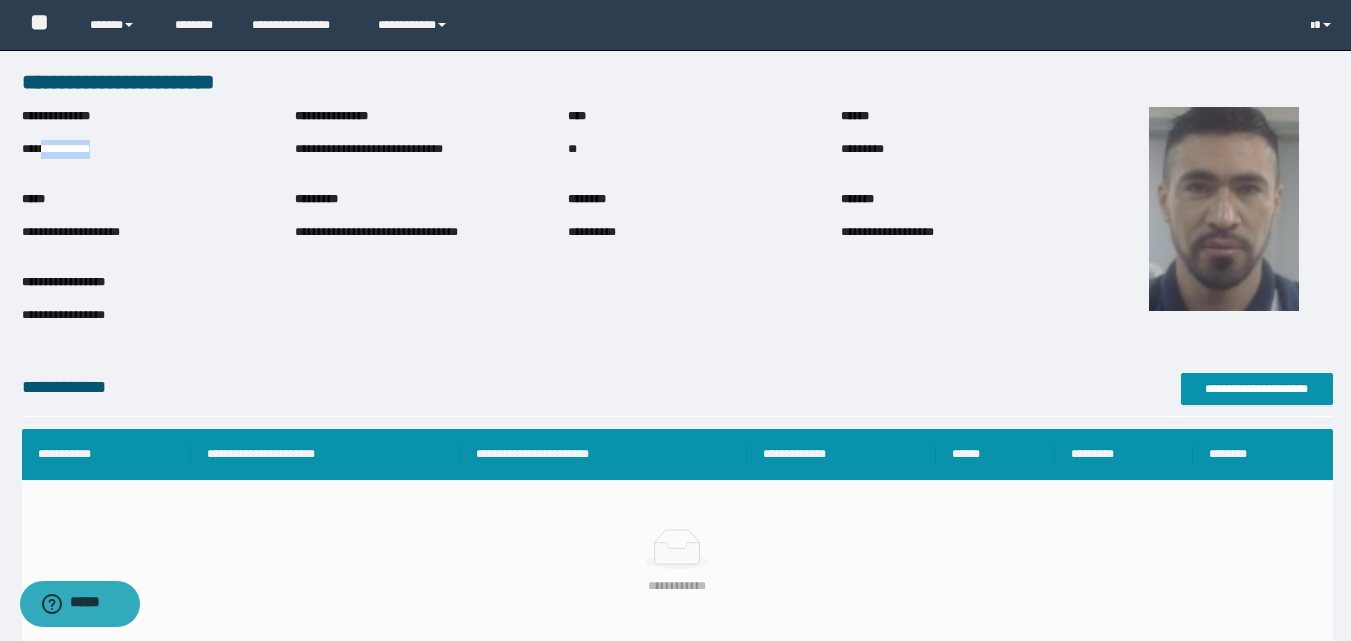 drag, startPoint x: 44, startPoint y: 147, endPoint x: 194, endPoint y: 157, distance: 150.33296 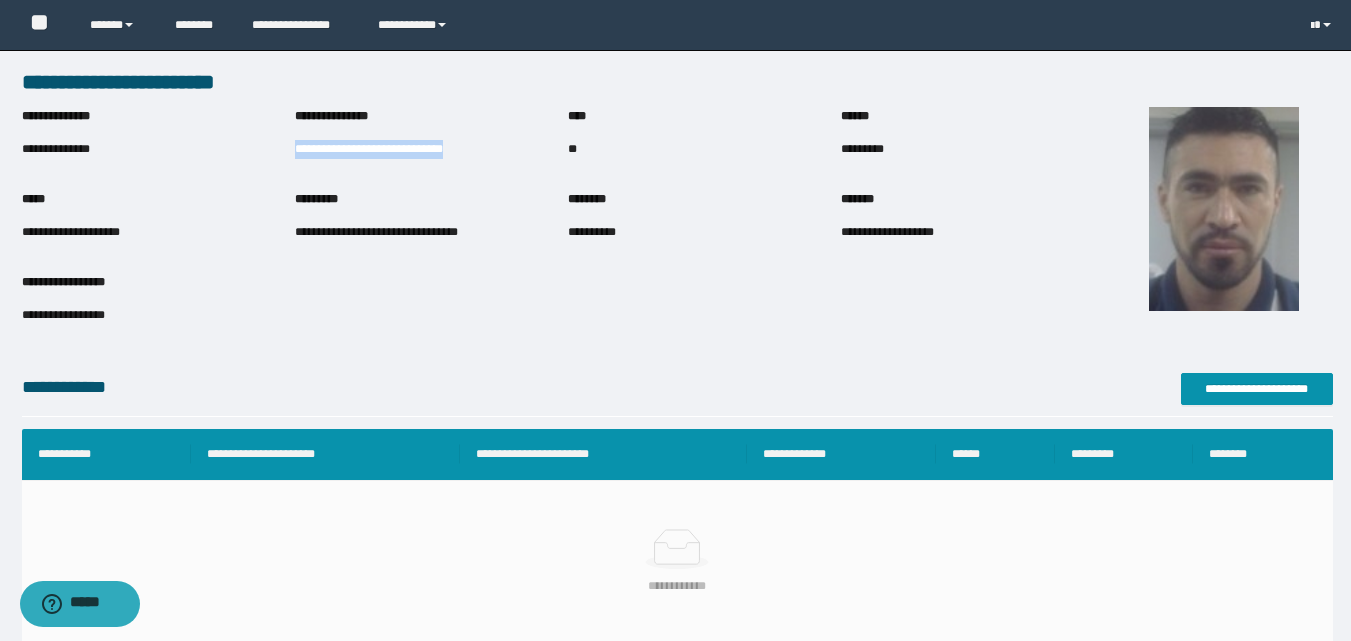 drag, startPoint x: 295, startPoint y: 143, endPoint x: 485, endPoint y: 168, distance: 191.63768 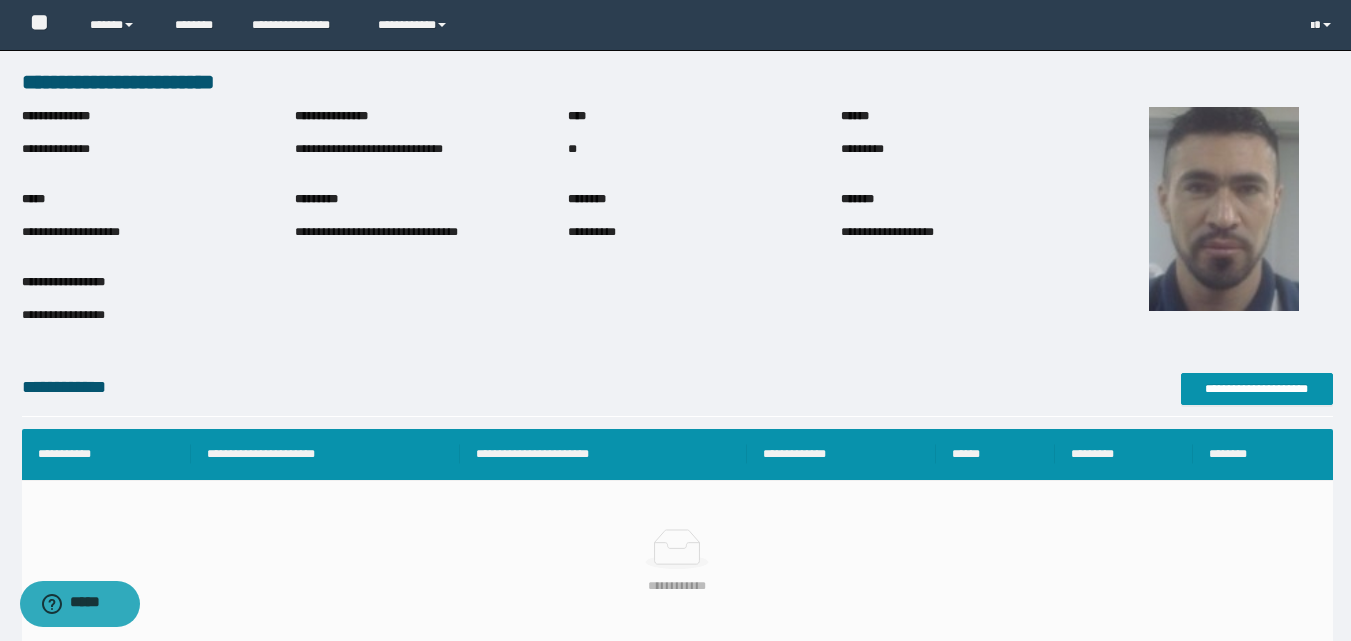 click on "**********" at bounding box center (704, 233) 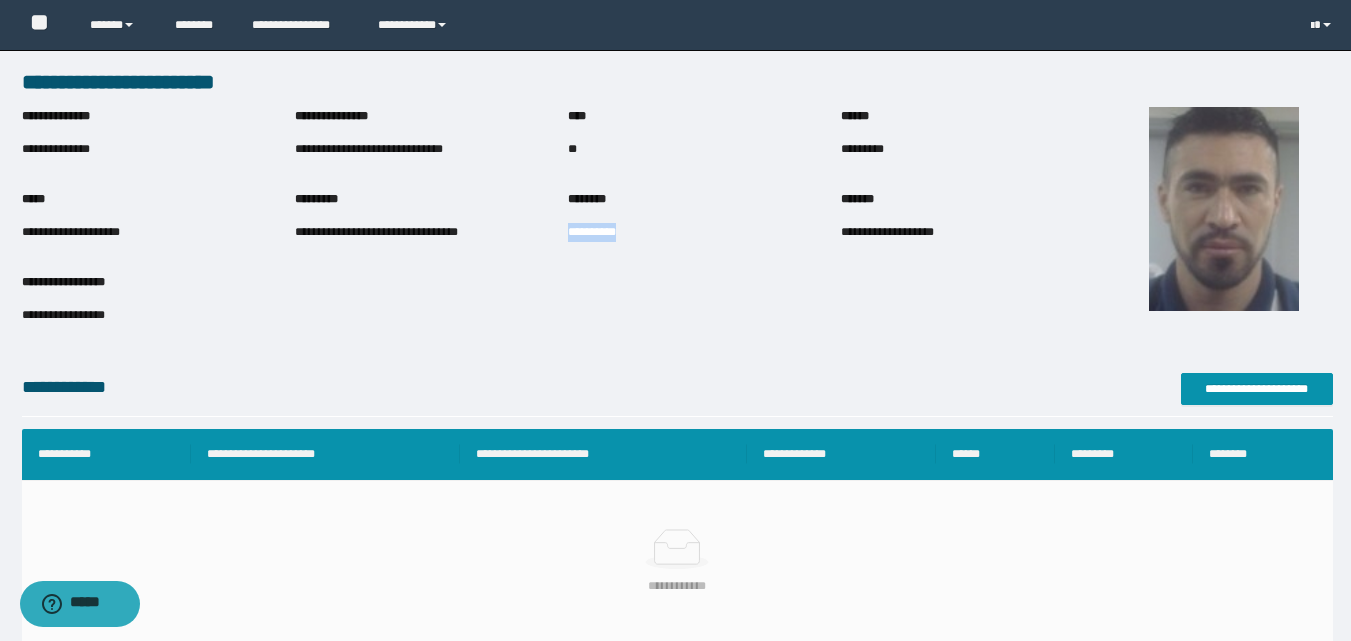 drag, startPoint x: 570, startPoint y: 233, endPoint x: 645, endPoint y: 238, distance: 75.16648 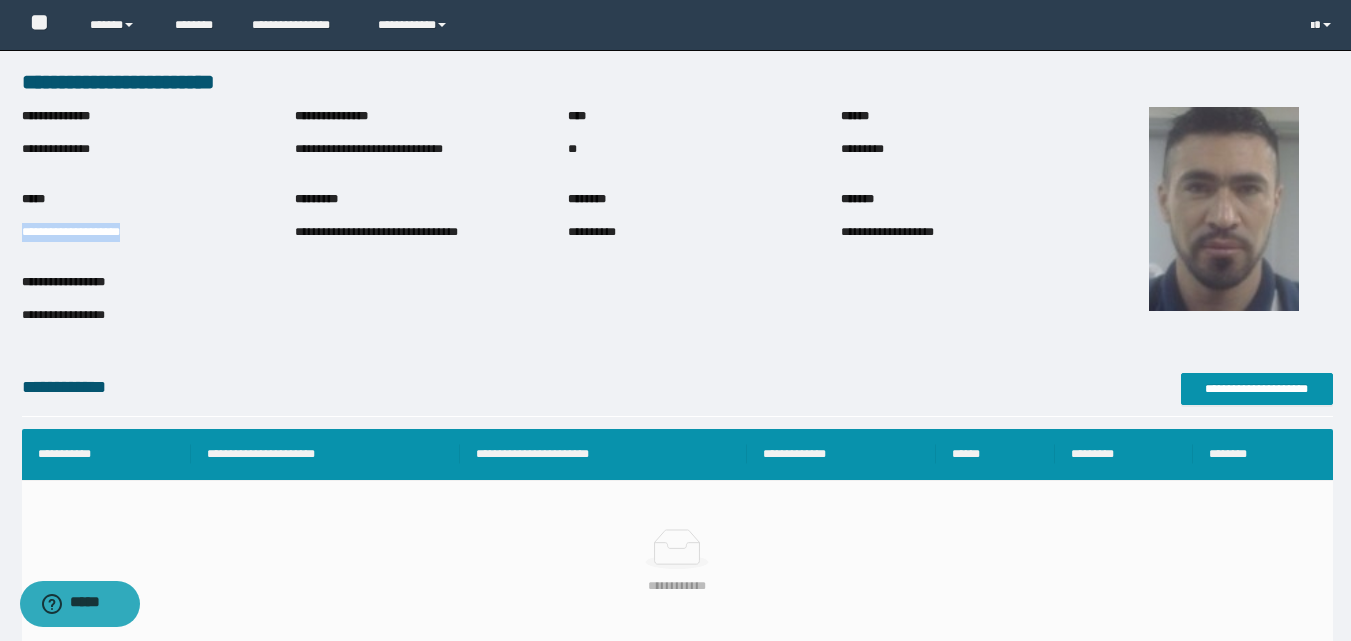 drag, startPoint x: 23, startPoint y: 237, endPoint x: 201, endPoint y: 241, distance: 178.04494 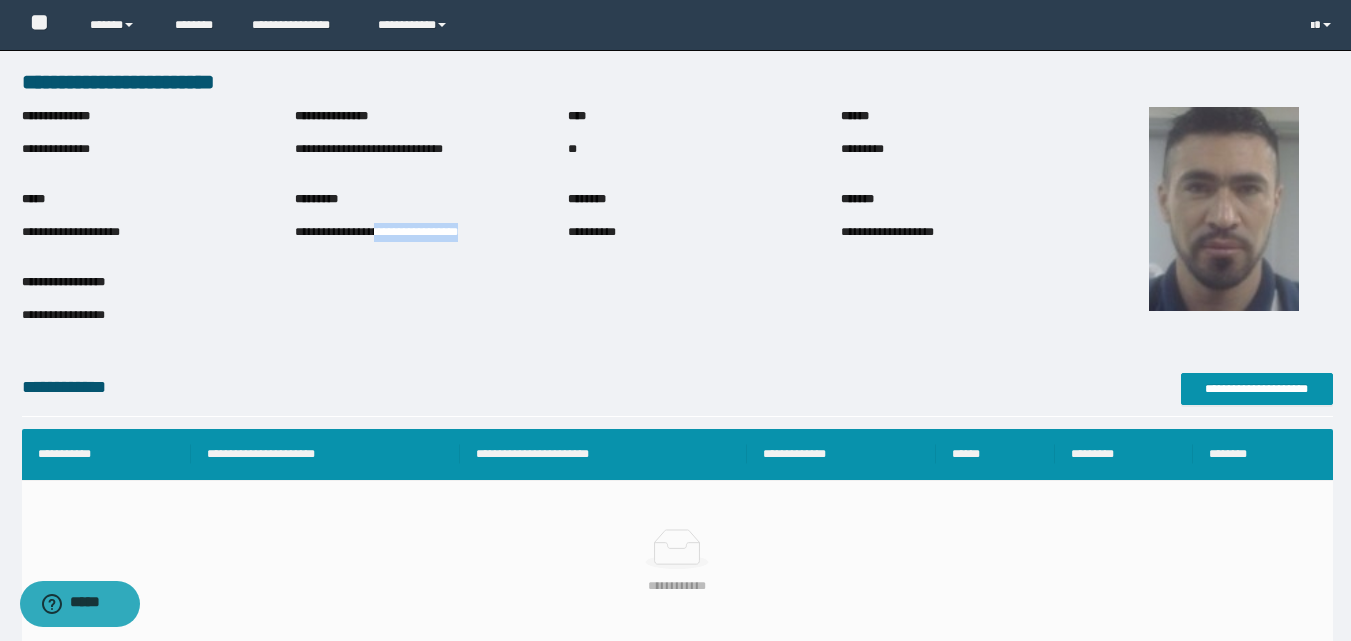 drag, startPoint x: 372, startPoint y: 229, endPoint x: 473, endPoint y: 230, distance: 101.00495 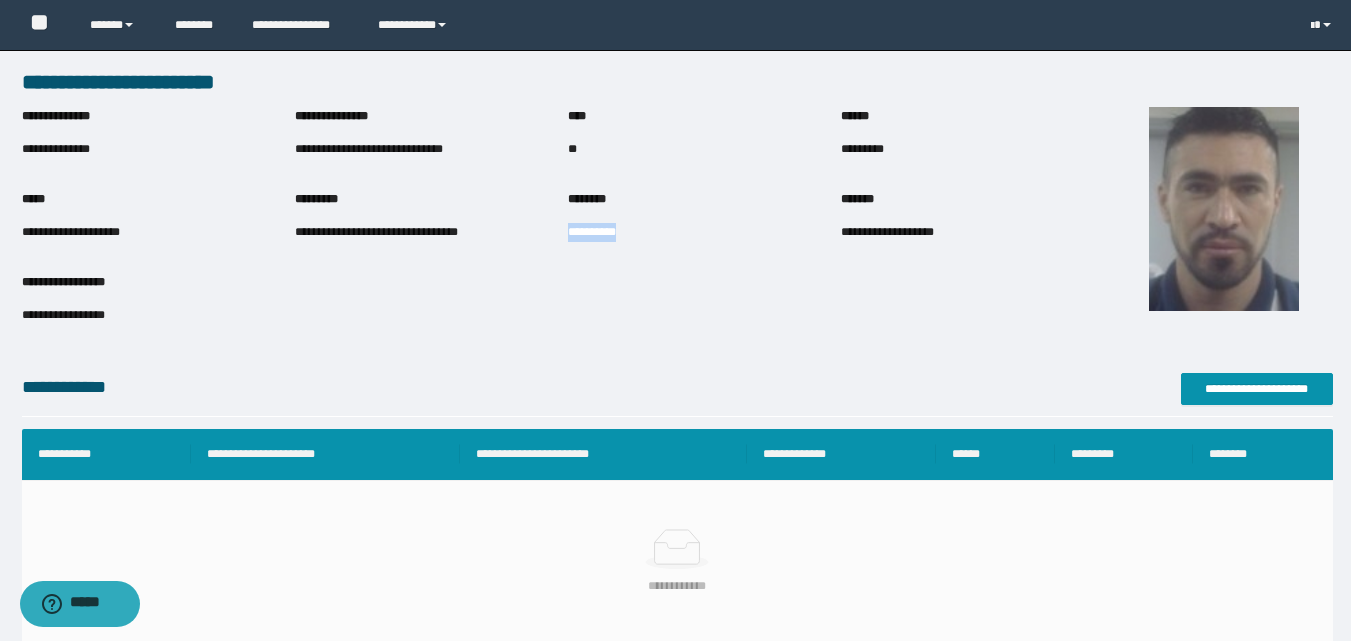 drag, startPoint x: 568, startPoint y: 239, endPoint x: 661, endPoint y: 239, distance: 93 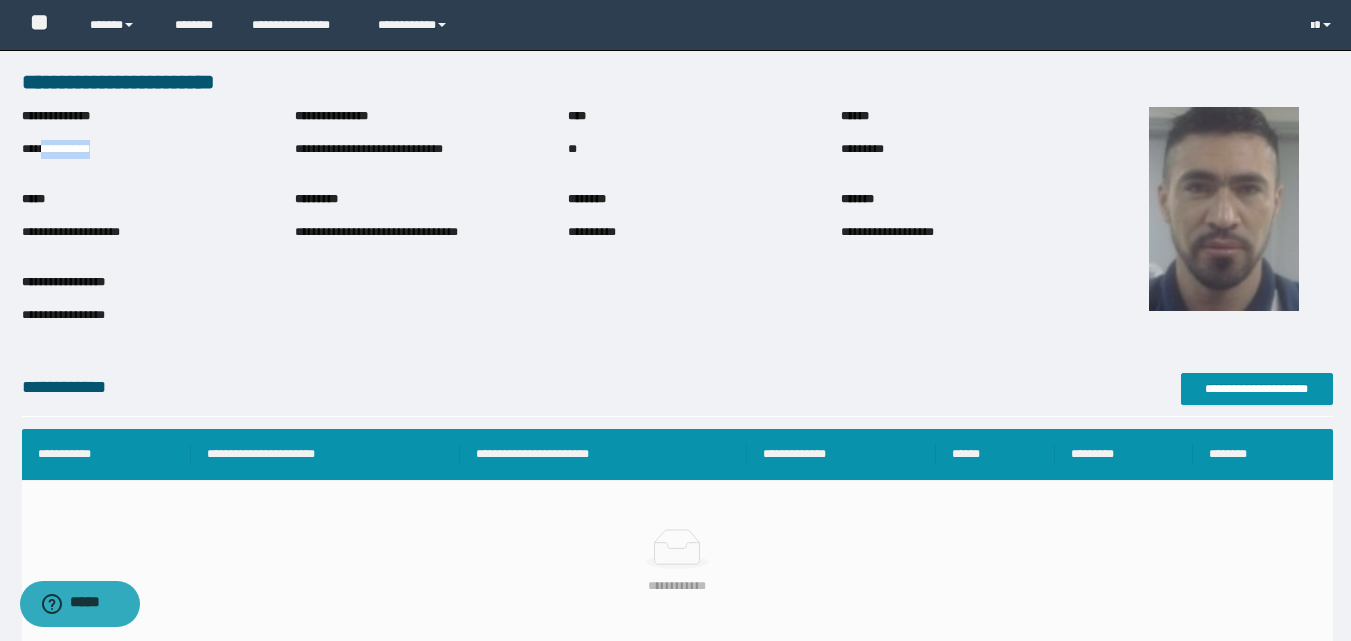 drag, startPoint x: 43, startPoint y: 149, endPoint x: 175, endPoint y: 148, distance: 132.00378 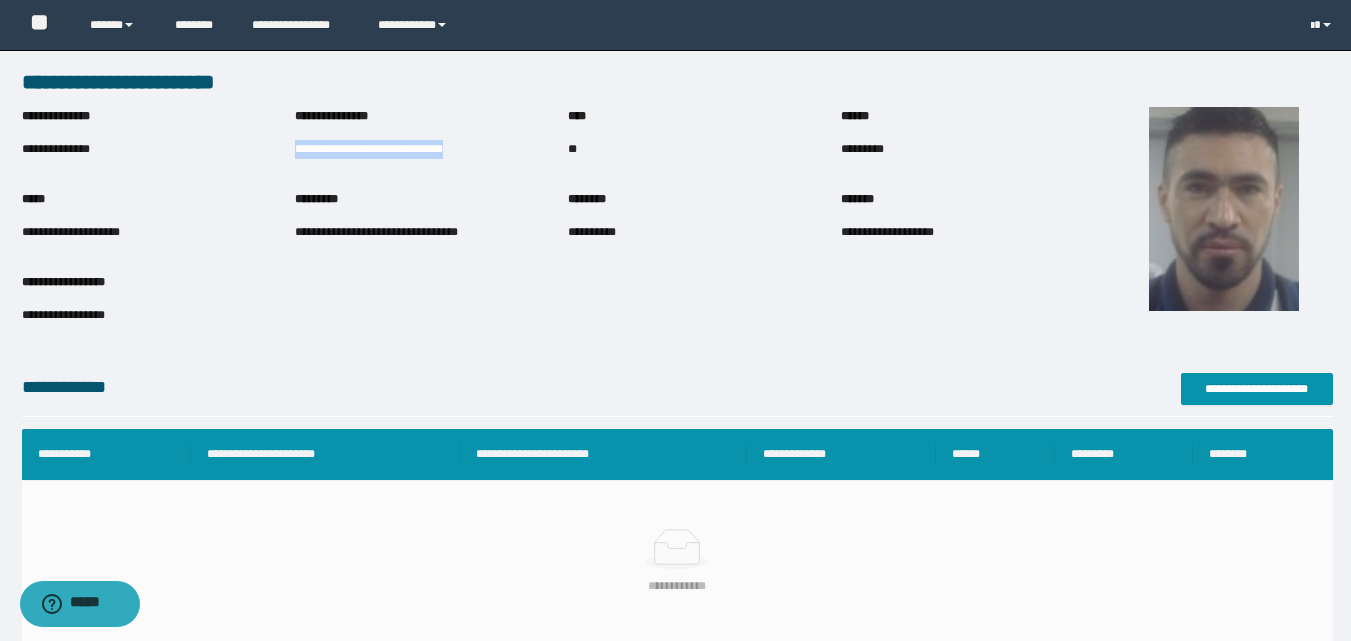 drag, startPoint x: 295, startPoint y: 151, endPoint x: 494, endPoint y: 153, distance: 199.01006 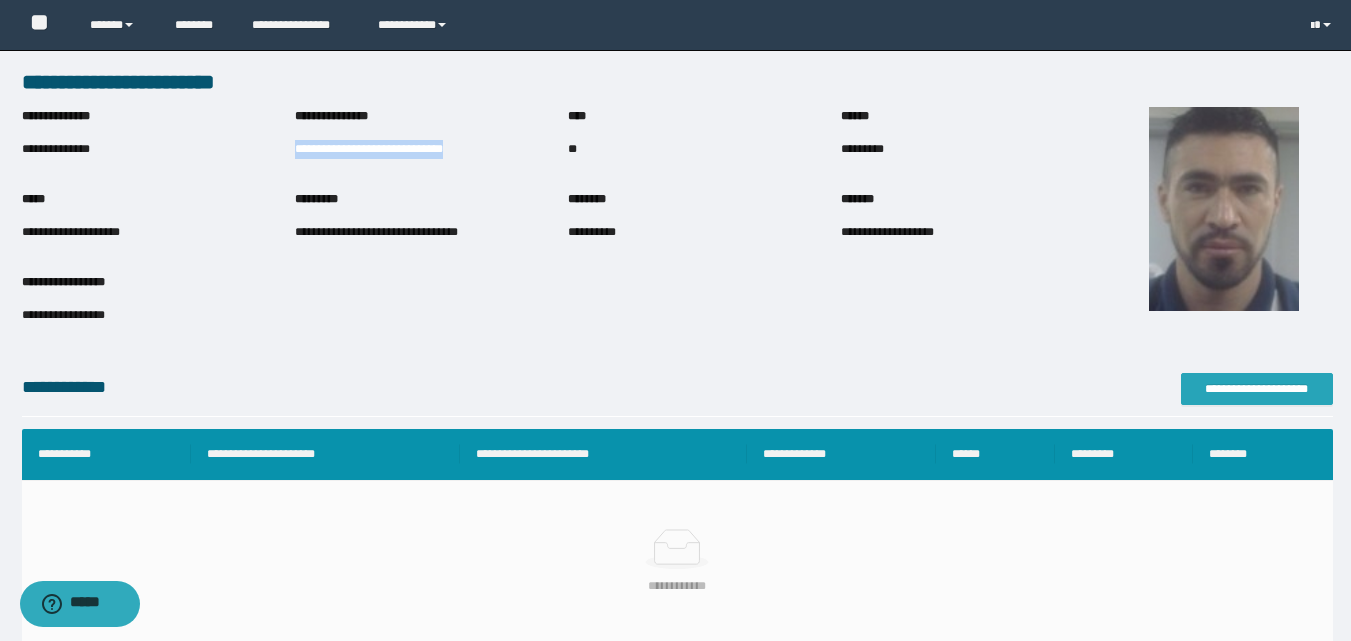 click on "**********" at bounding box center [1257, 389] 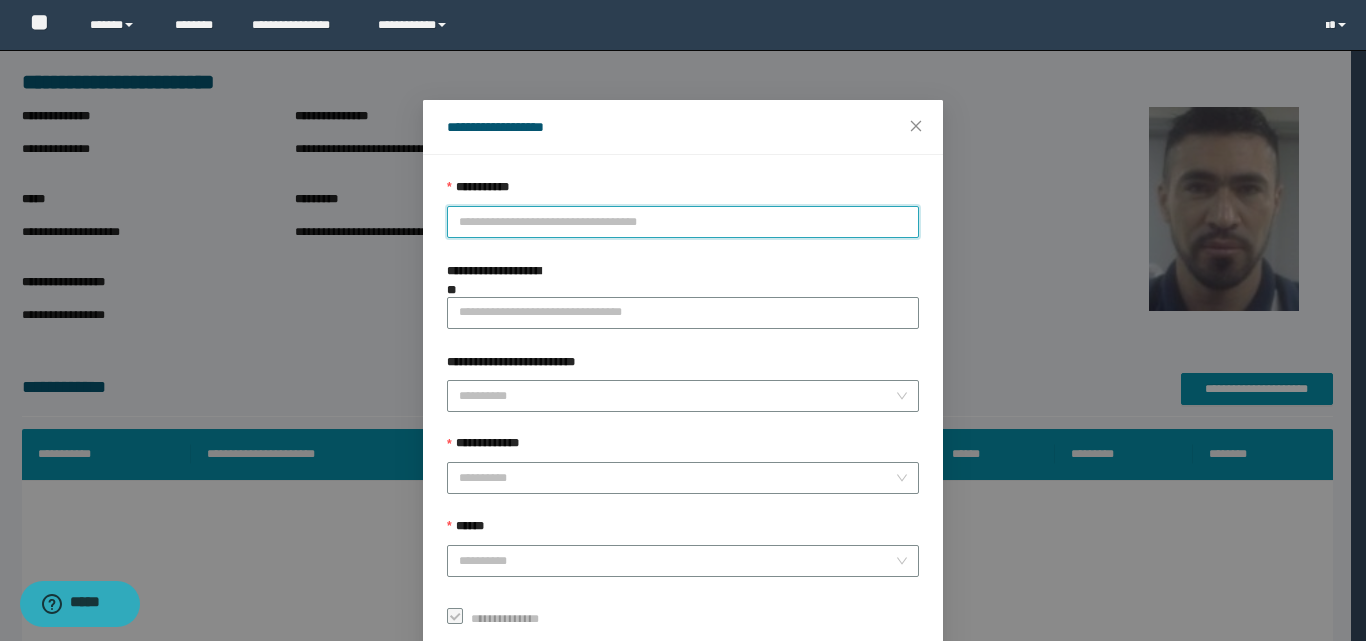 click on "**********" at bounding box center (683, 222) 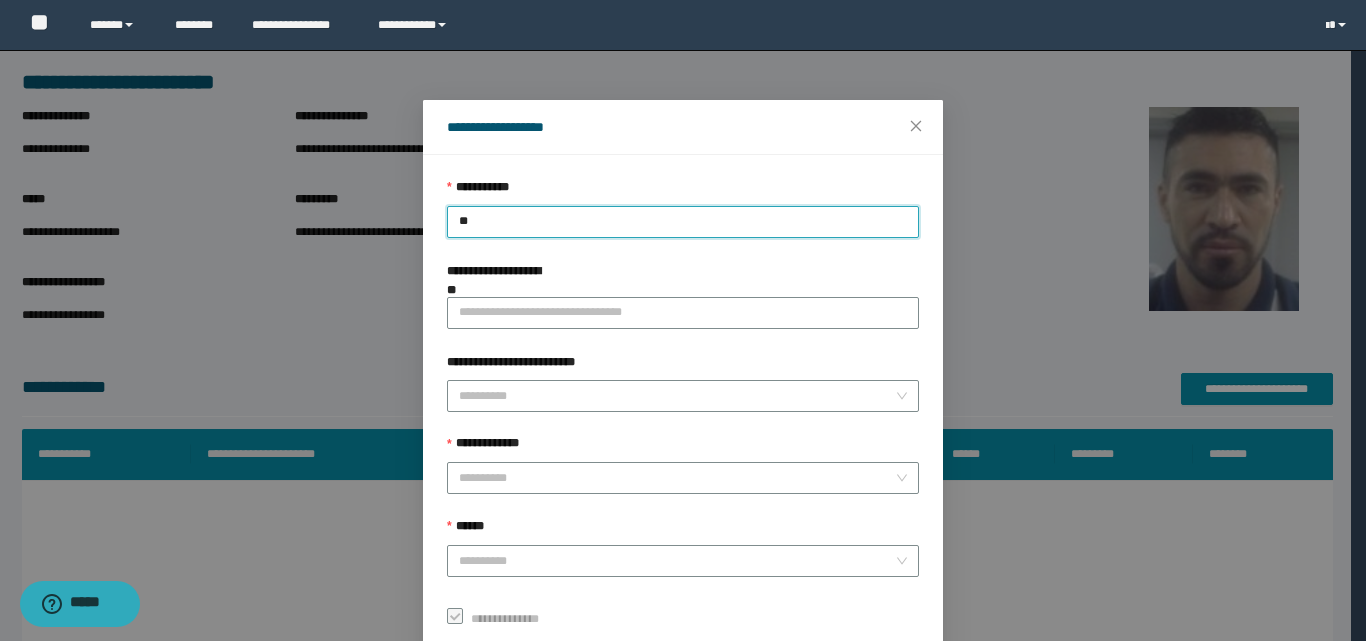 type on "***" 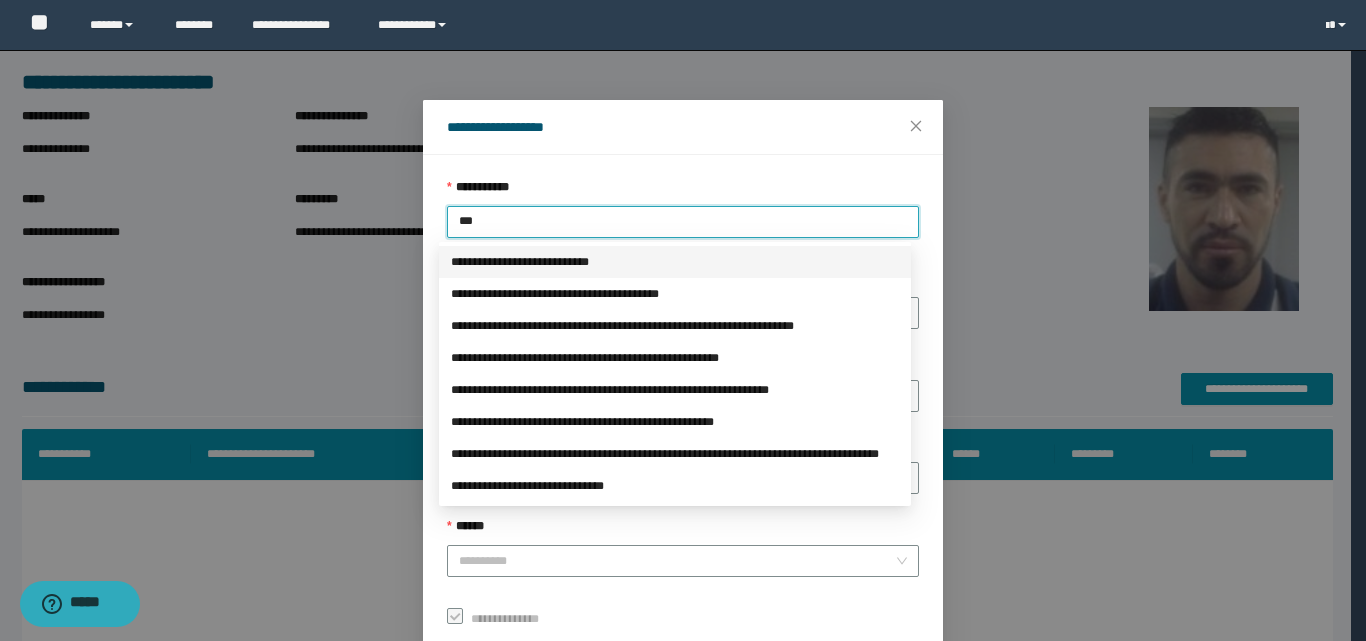 click on "**********" at bounding box center (675, 262) 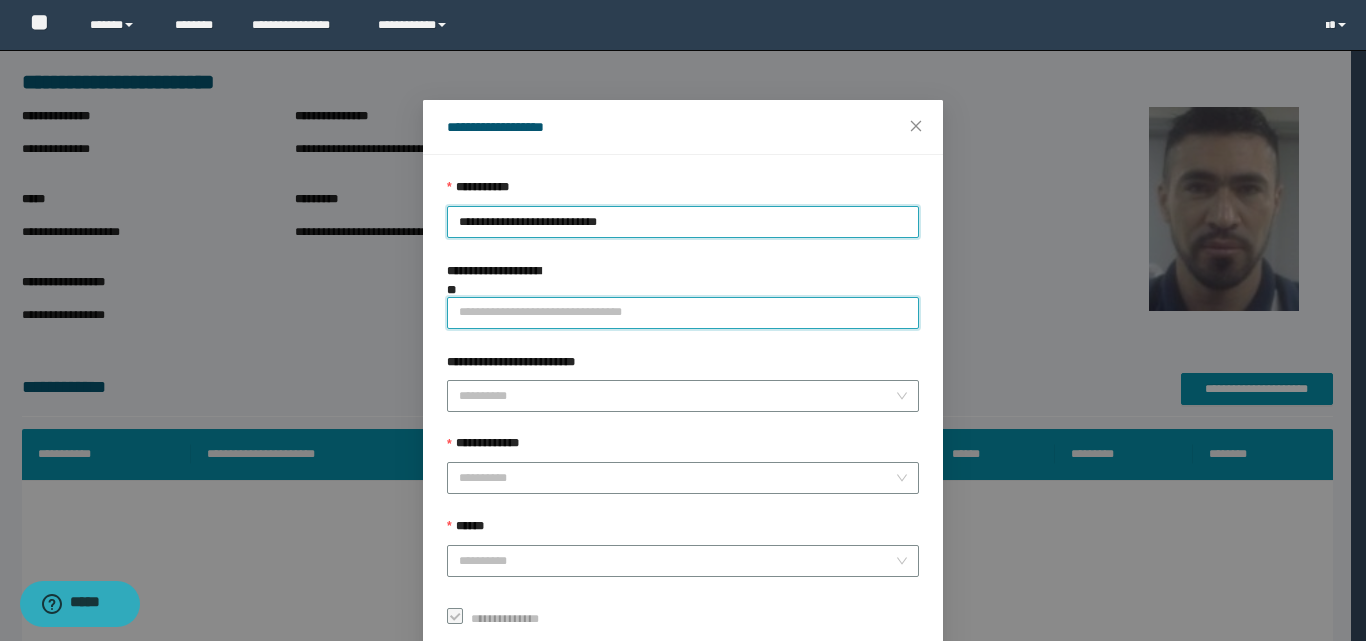 click on "**********" at bounding box center (683, 313) 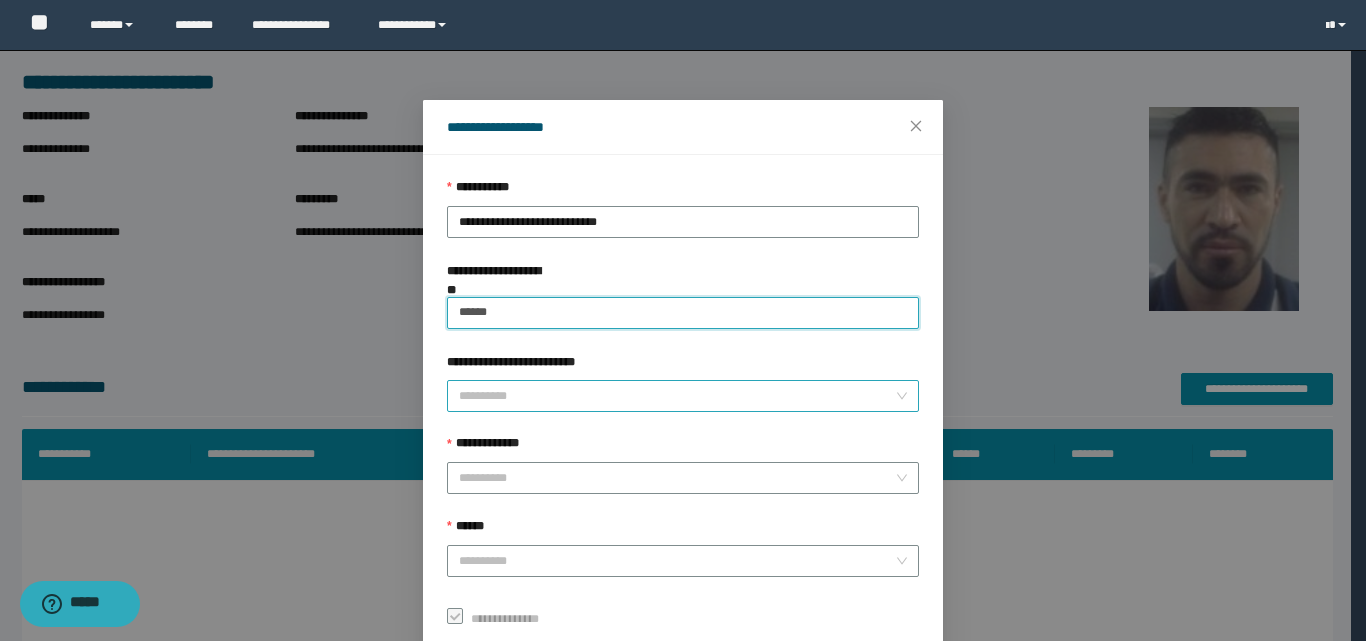 type on "******" 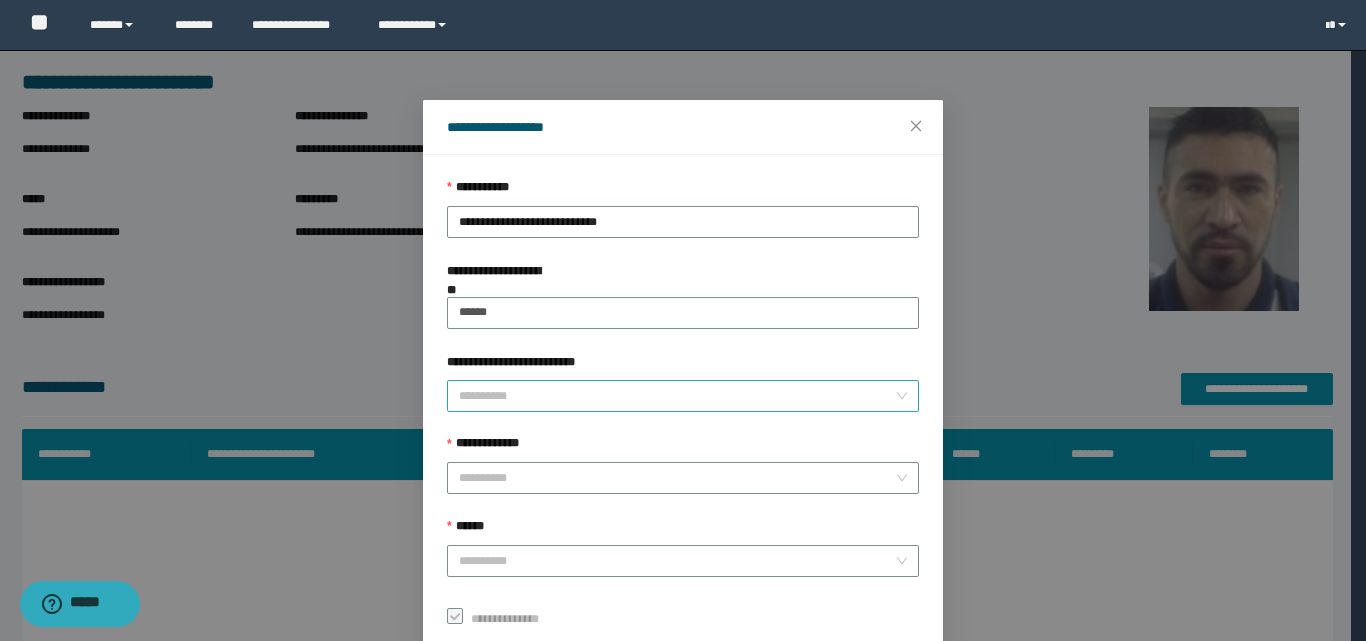click on "**********" at bounding box center (677, 396) 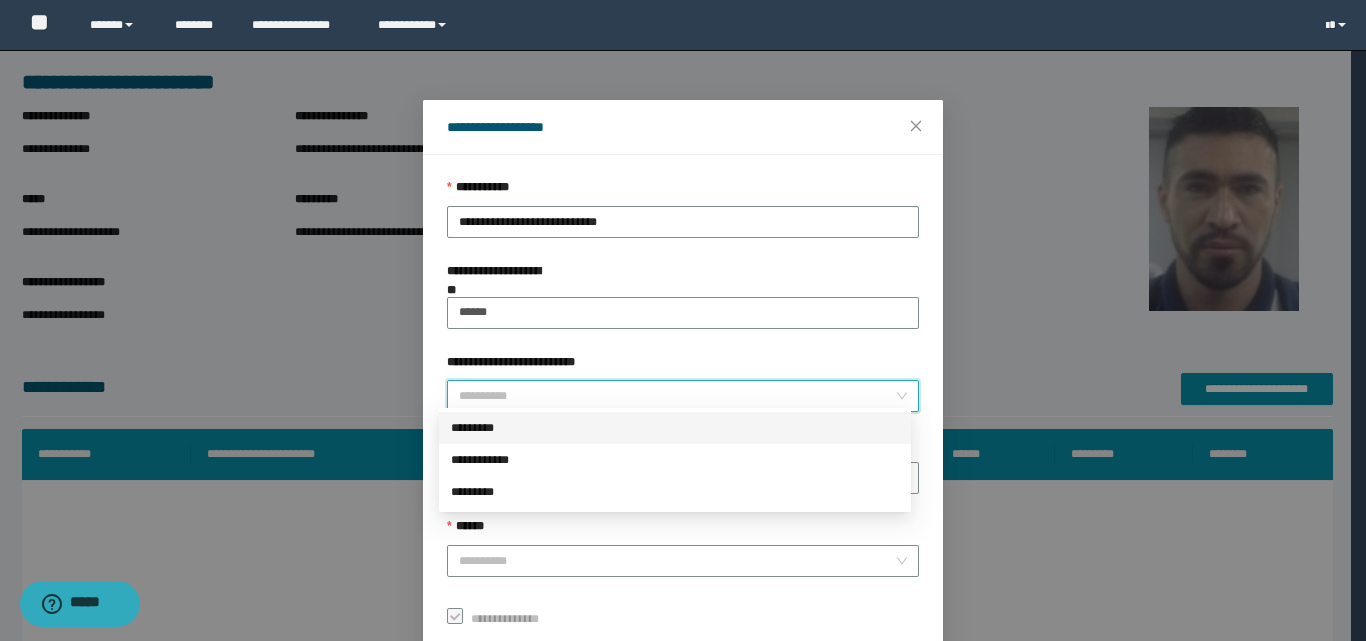 click on "*********" at bounding box center [675, 428] 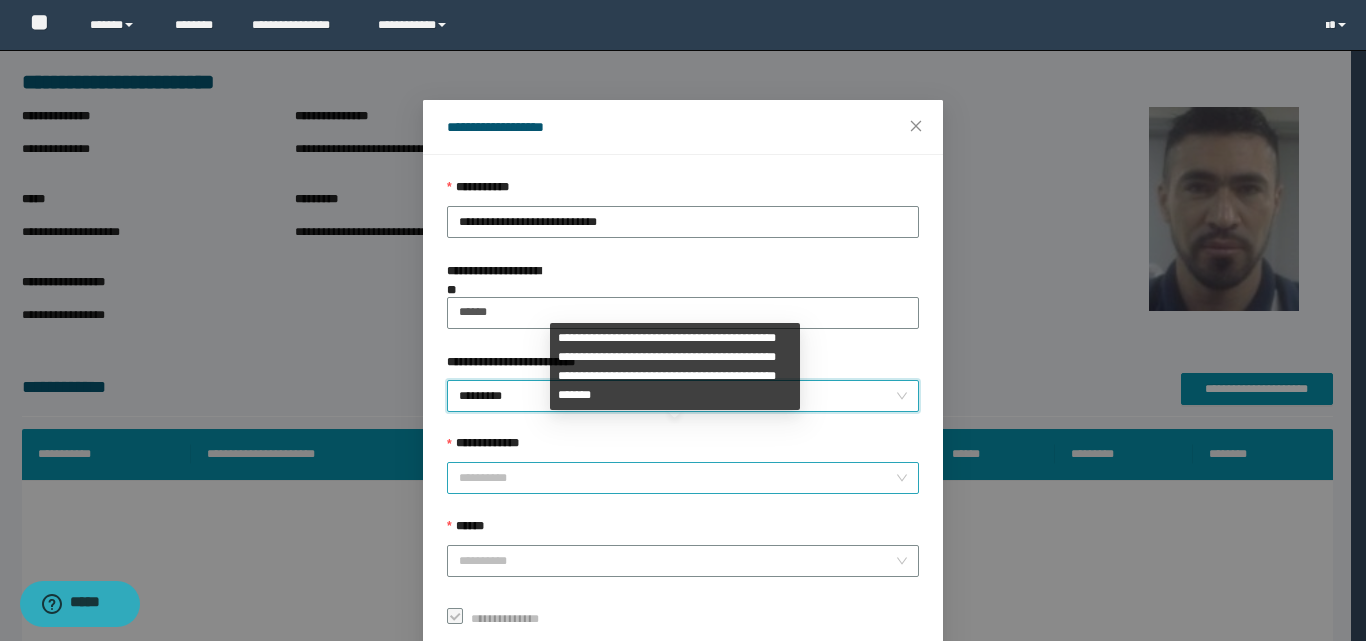 click on "**********" at bounding box center (677, 478) 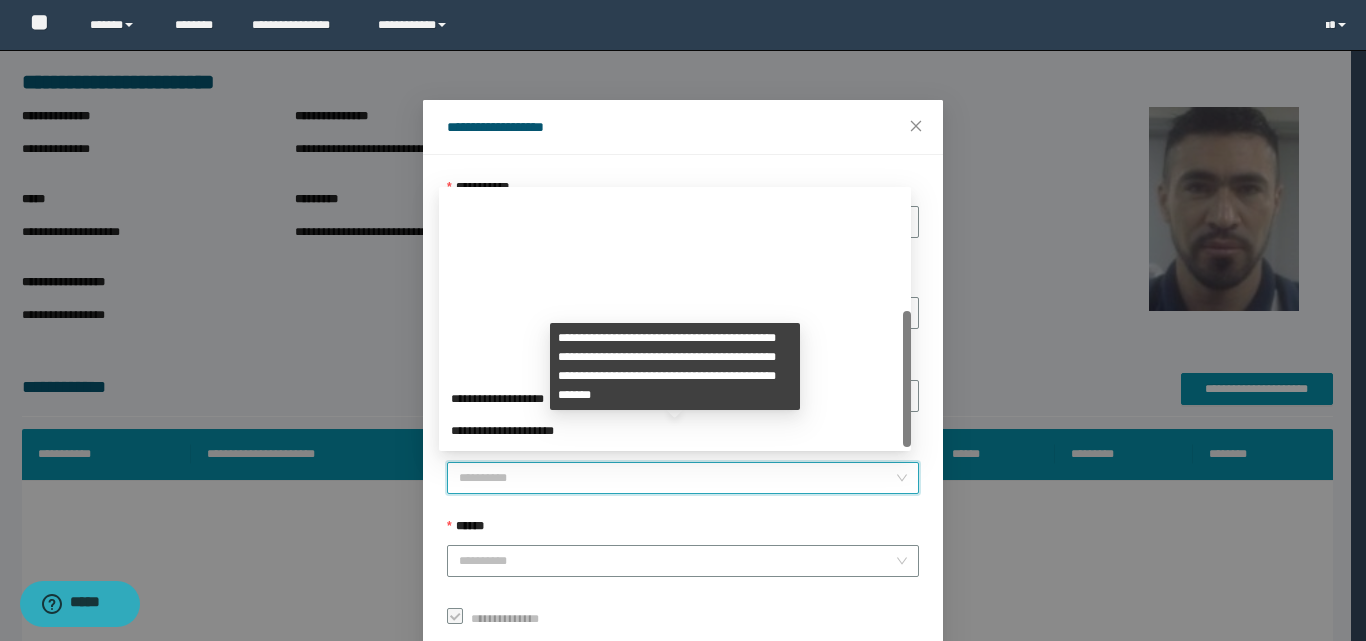 scroll, scrollTop: 224, scrollLeft: 0, axis: vertical 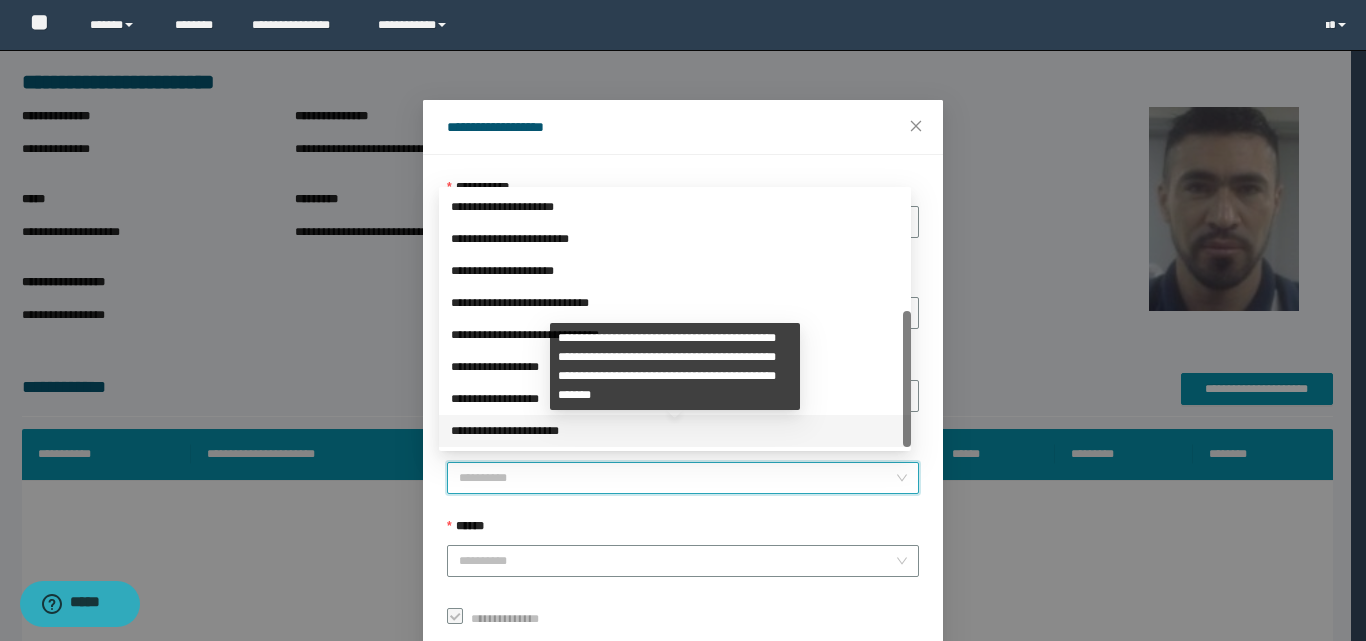 click on "**********" at bounding box center (675, 431) 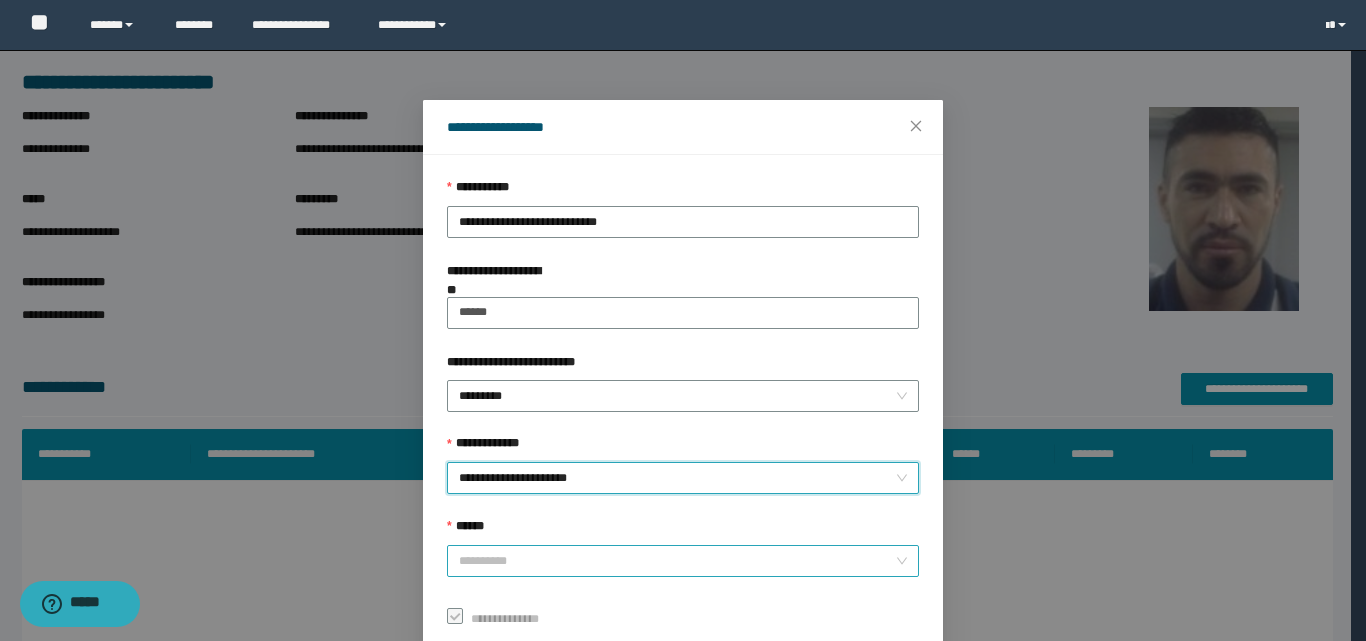 click on "******" at bounding box center (677, 561) 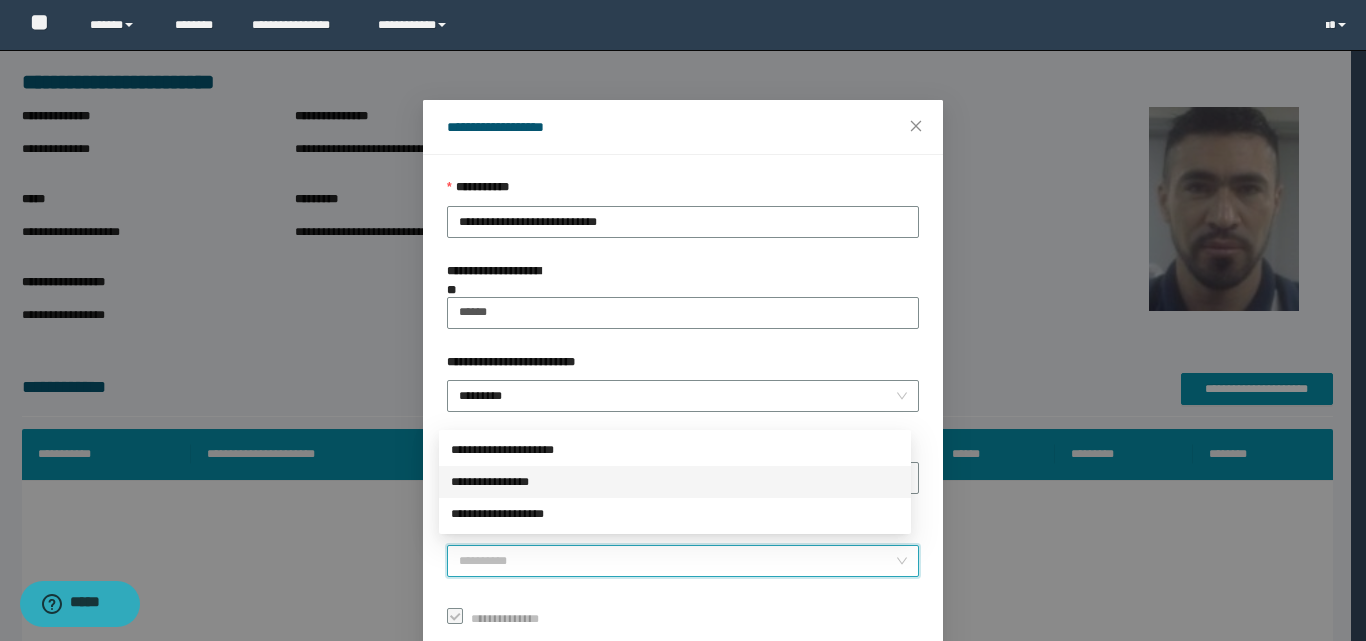 click on "**********" at bounding box center [675, 482] 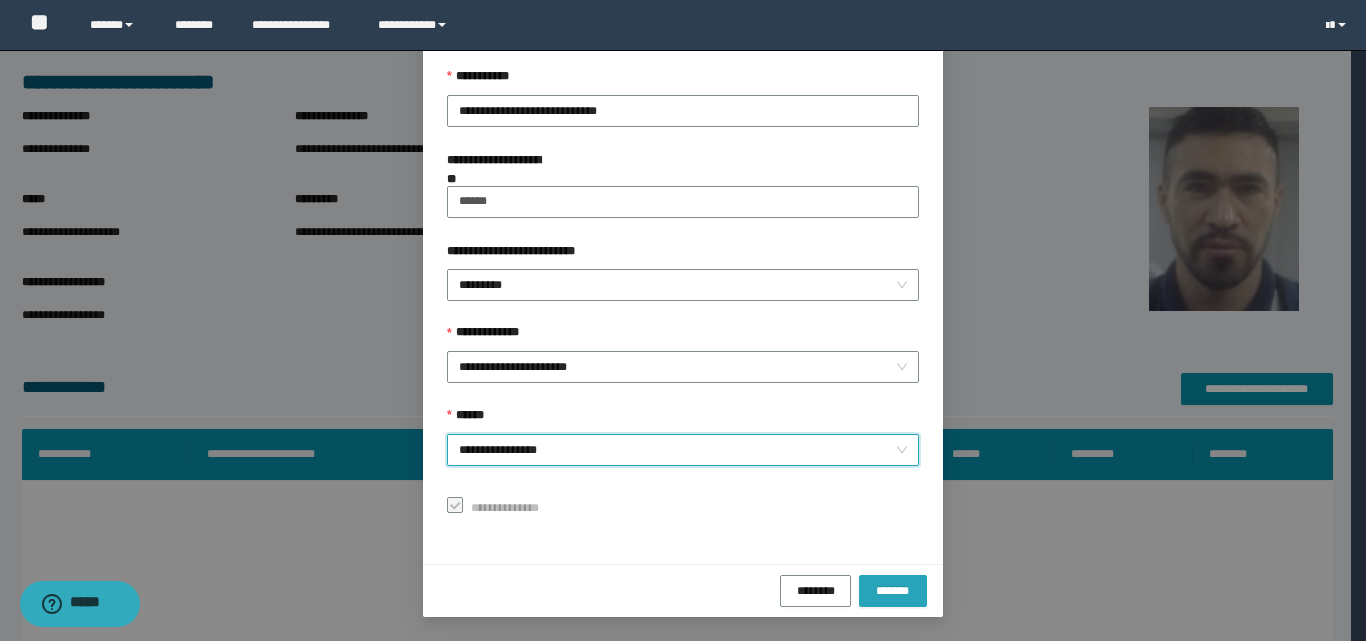 click on "*******" at bounding box center [893, 590] 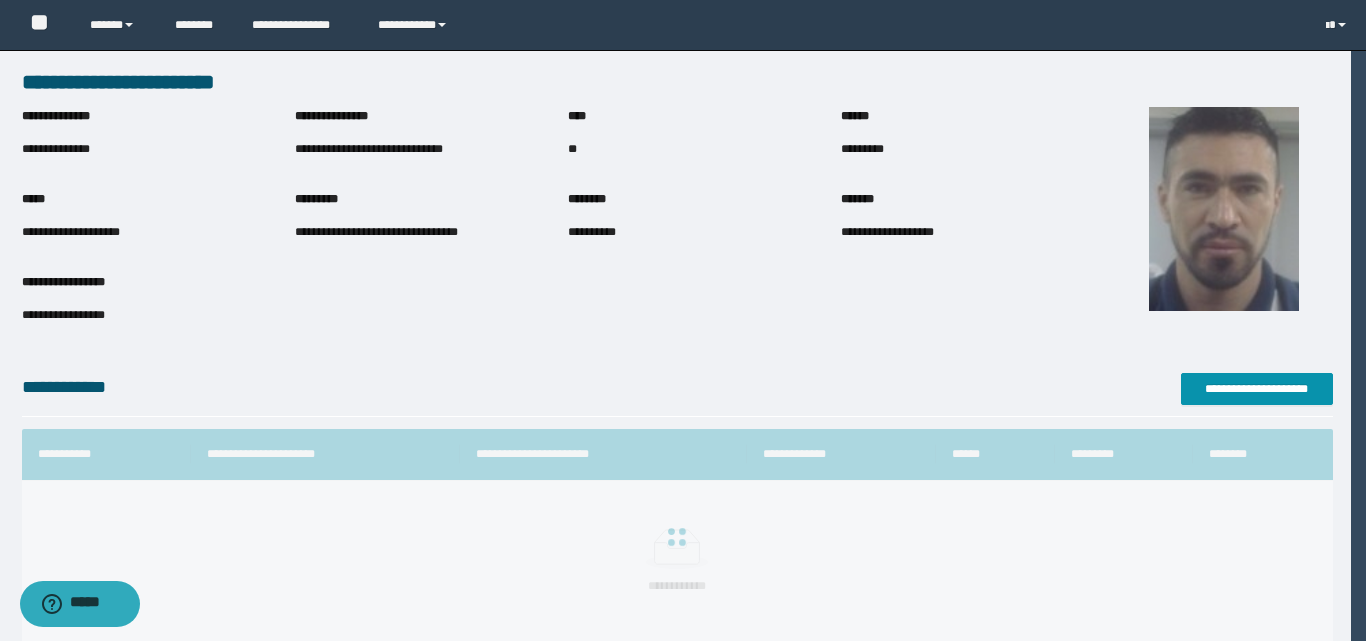 scroll, scrollTop: 64, scrollLeft: 0, axis: vertical 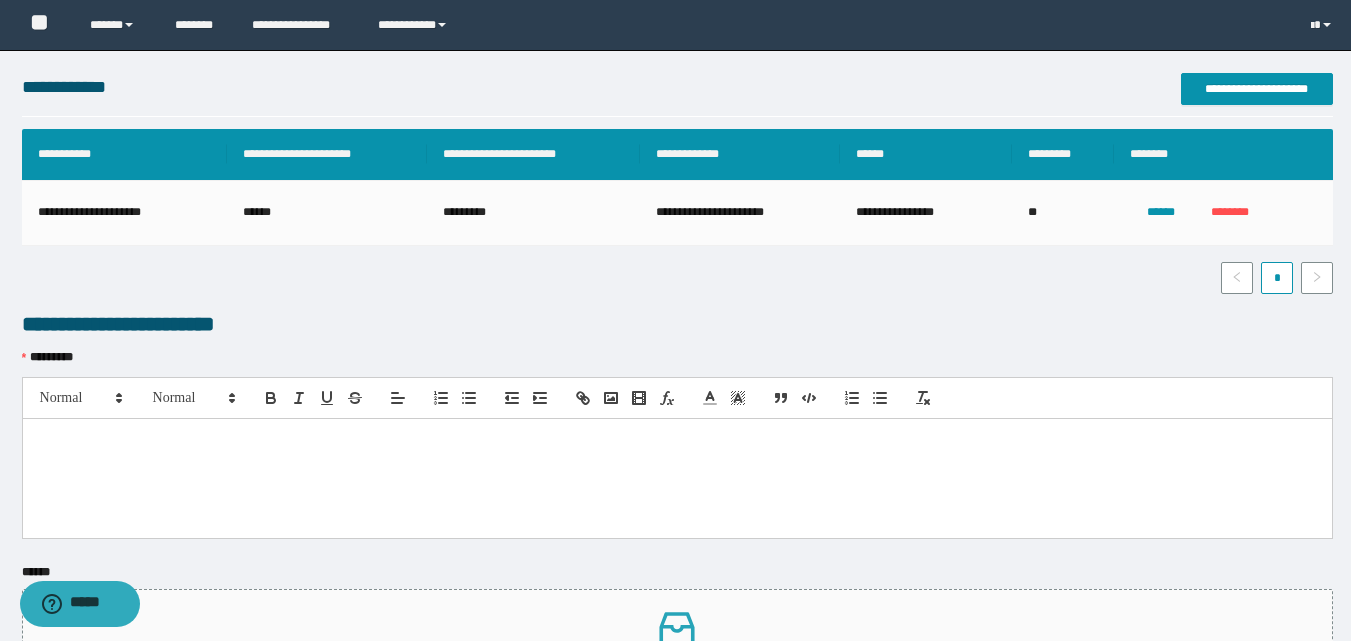 click at bounding box center (677, 478) 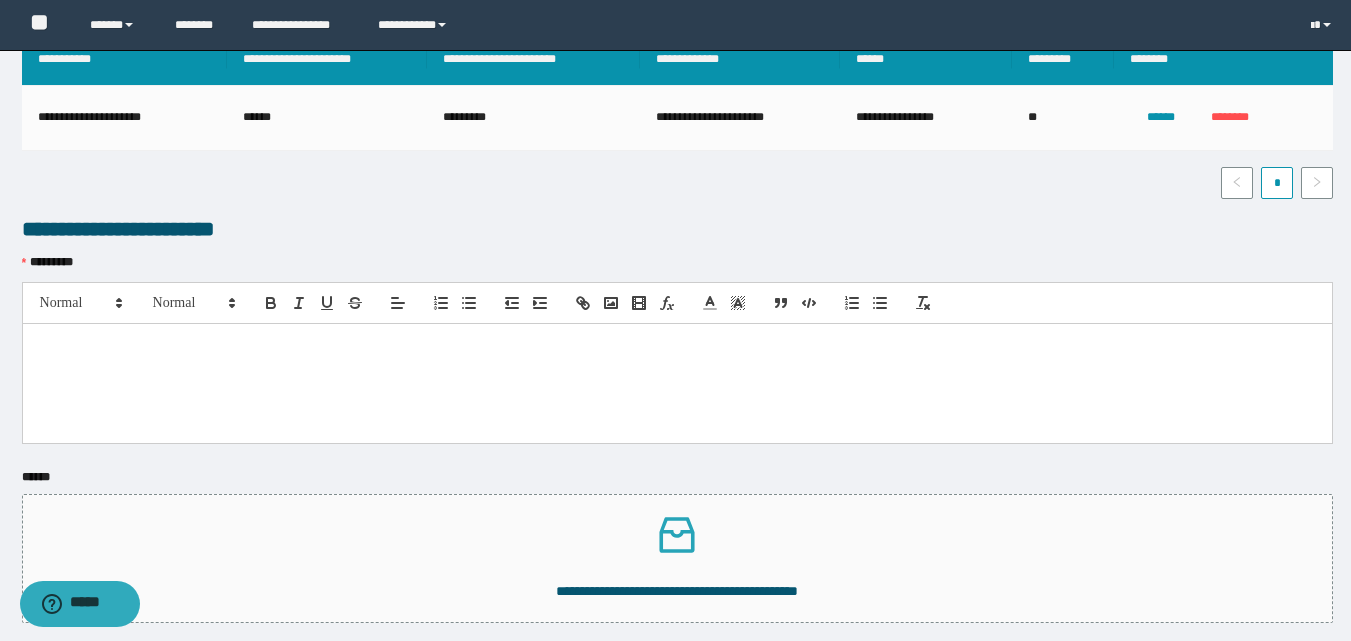 scroll, scrollTop: 500, scrollLeft: 0, axis: vertical 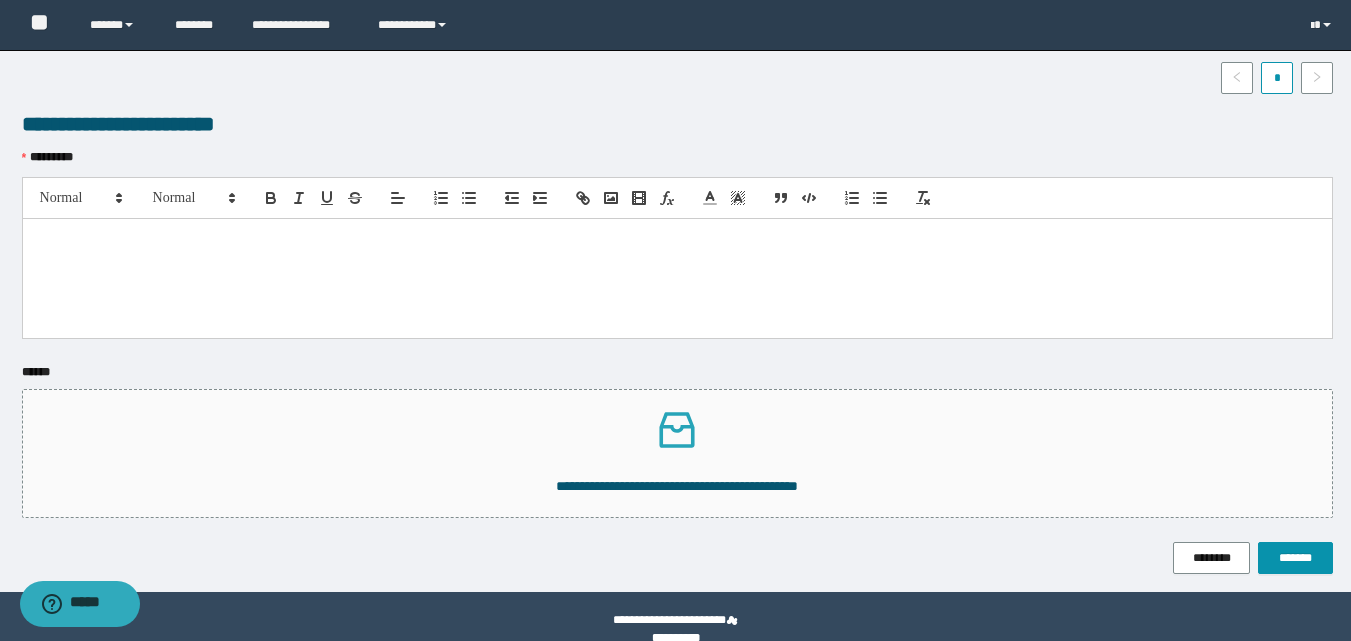 click at bounding box center (677, 240) 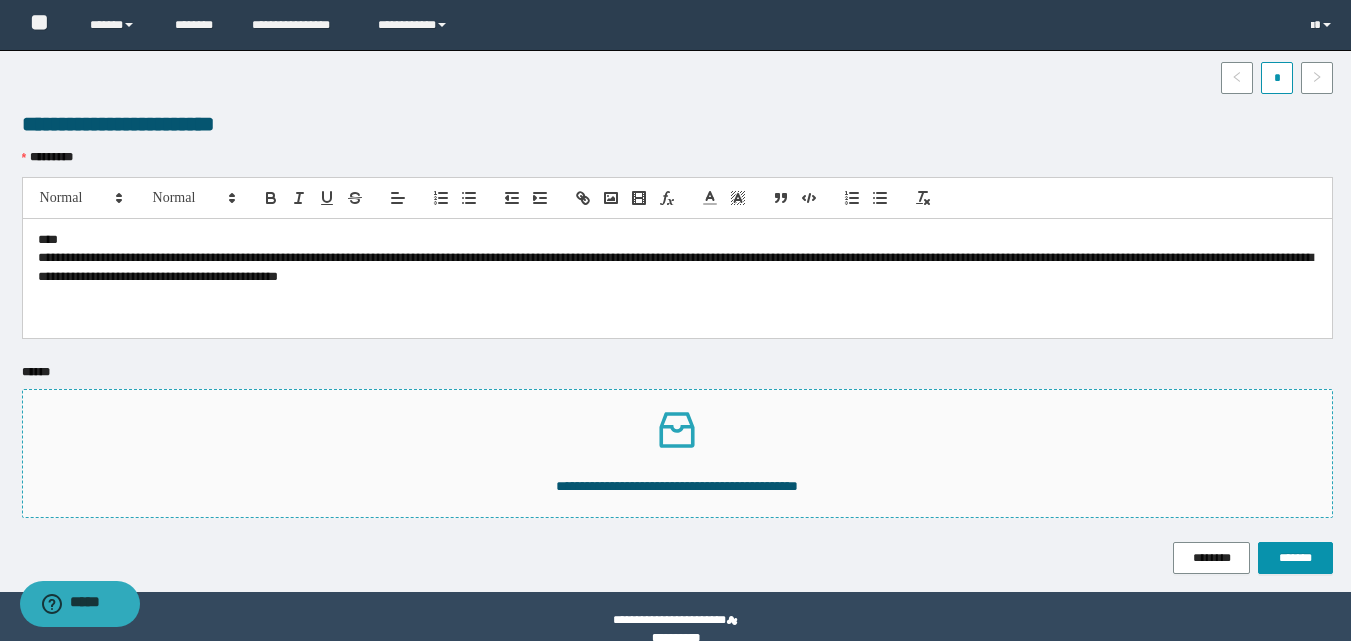 click 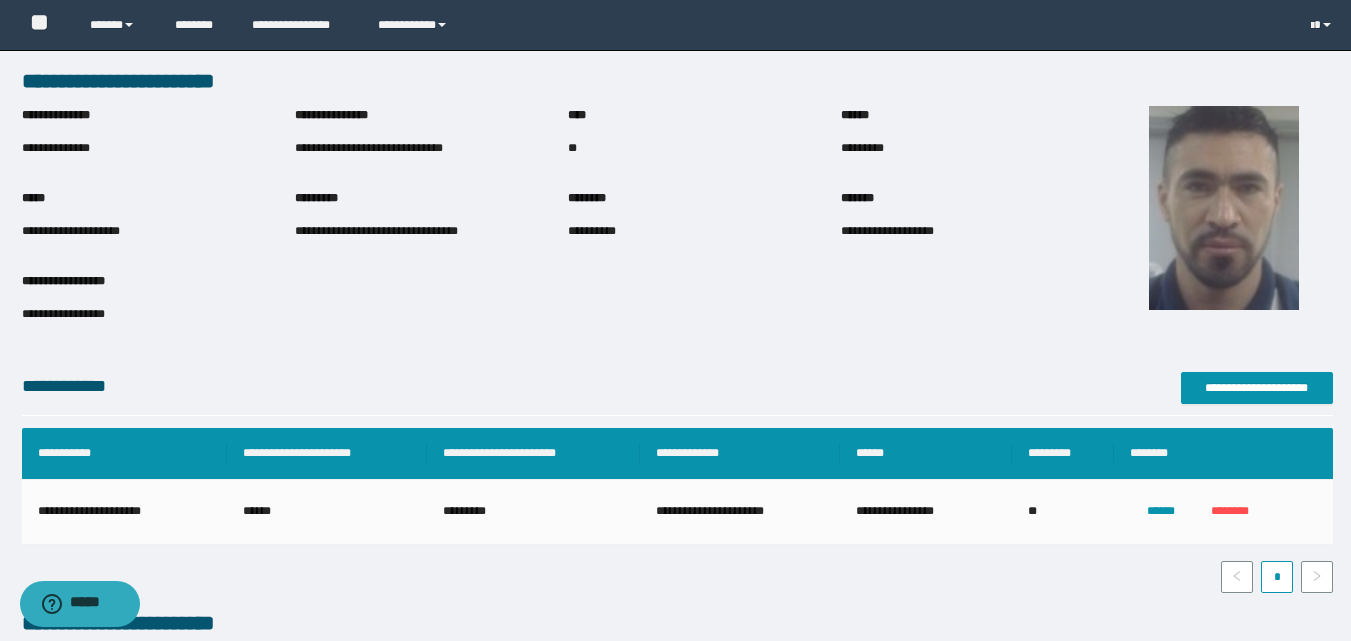 scroll, scrollTop: 0, scrollLeft: 0, axis: both 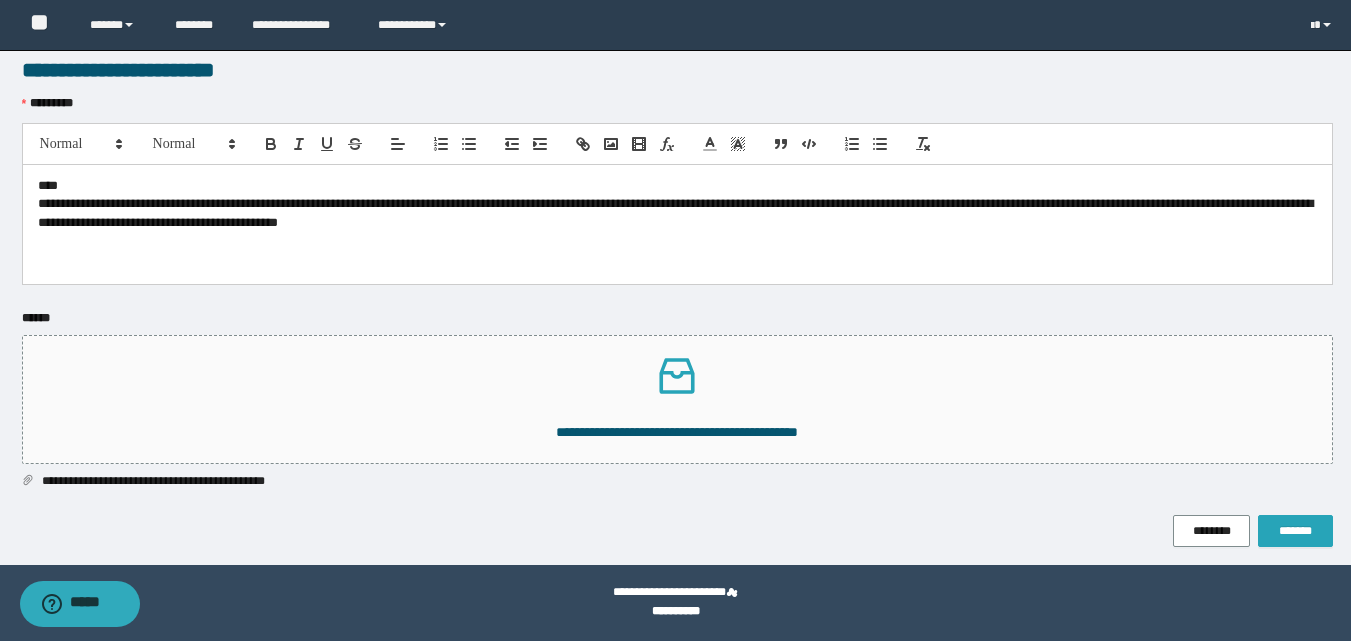 click on "*******" at bounding box center [1295, 531] 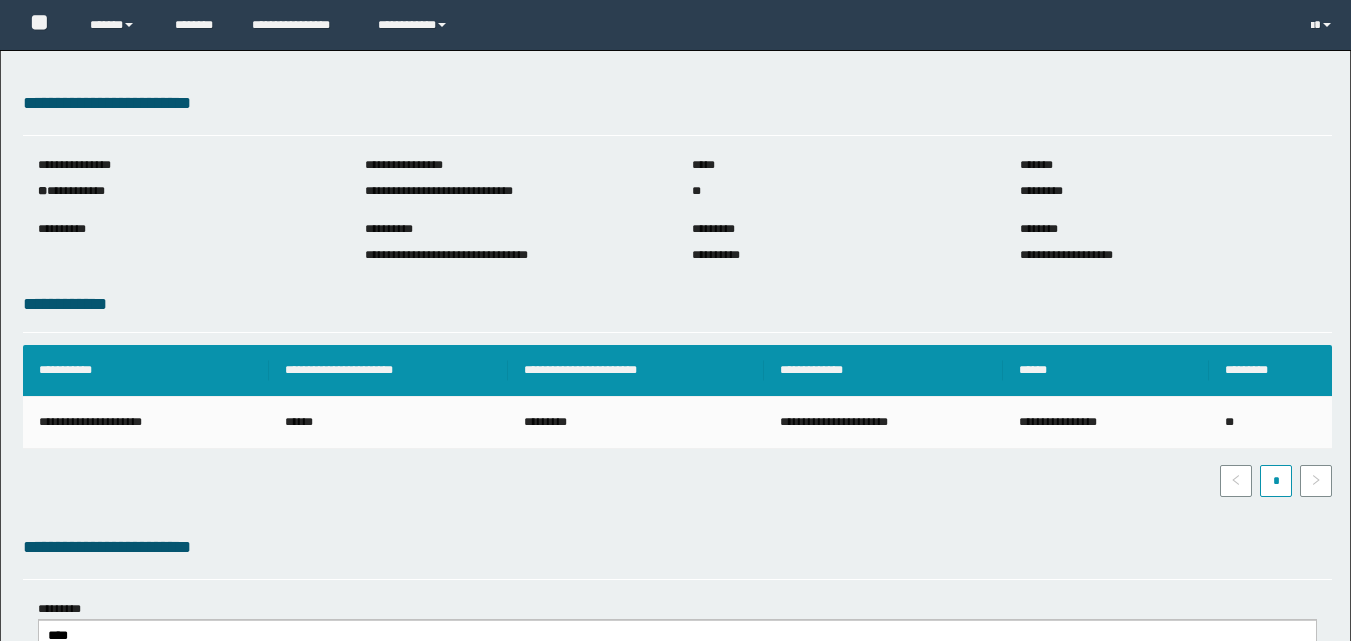 scroll, scrollTop: 0, scrollLeft: 0, axis: both 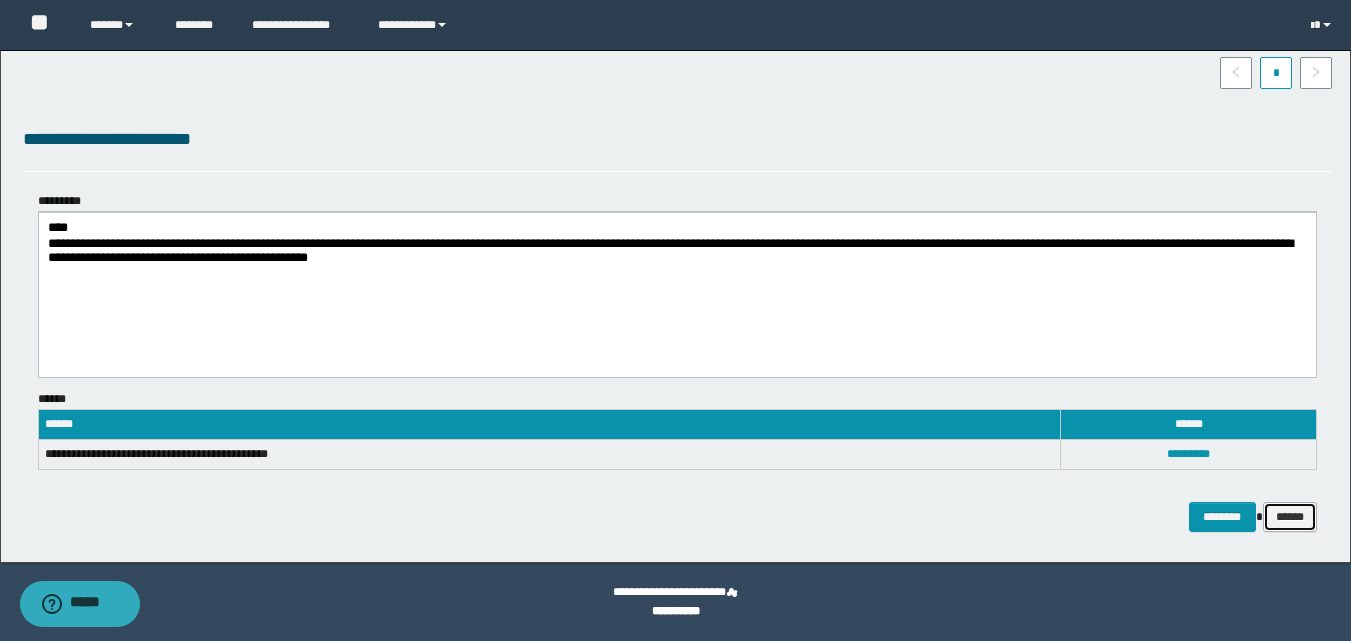 click on "******" at bounding box center [1290, 517] 